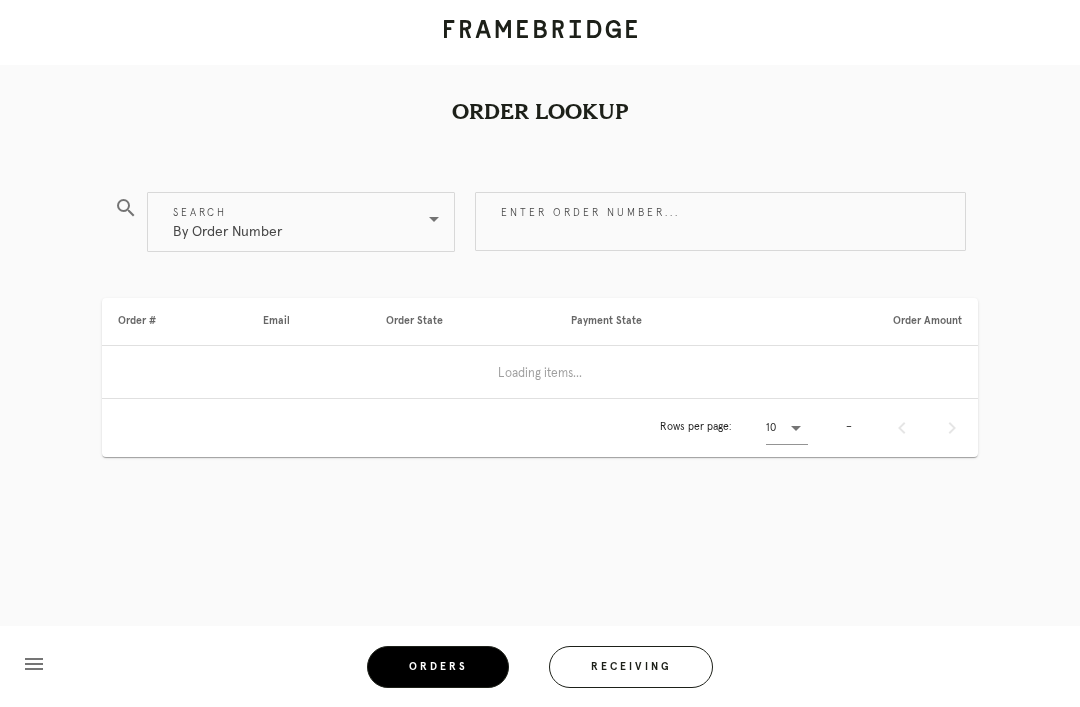 scroll, scrollTop: 0, scrollLeft: 0, axis: both 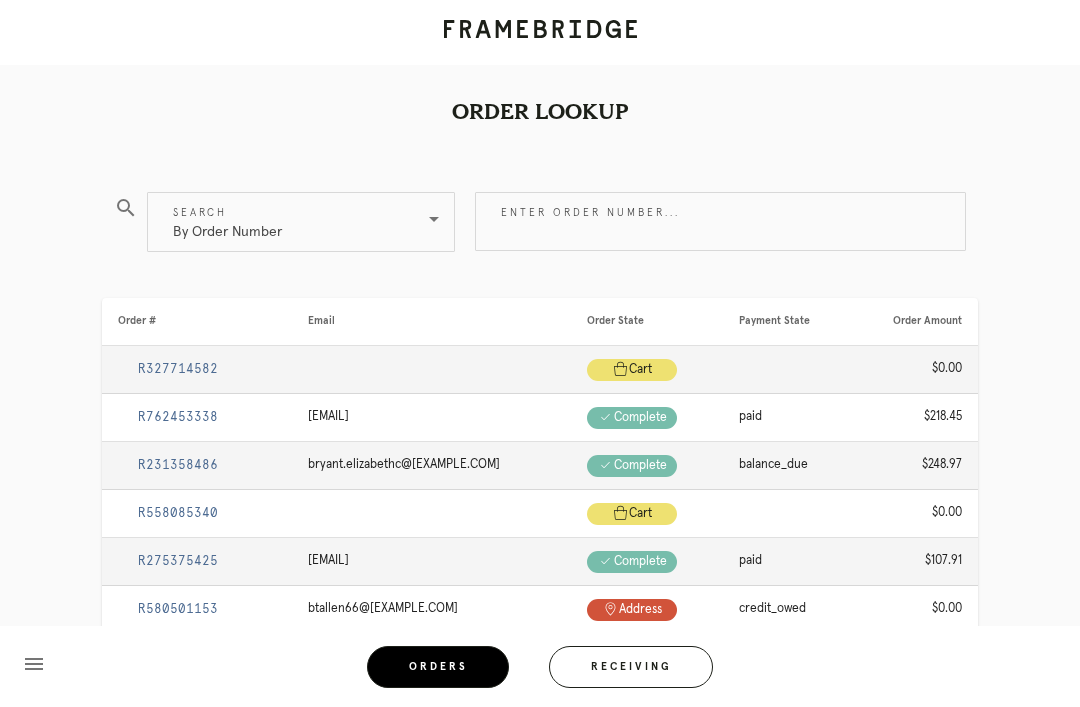 click on "Enter order number..." at bounding box center (720, 221) 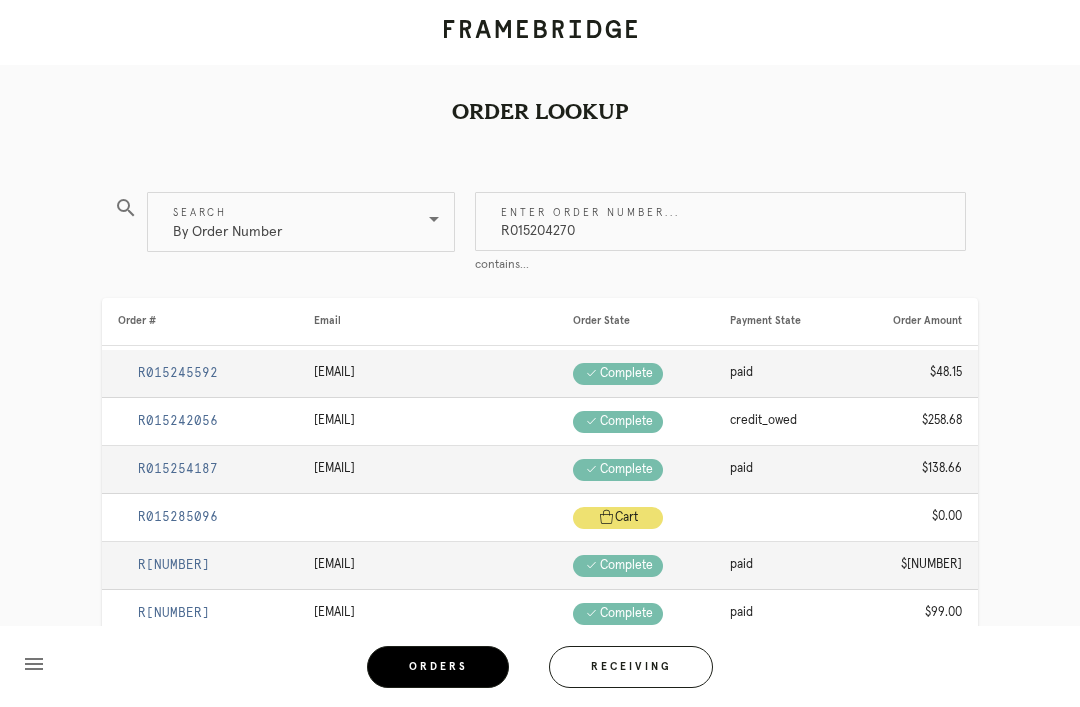 type on "R015204270" 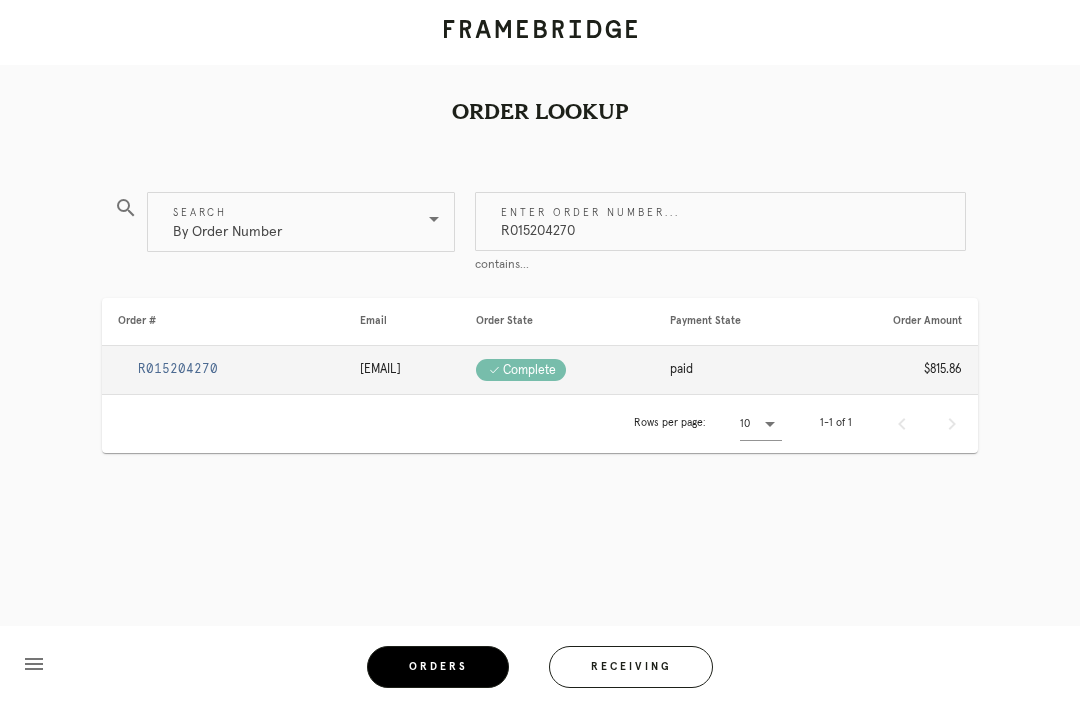 click on "R015204270" at bounding box center [178, 369] 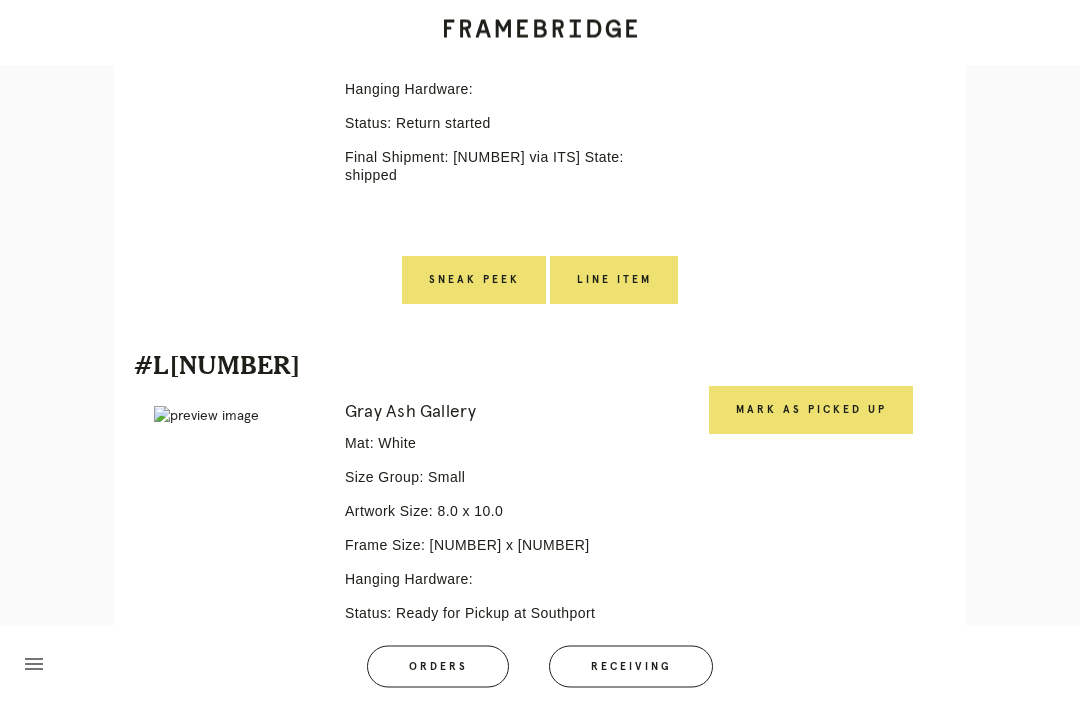 scroll, scrollTop: 1240, scrollLeft: 0, axis: vertical 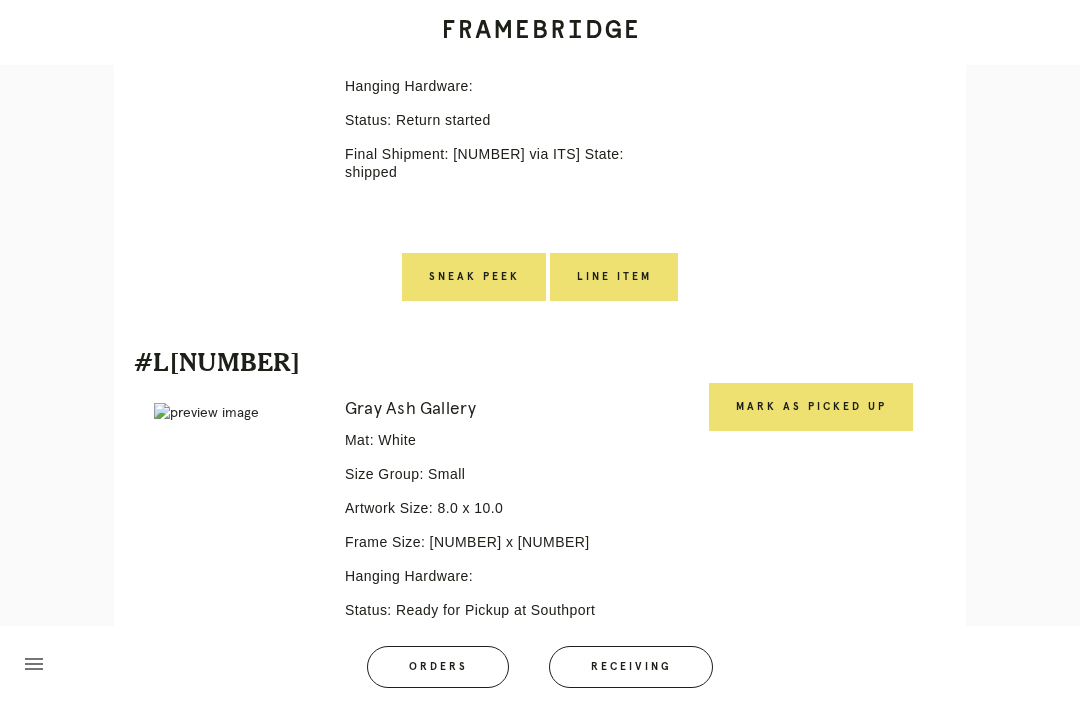 click on "Mark as Picked Up" at bounding box center (811, 407) 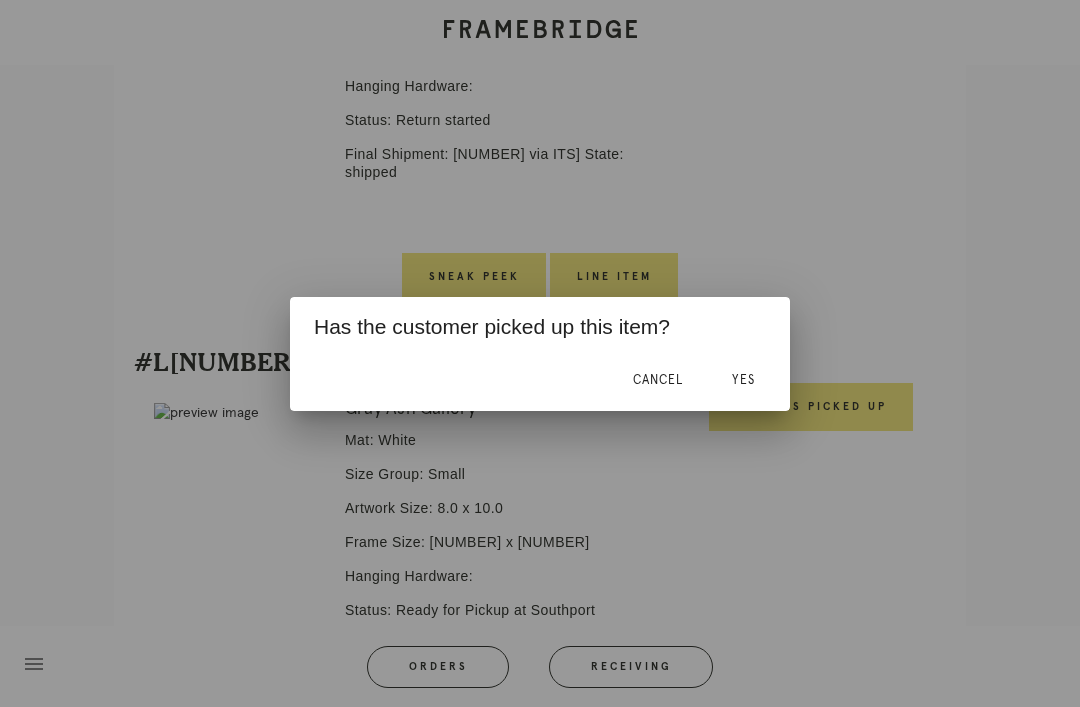 click on "Yes" at bounding box center (743, 381) 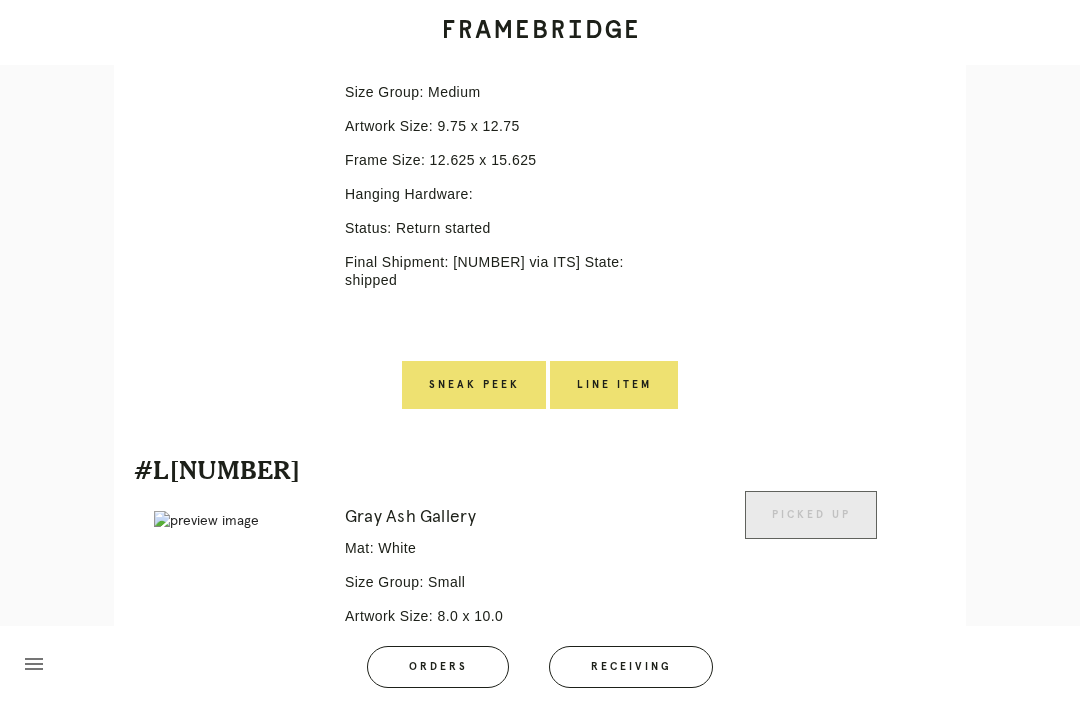 scroll, scrollTop: 1091, scrollLeft: 0, axis: vertical 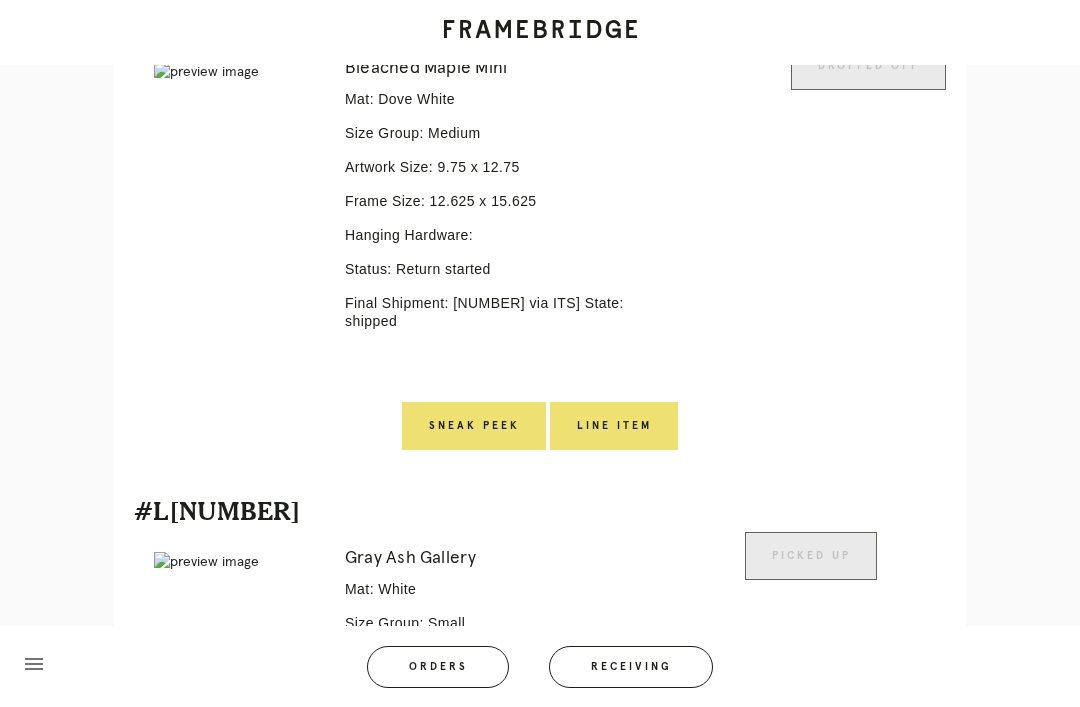 click on "Orders" at bounding box center [438, 667] 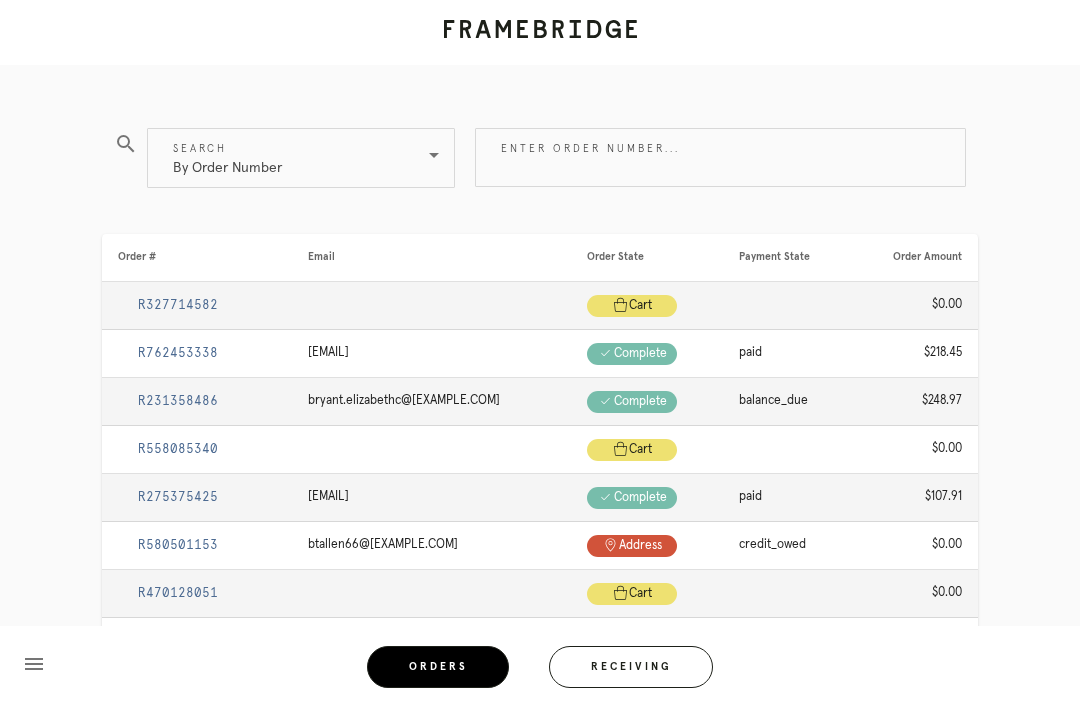 click on "Enter order number..." at bounding box center [720, 157] 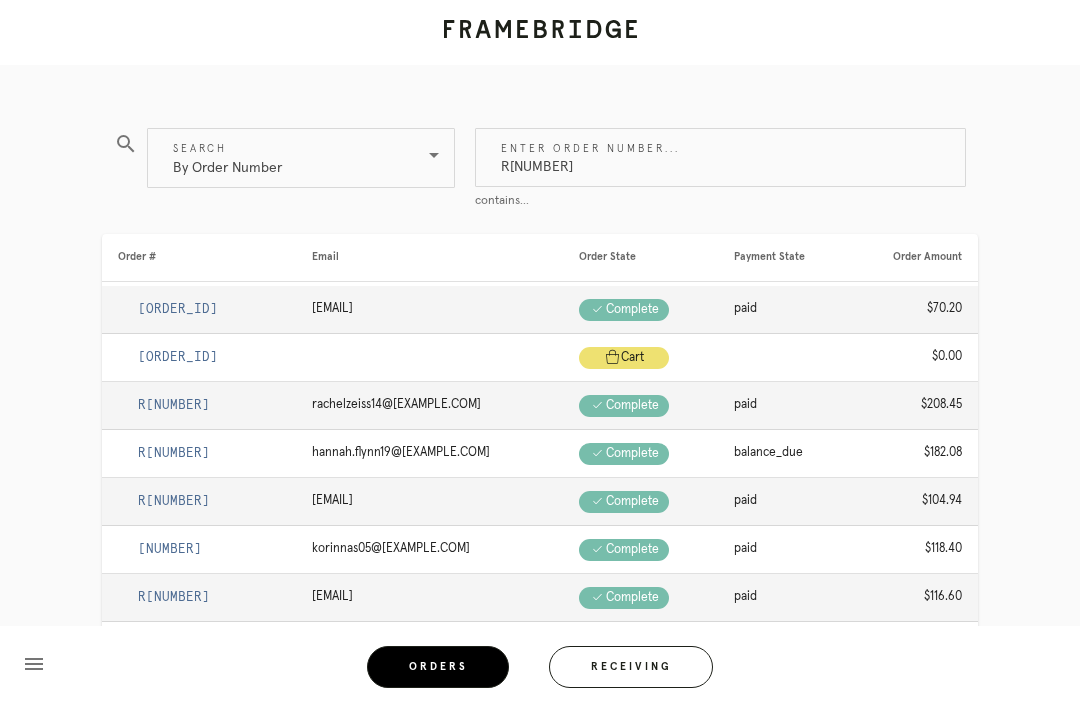type on "R[NUMBER]" 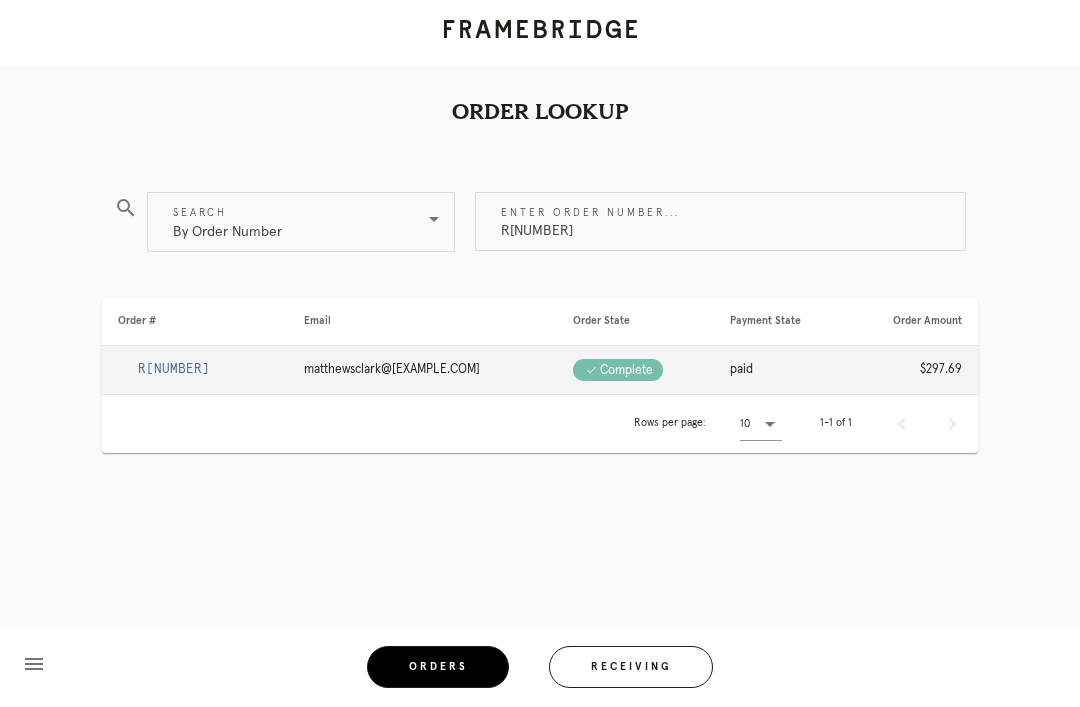 click on "R[NUMBER]" at bounding box center (174, 369) 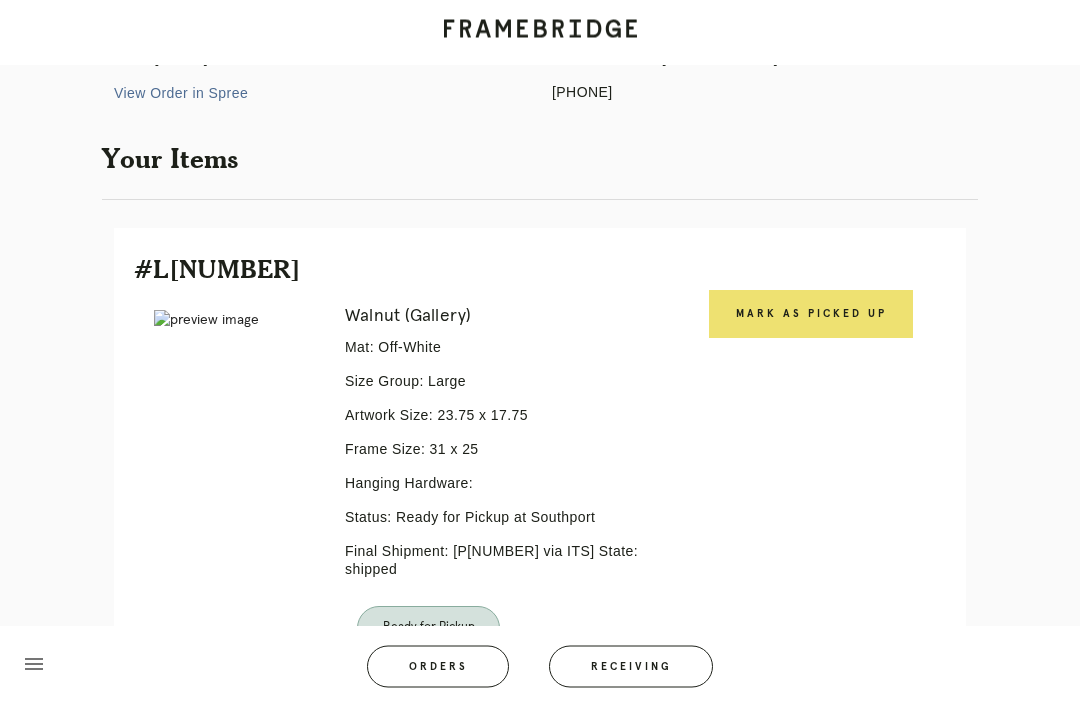 click on "Mark as Picked Up" at bounding box center [811, 315] 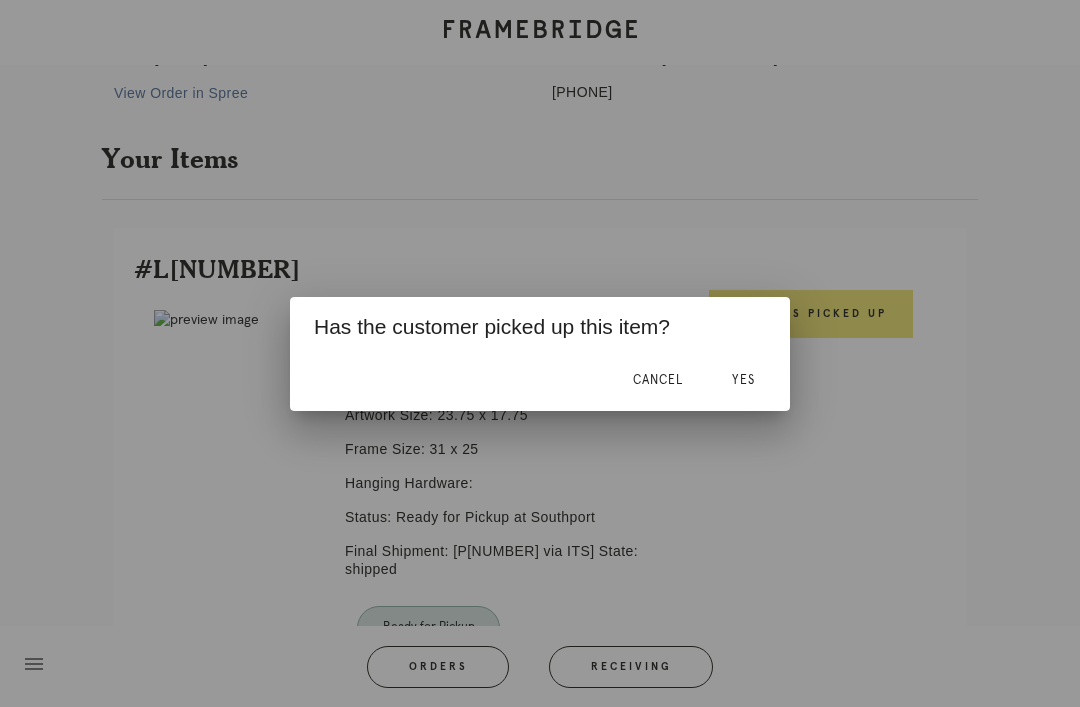 click on "Yes" at bounding box center [743, 381] 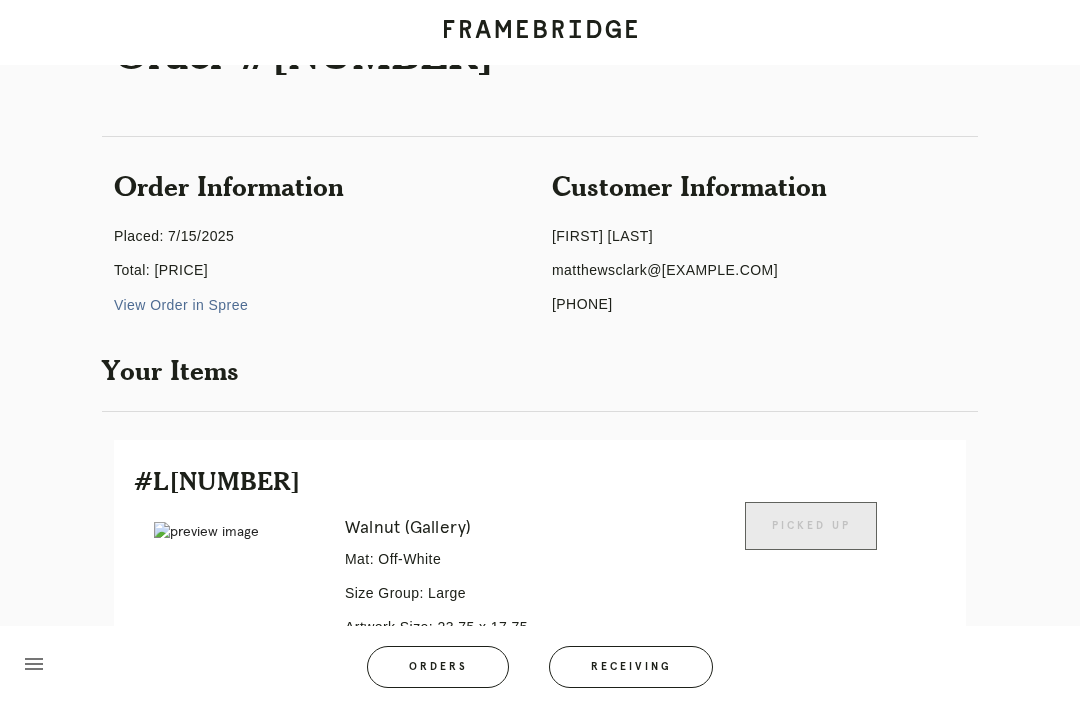 scroll, scrollTop: 0, scrollLeft: 0, axis: both 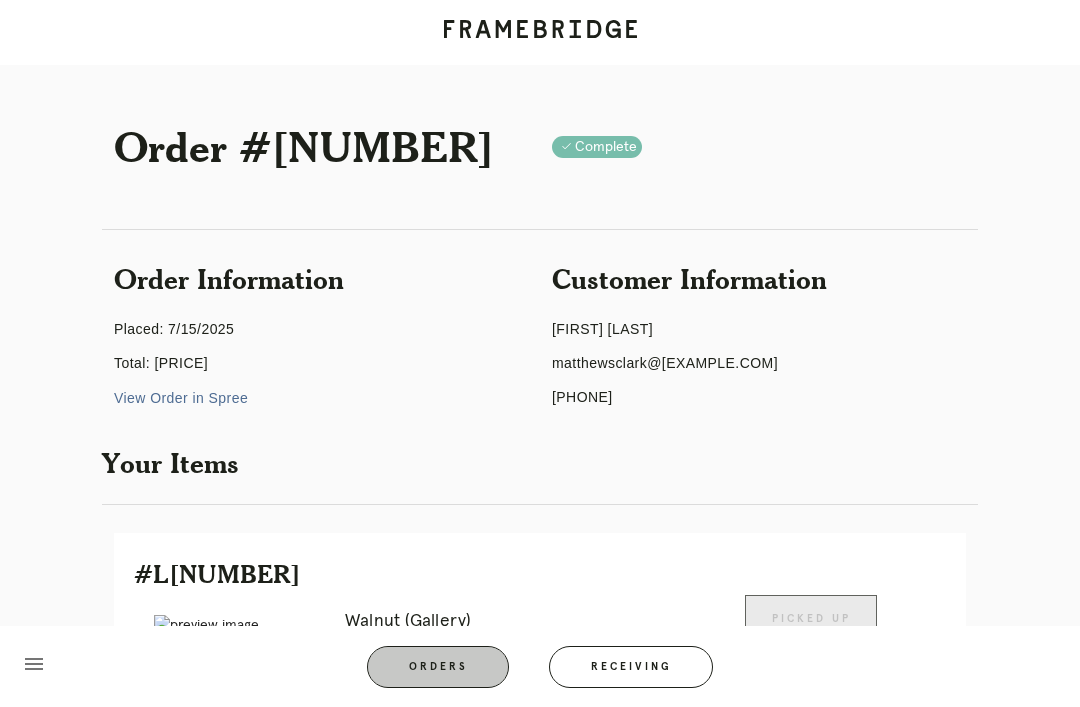click on "Orders" at bounding box center [438, 667] 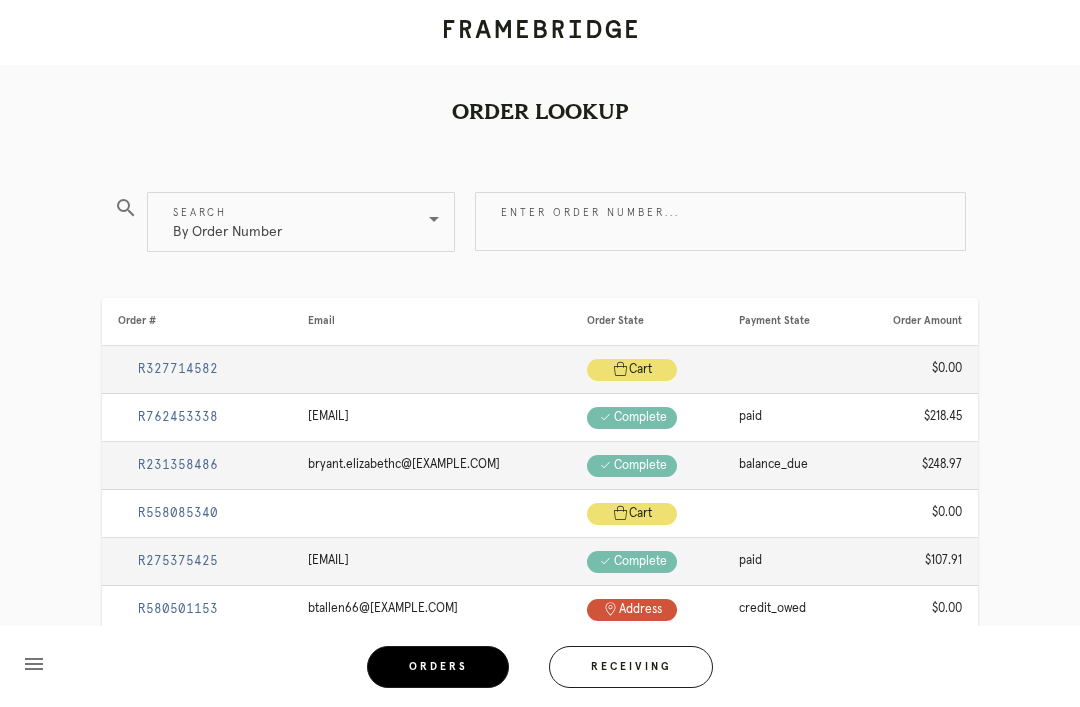 click on "Enter order number..." at bounding box center (720, 221) 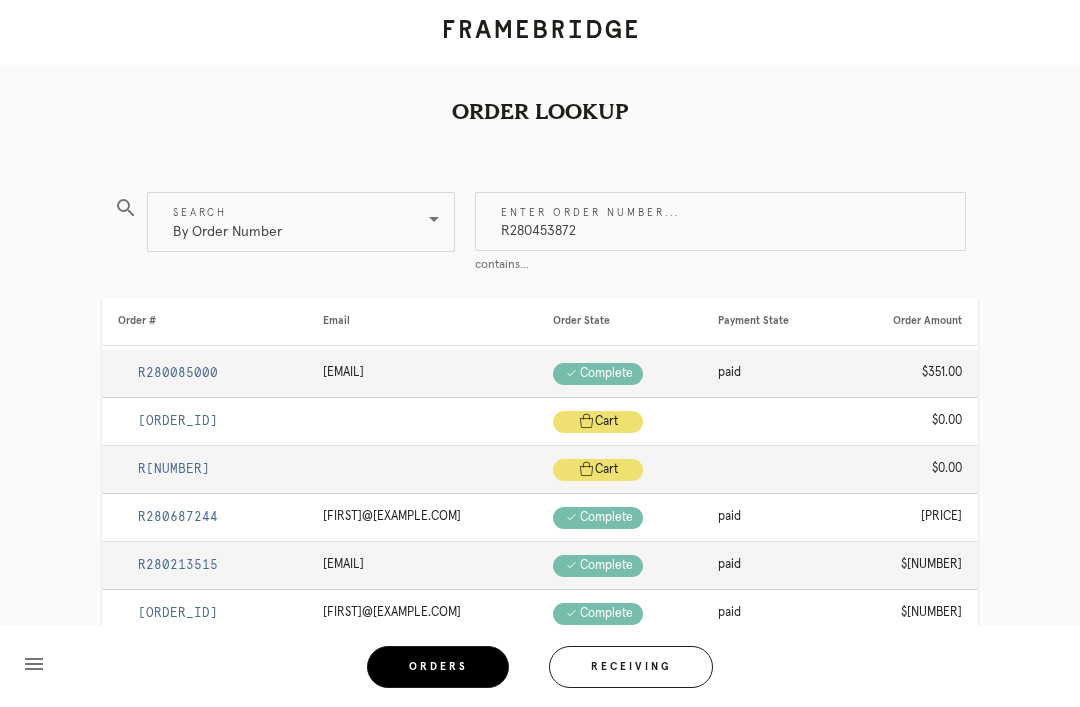 type on "R280453872" 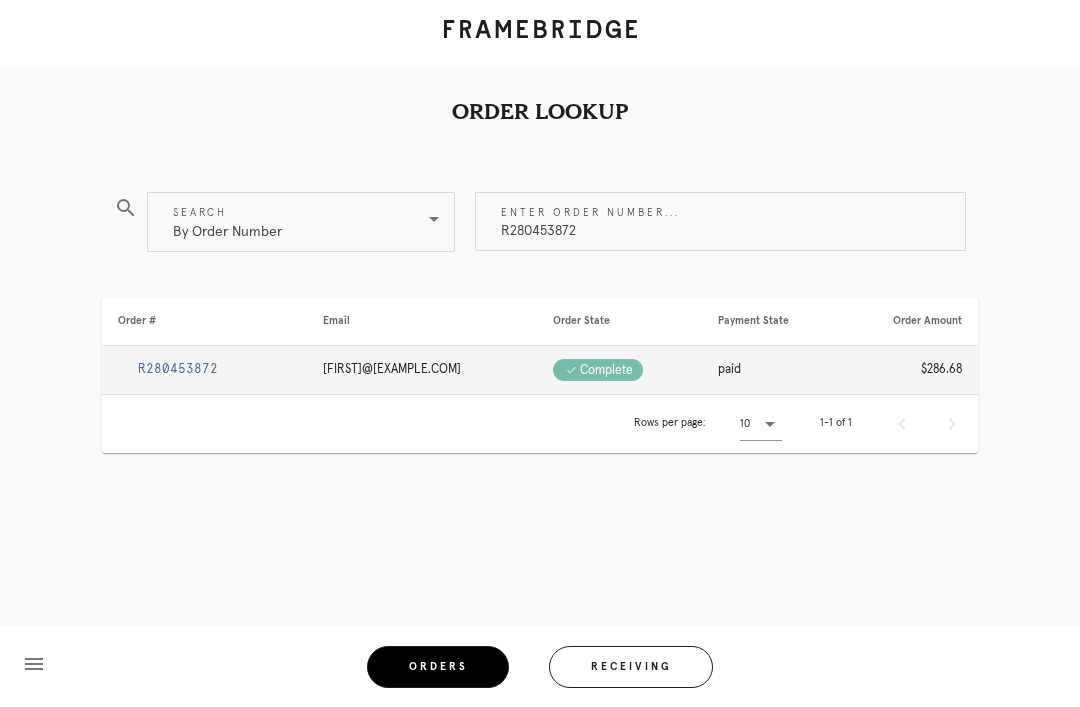 click on "R280453872" at bounding box center [178, 369] 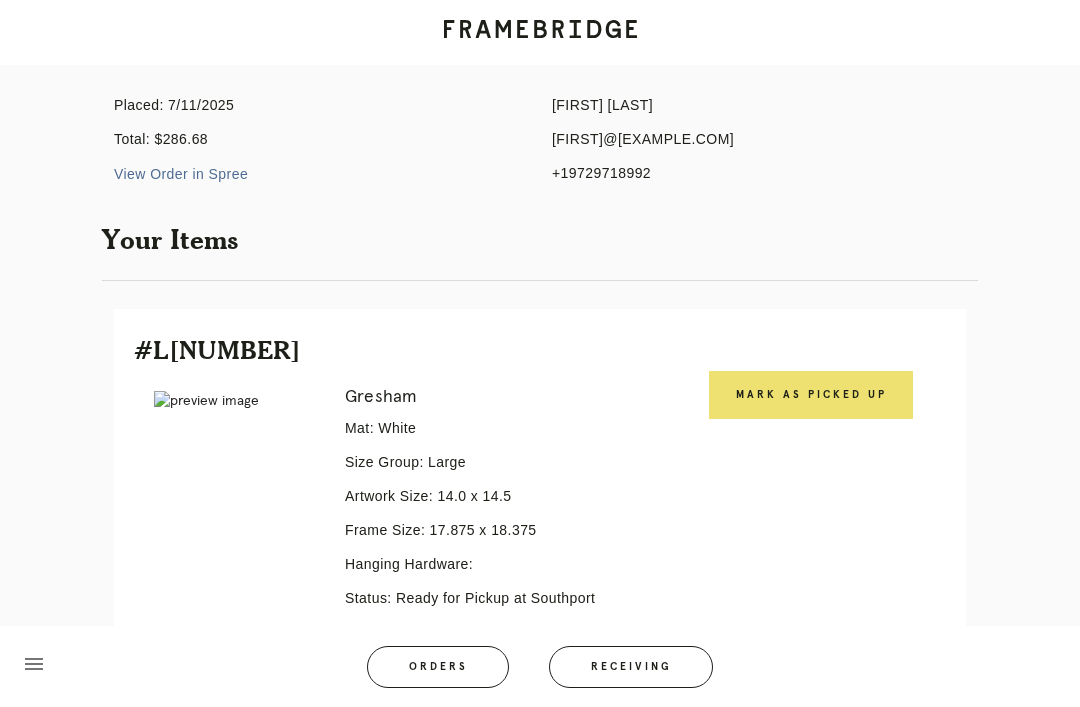 scroll, scrollTop: 223, scrollLeft: 0, axis: vertical 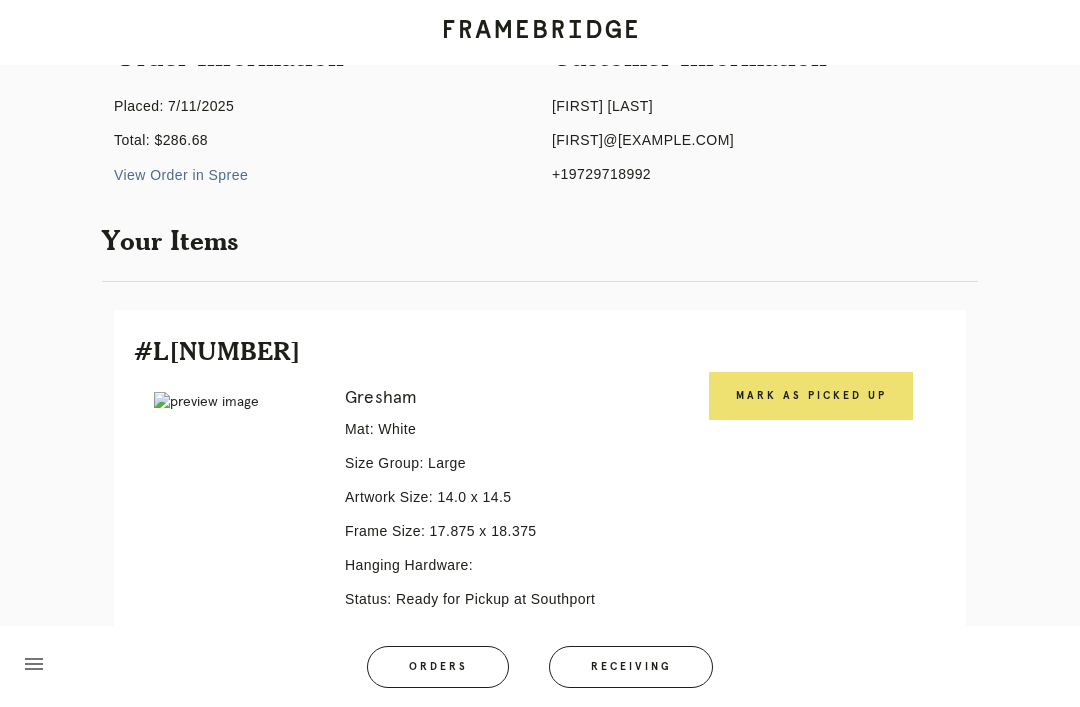 click on "Mark as Picked Up" at bounding box center [811, 396] 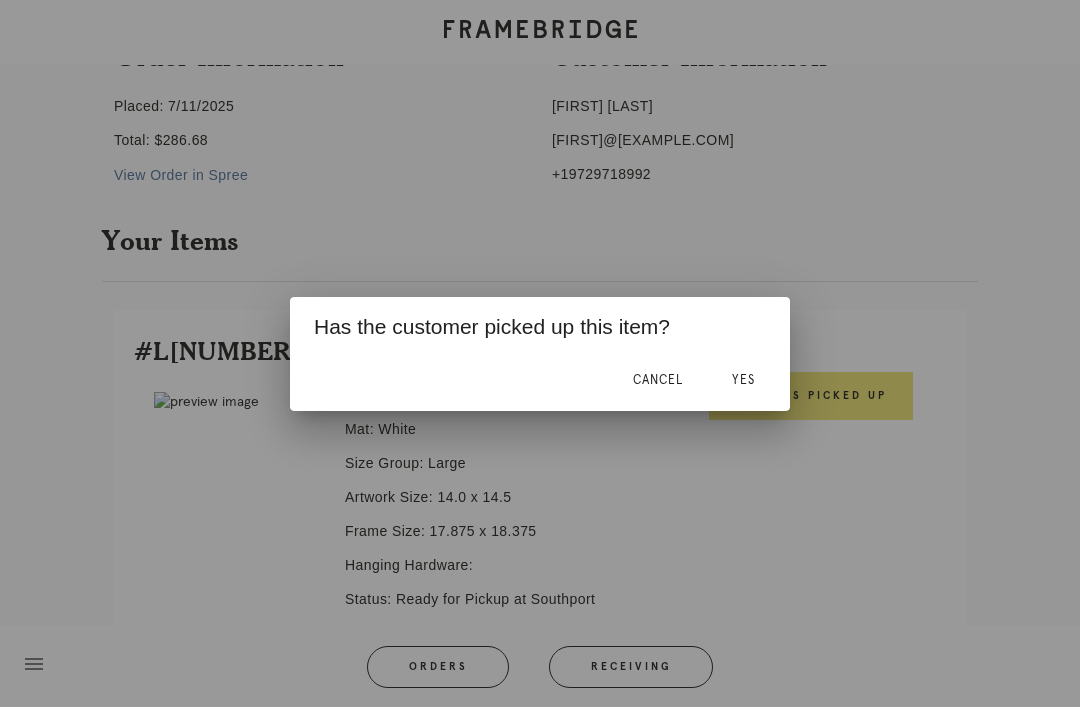 click on "Yes" at bounding box center (743, 381) 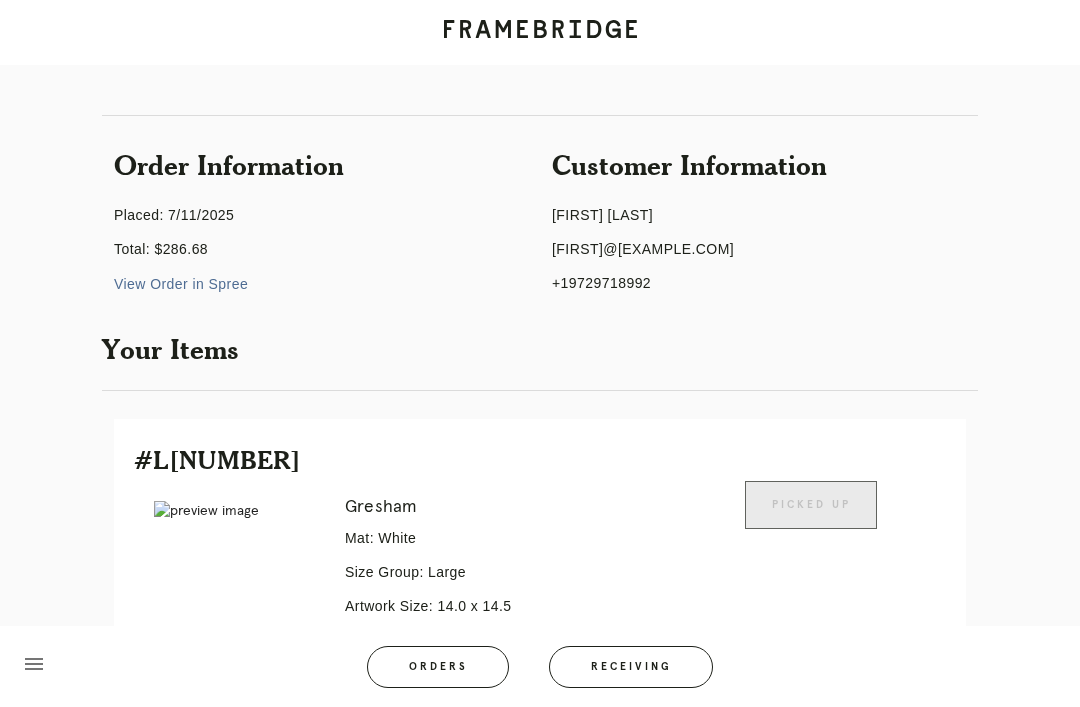 scroll, scrollTop: 0, scrollLeft: 0, axis: both 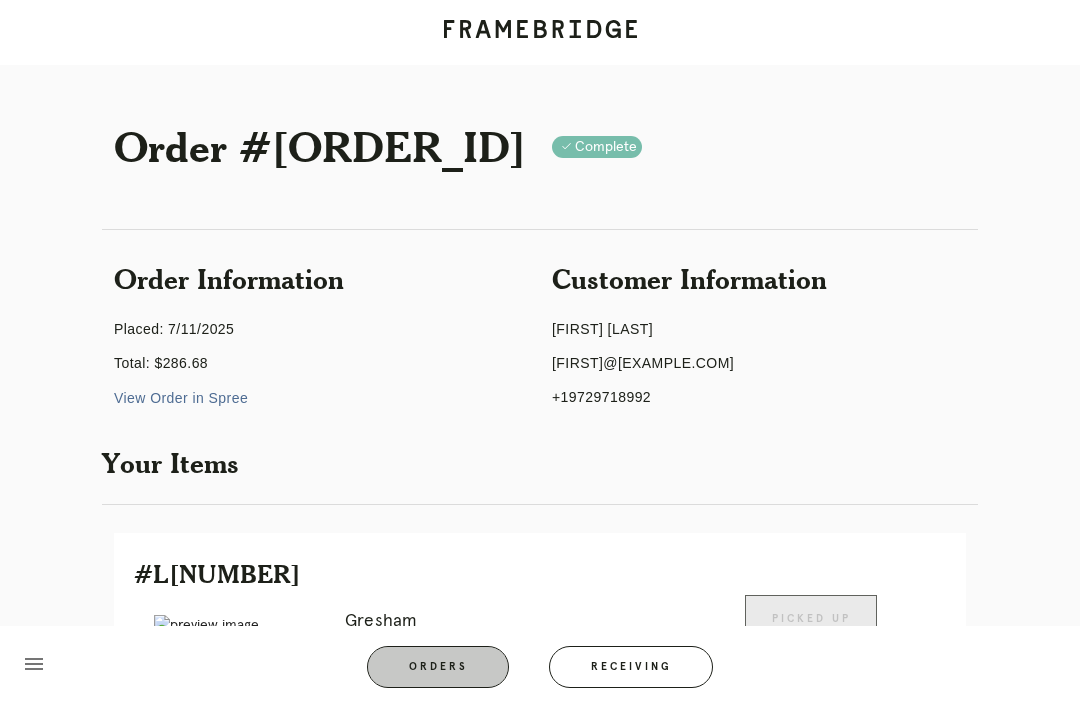 click on "Orders" at bounding box center (438, 667) 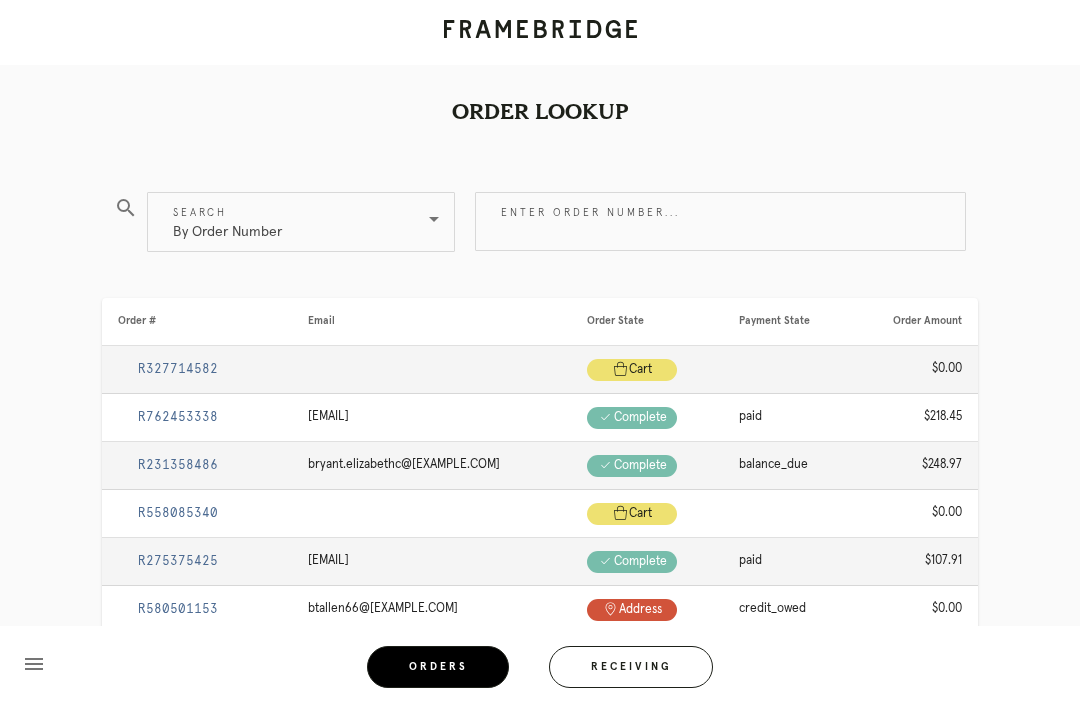 click on "Enter order number..." at bounding box center [720, 221] 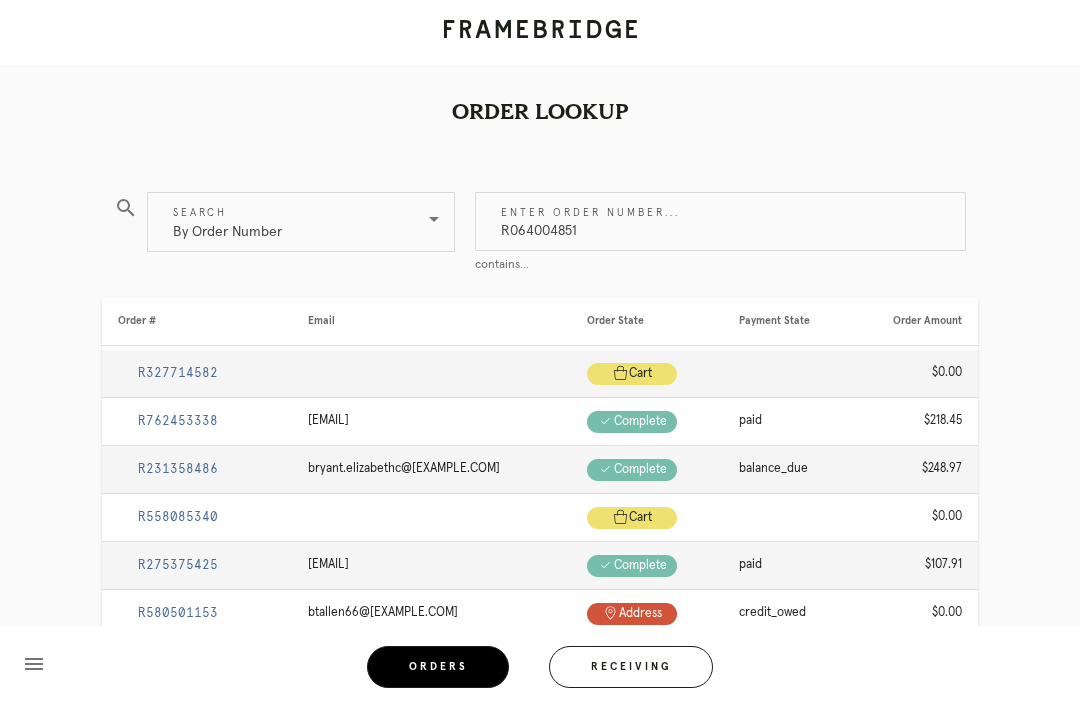 type on "R064004851" 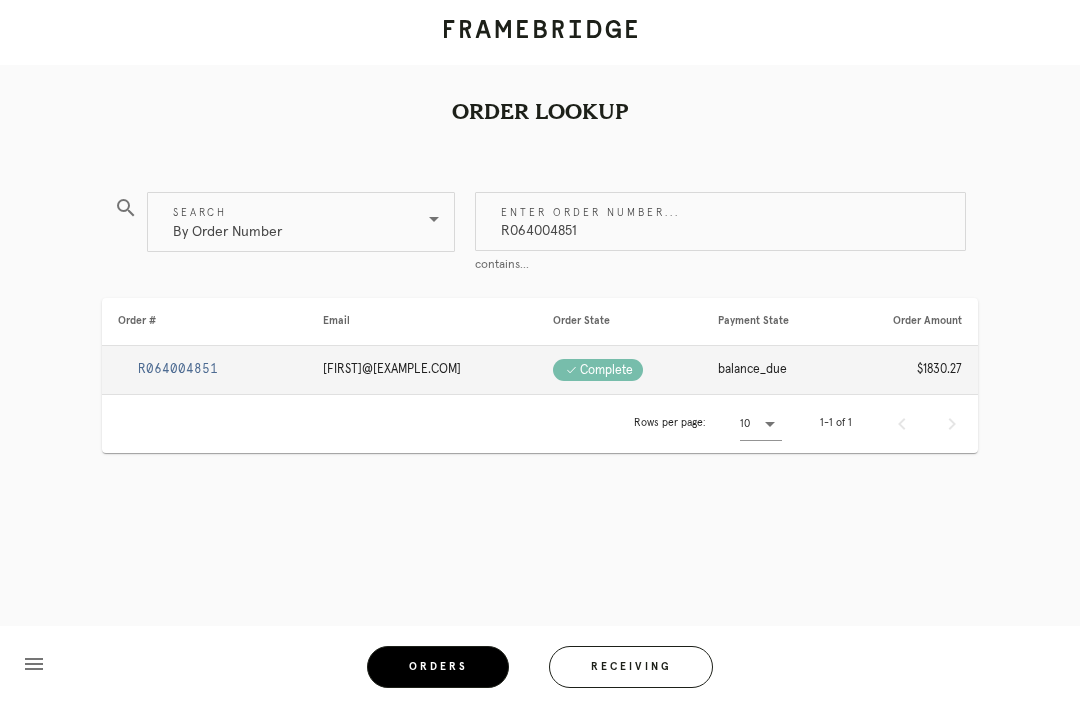 click on "R064004851" at bounding box center [204, 370] 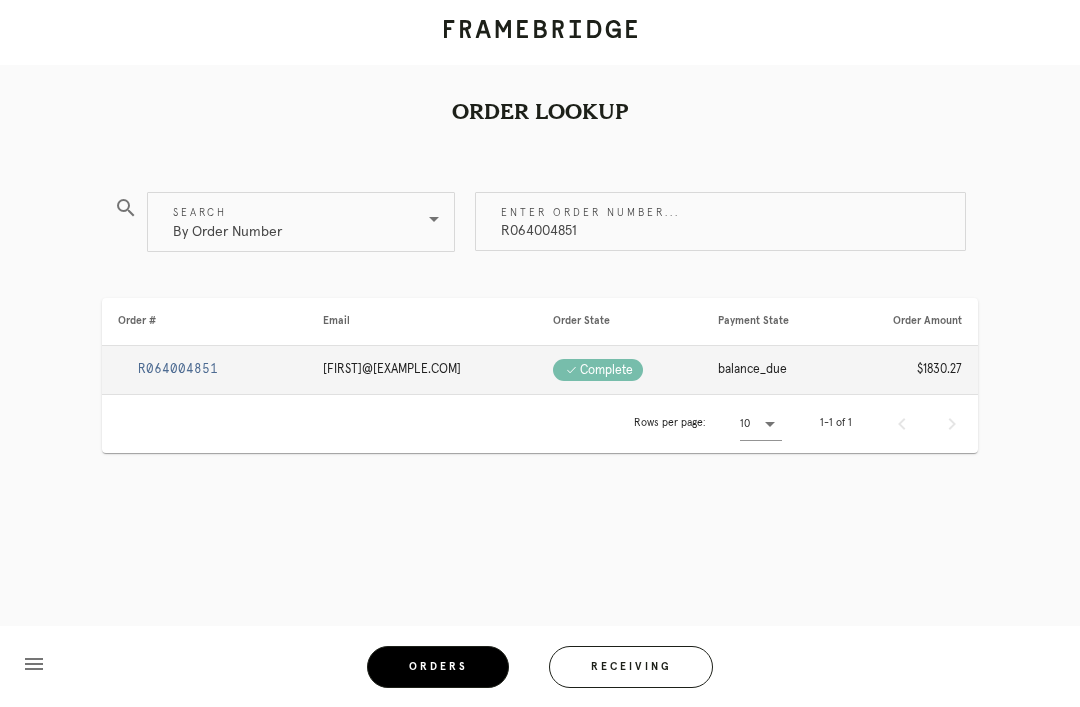 click on "R064004851" at bounding box center [178, 369] 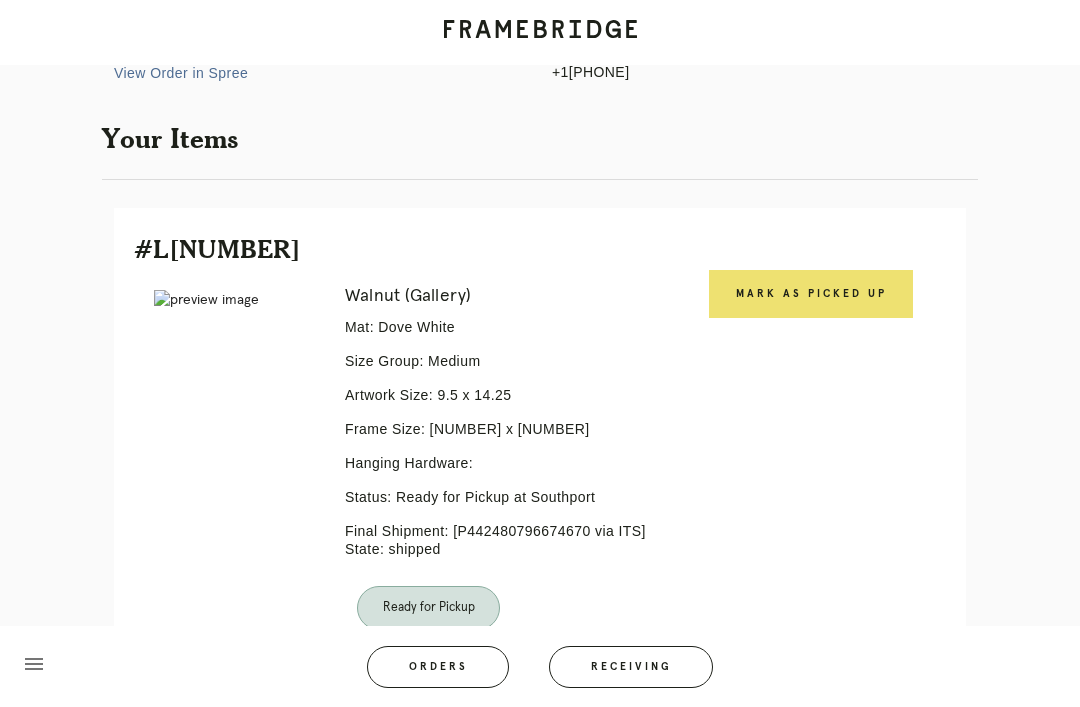scroll, scrollTop: 367, scrollLeft: 0, axis: vertical 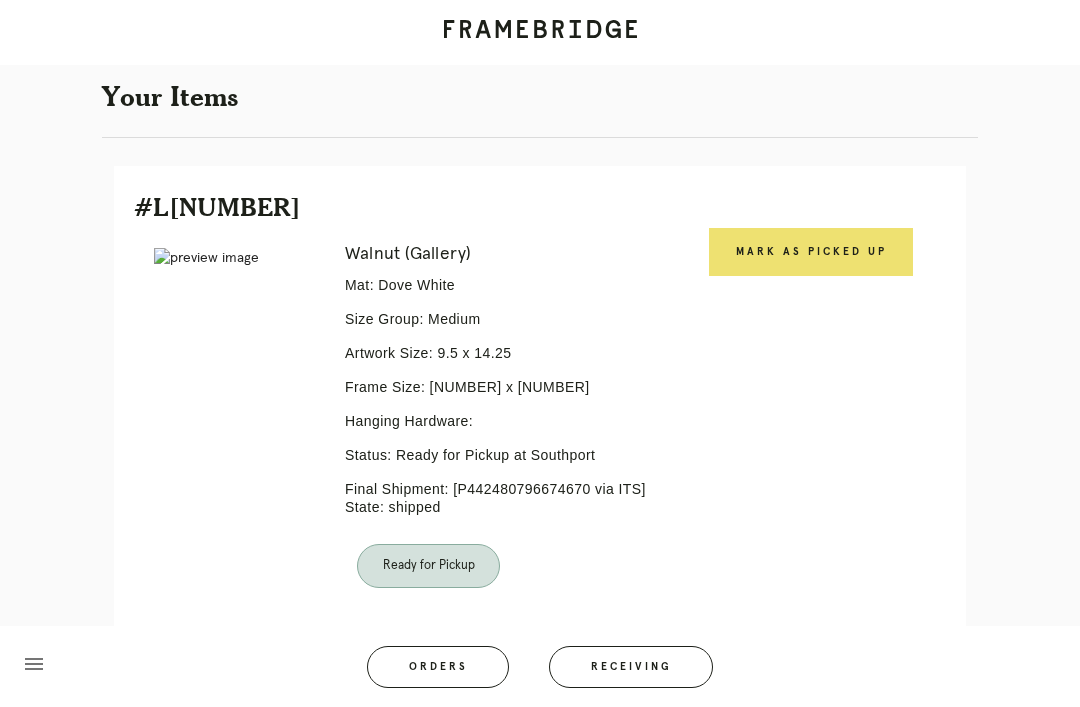 click on "Mark as Picked Up" at bounding box center (811, 252) 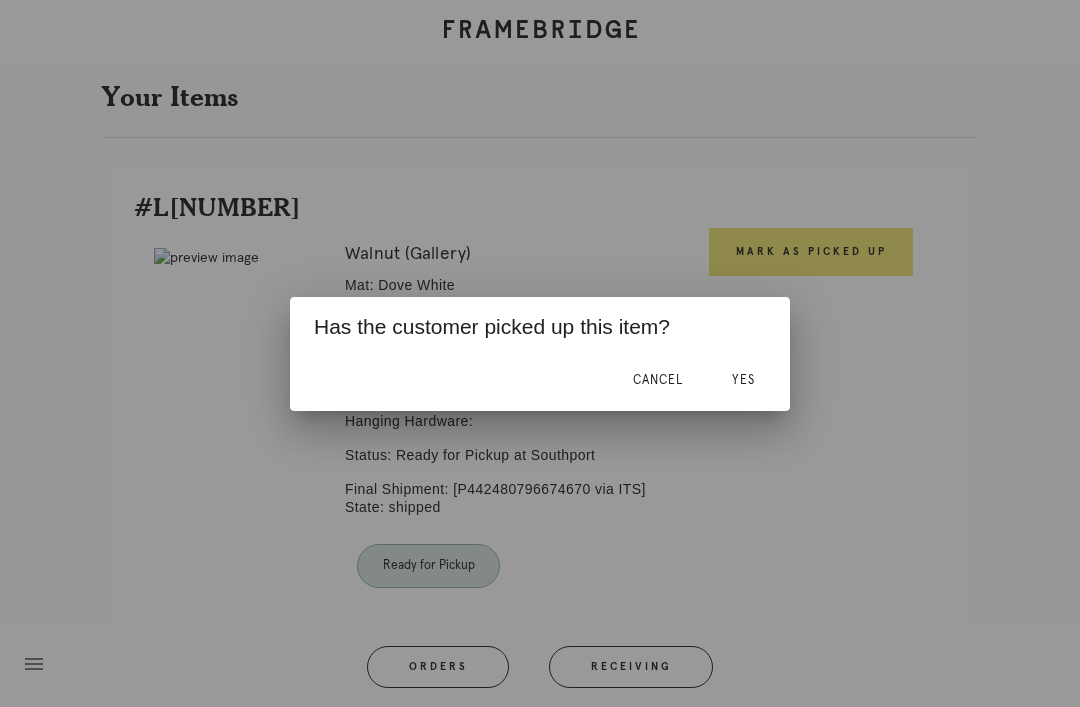 click on "Yes" at bounding box center [743, 380] 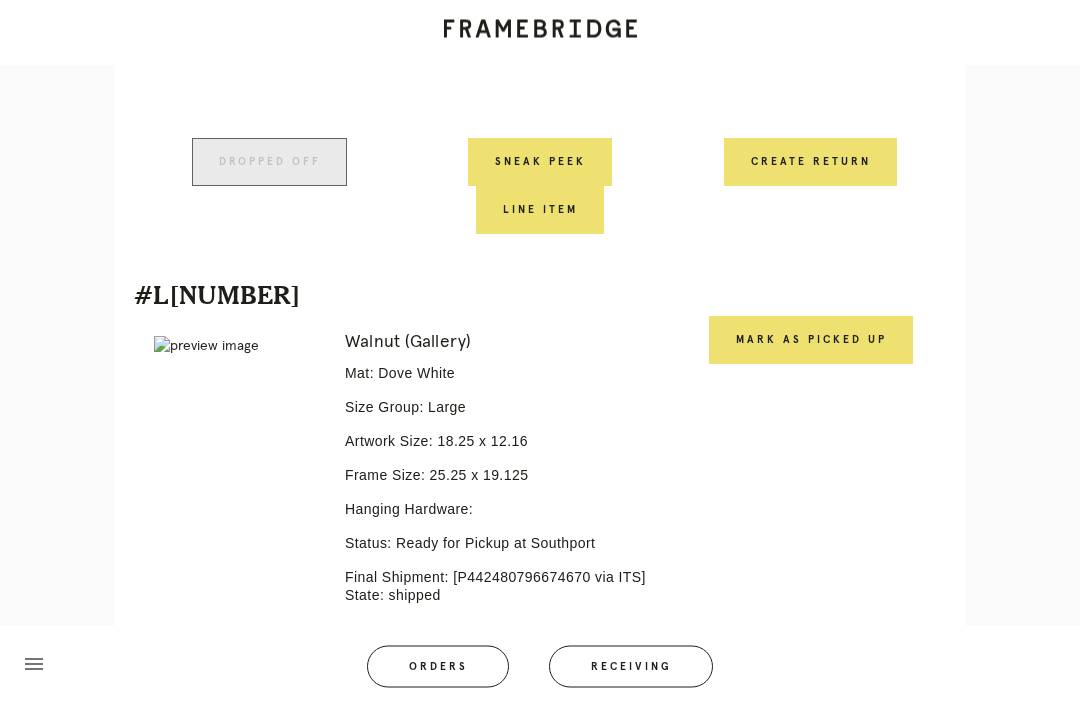scroll, scrollTop: 1355, scrollLeft: 0, axis: vertical 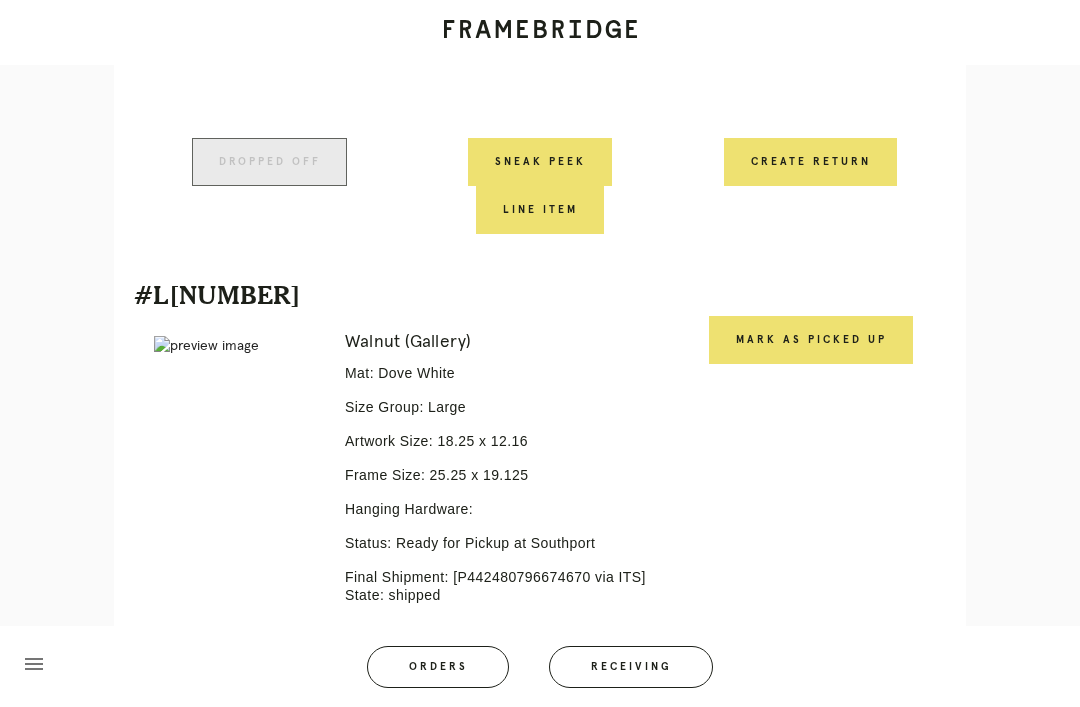 click on "Mark as Picked Up" at bounding box center (811, 340) 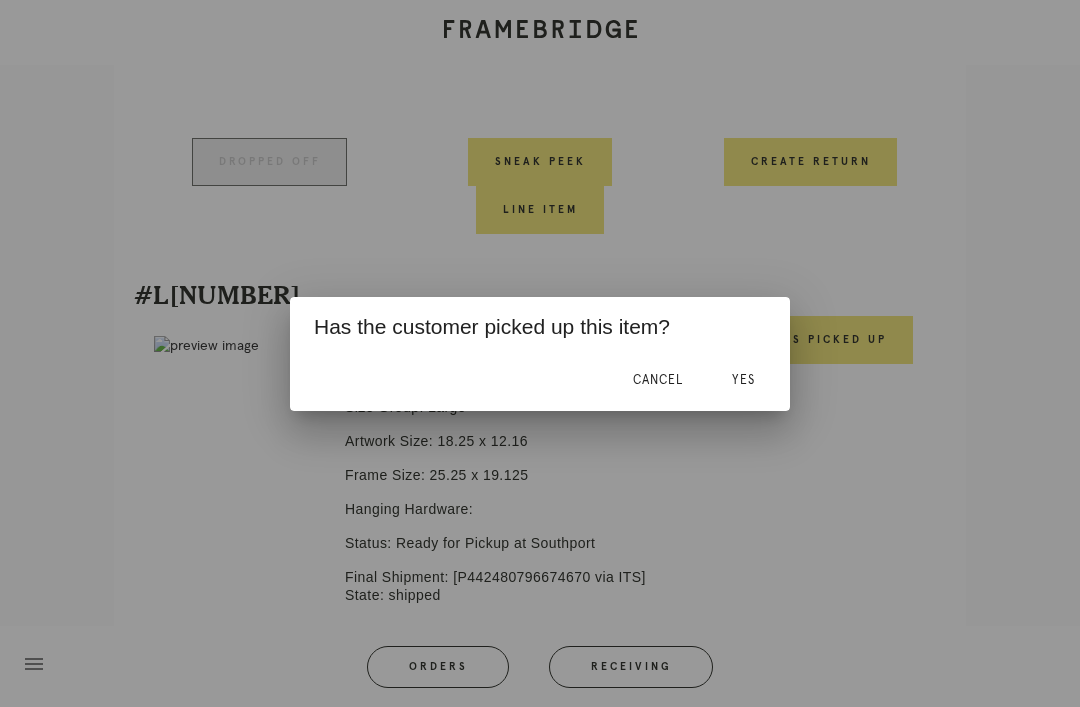 click on "Yes" at bounding box center [743, 380] 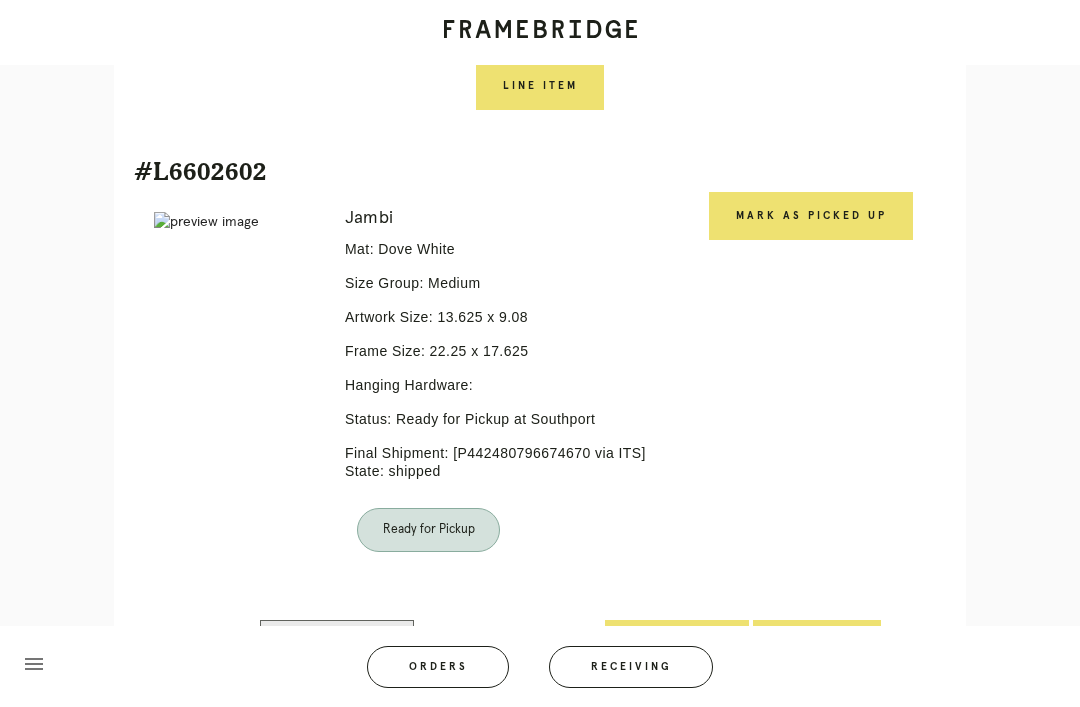 scroll, scrollTop: 6322, scrollLeft: 0, axis: vertical 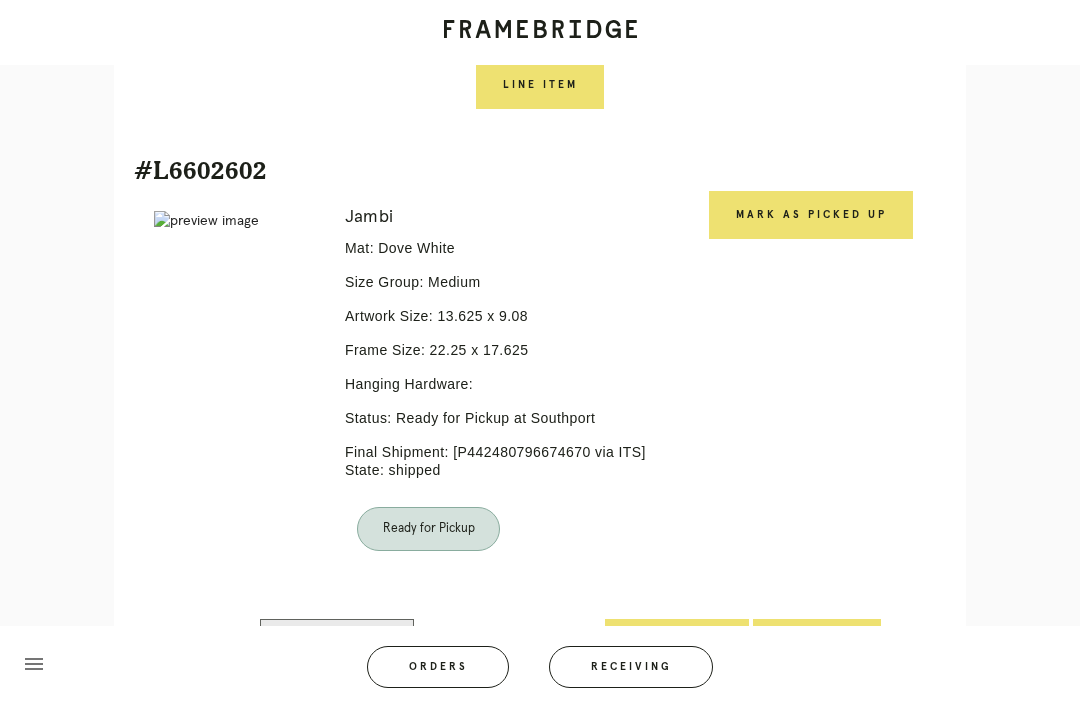 click on "Mark as Picked Up" at bounding box center (811, 215) 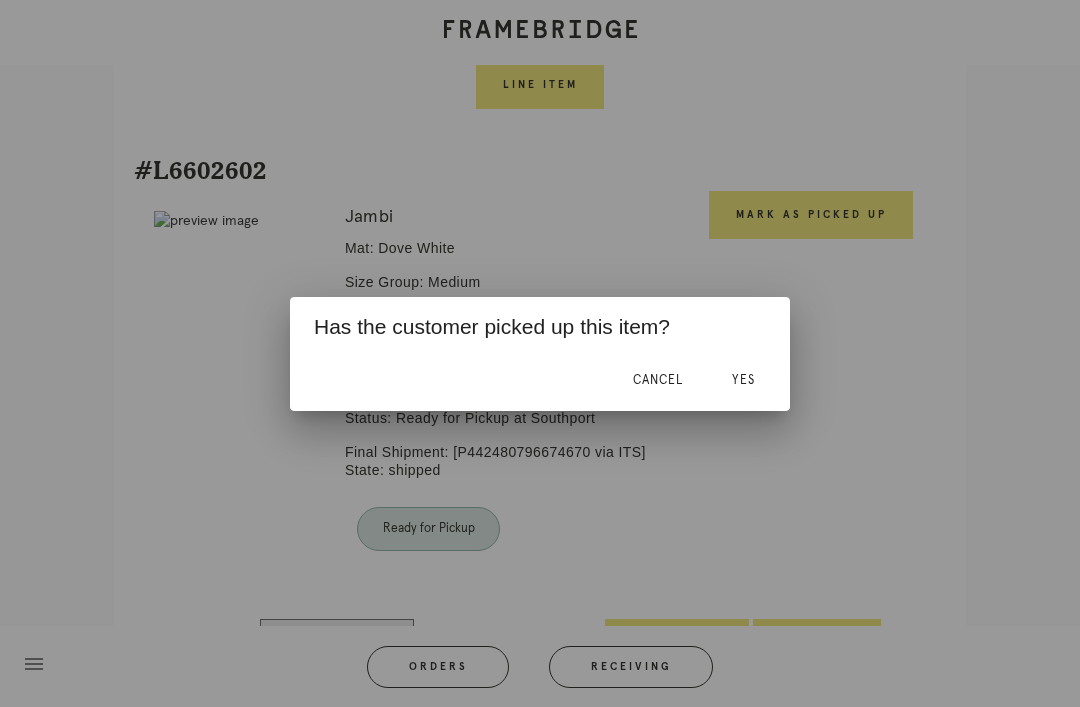 click on "Yes" at bounding box center [743, 381] 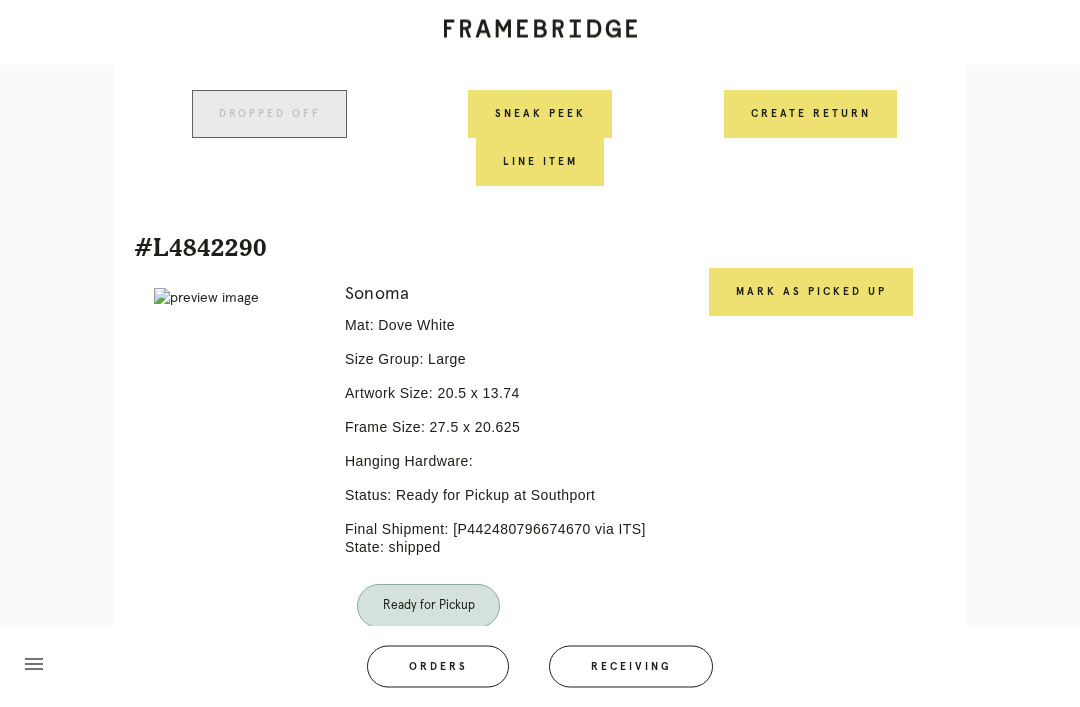 scroll, scrollTop: 7391, scrollLeft: 0, axis: vertical 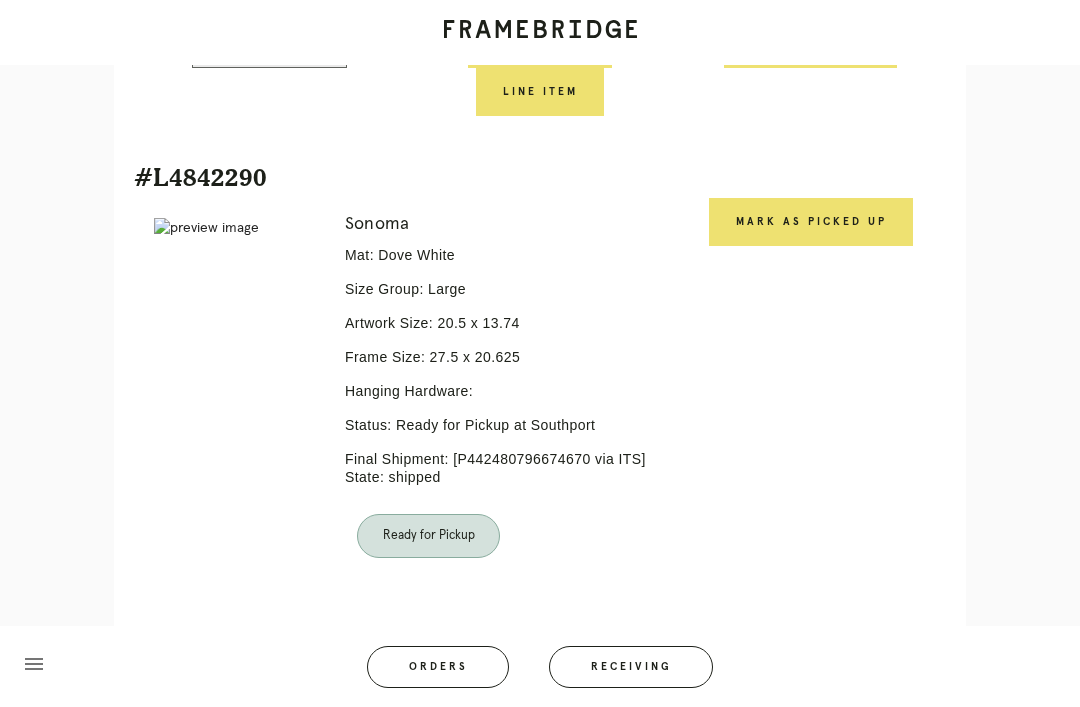 click on "Mark as Picked Up" at bounding box center (811, 222) 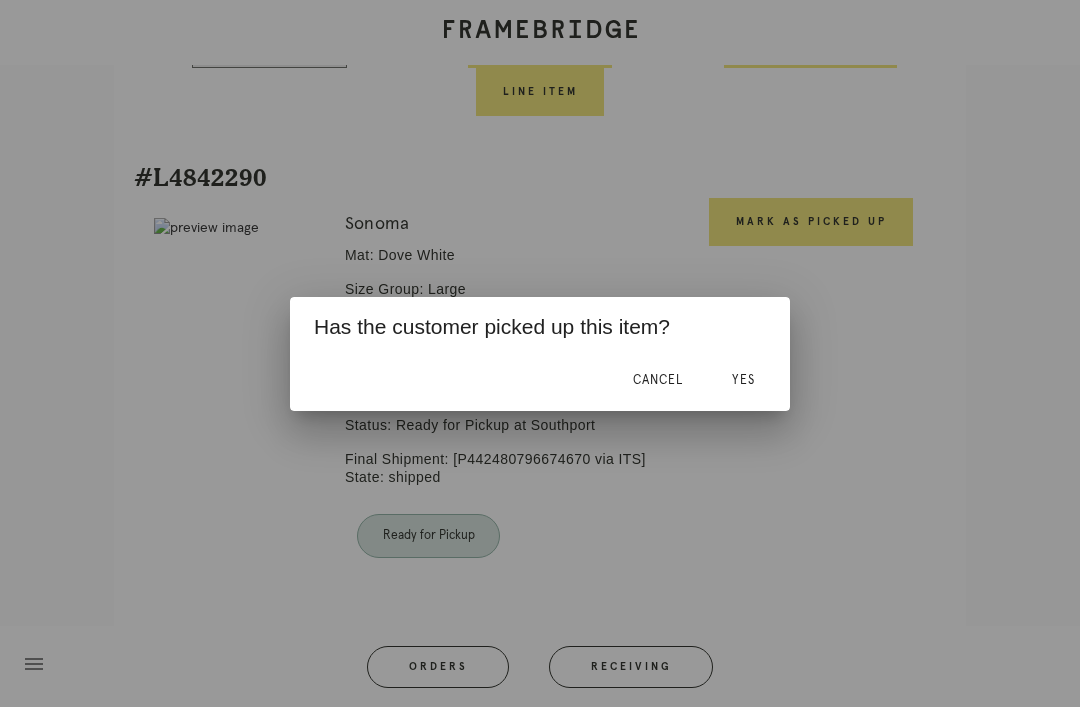 click on "Yes" at bounding box center [743, 381] 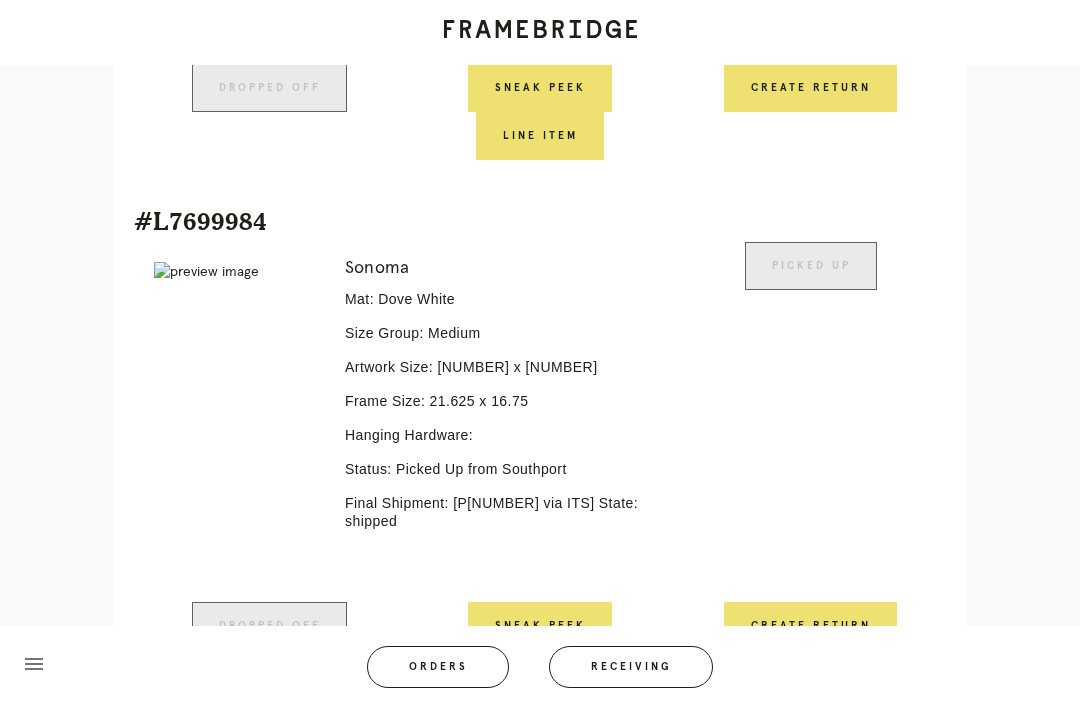 scroll, scrollTop: 3042, scrollLeft: 0, axis: vertical 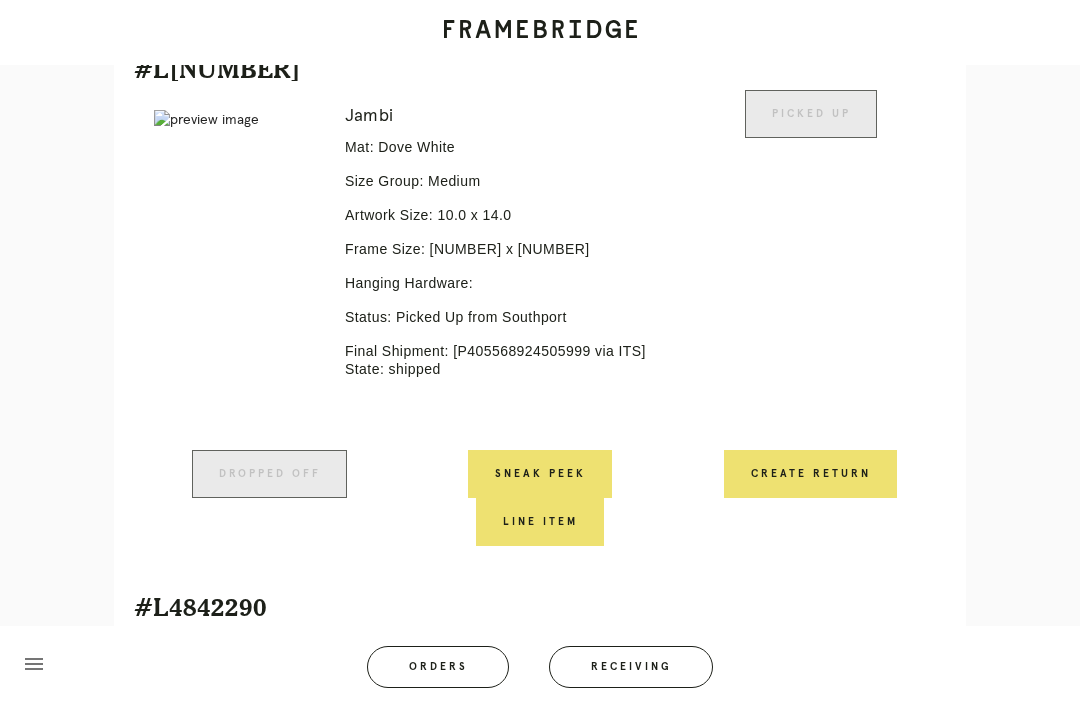 click on "Orders" at bounding box center (438, 667) 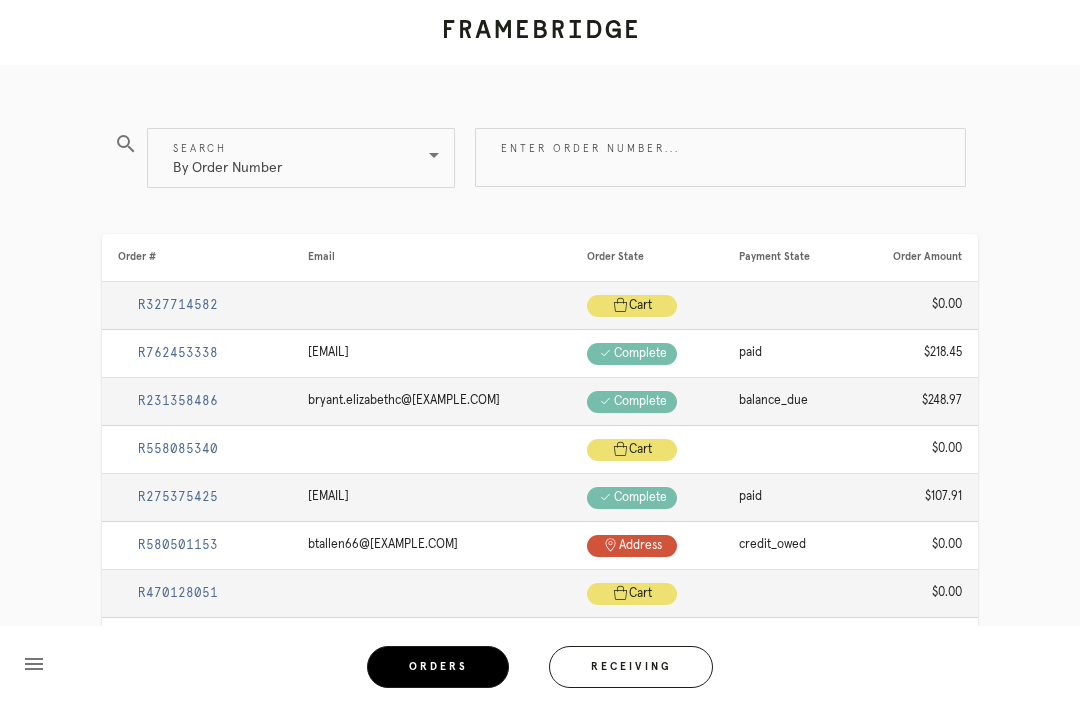 click on "Enter order number..." at bounding box center (720, 157) 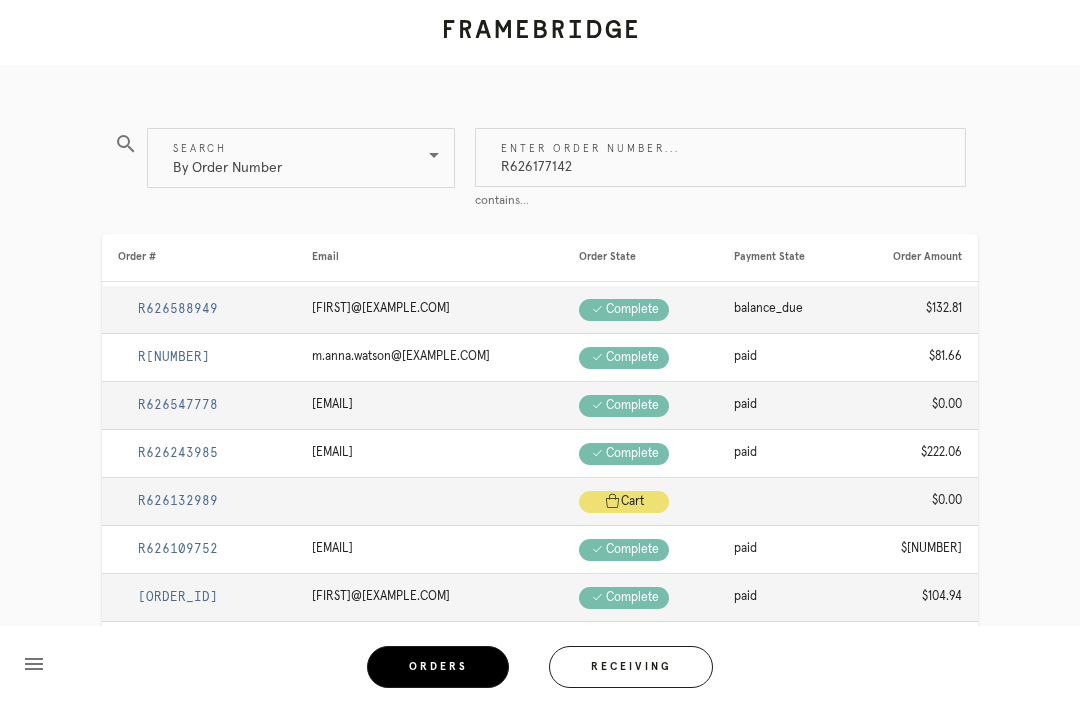type on "R626177142" 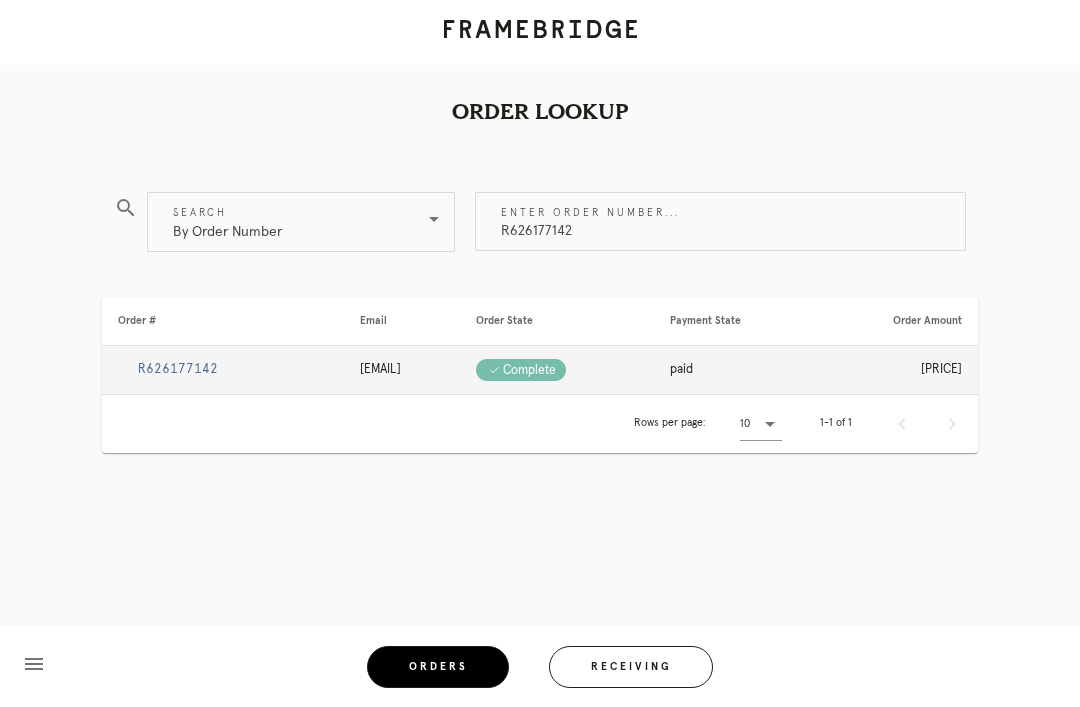 click on "R626177142" at bounding box center (178, 369) 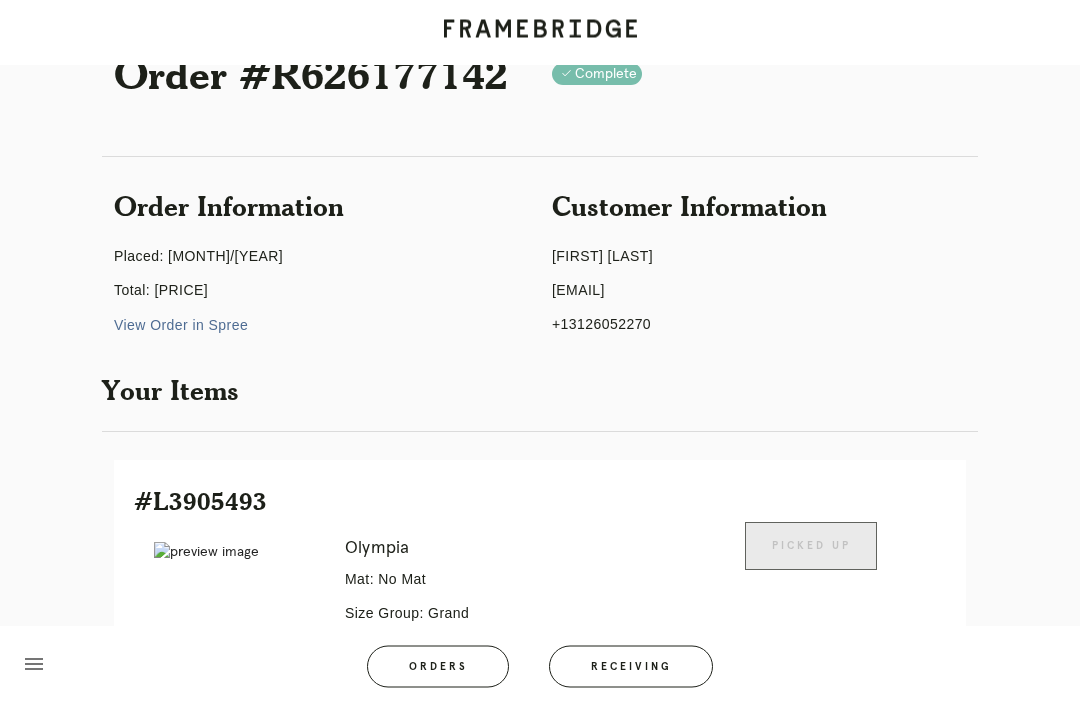 scroll, scrollTop: 0, scrollLeft: 0, axis: both 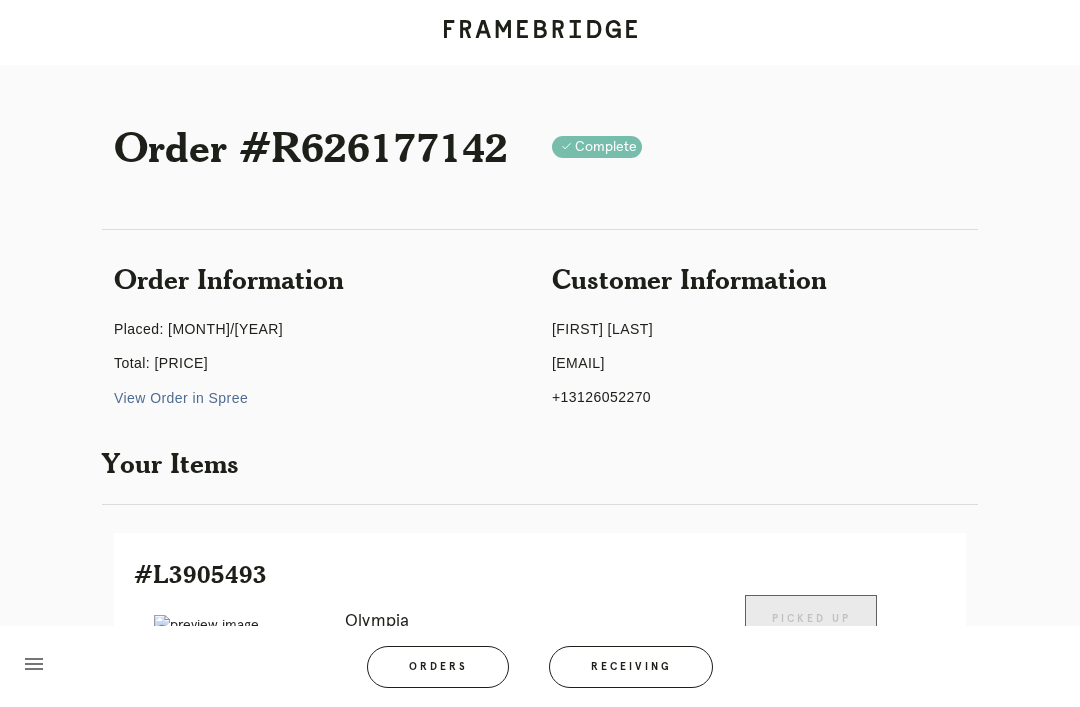 click on "Orders" at bounding box center [438, 667] 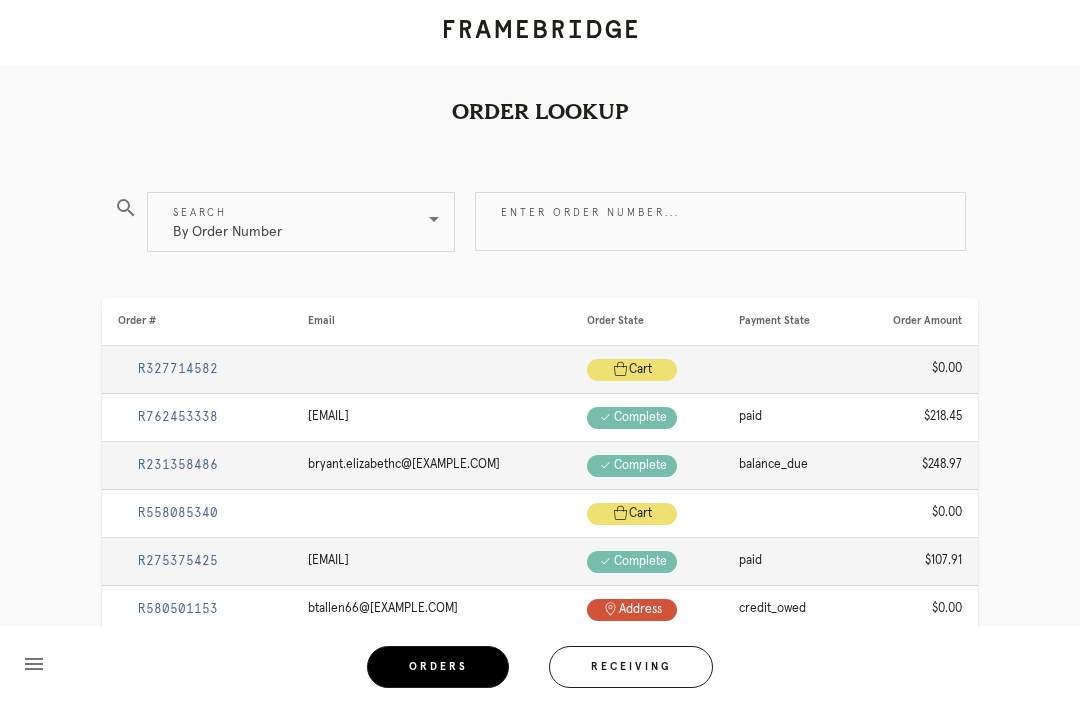 click on "Enter order number..." at bounding box center [720, 221] 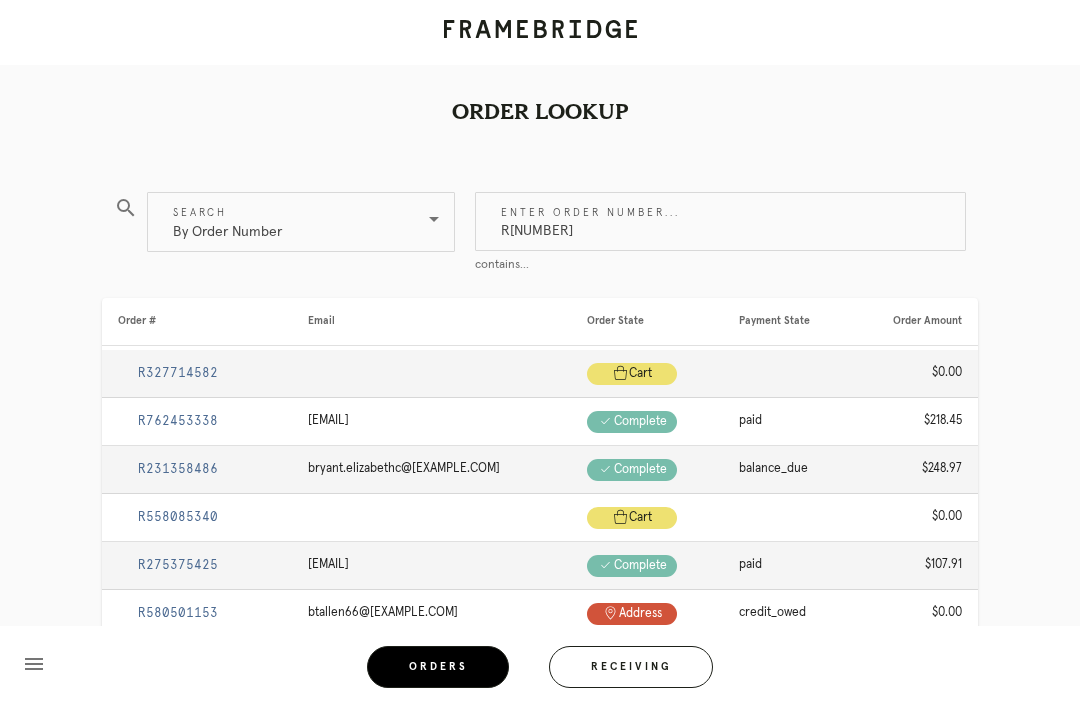 type on "R[NUMBER]" 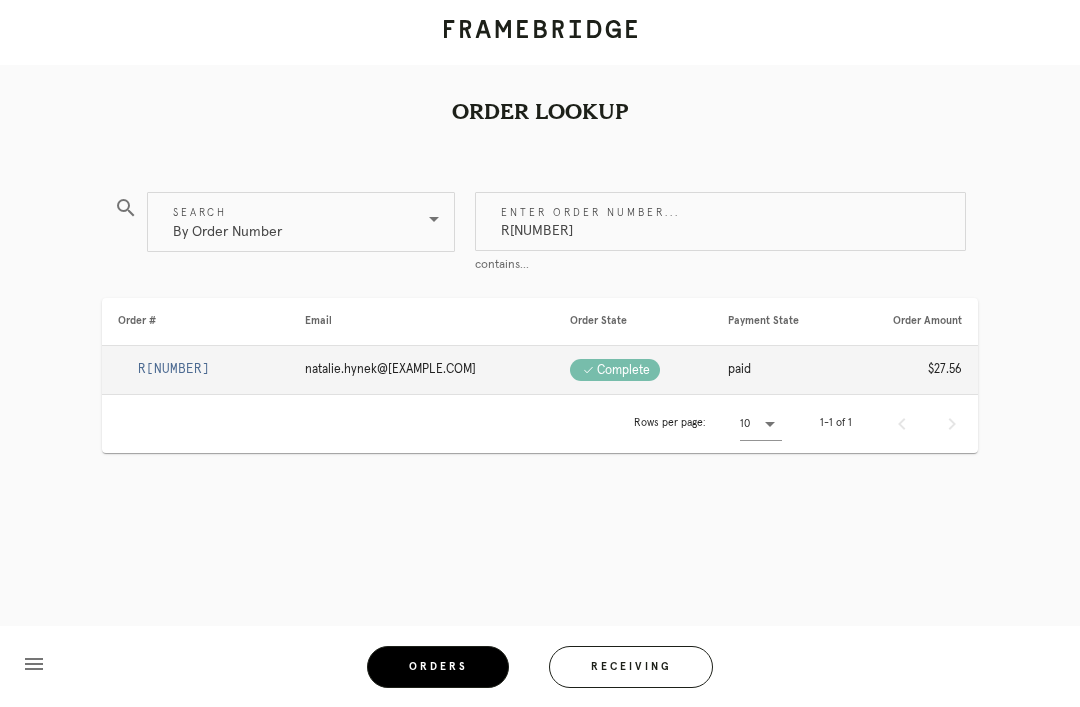 click on "R[NUMBER]" at bounding box center [174, 369] 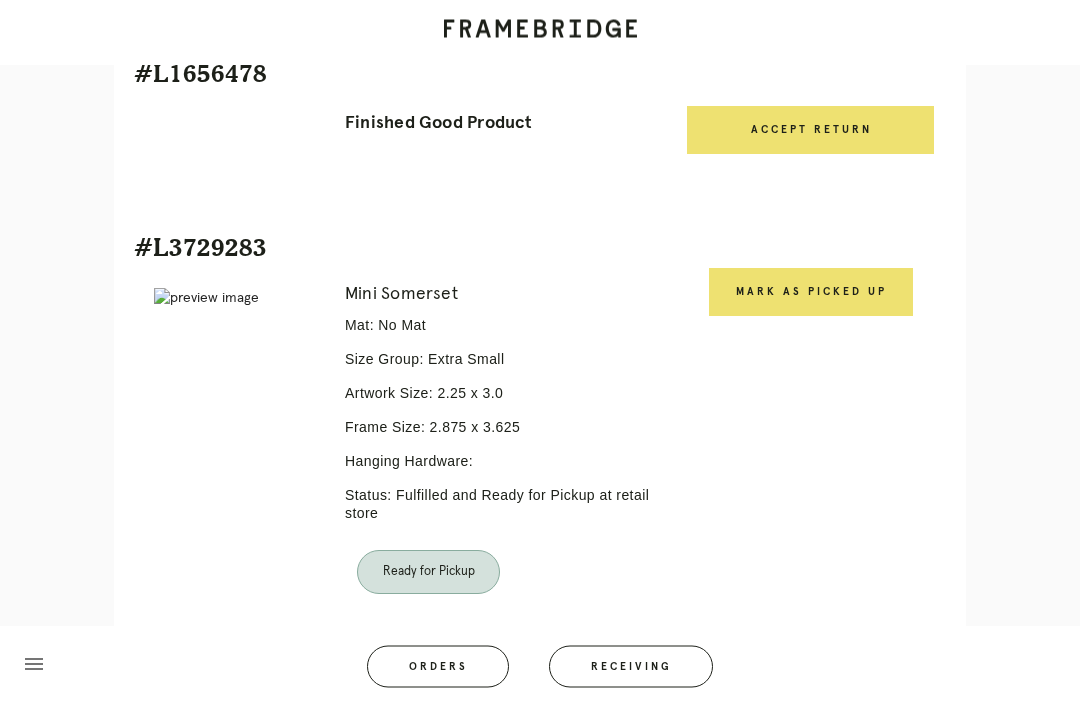 scroll, scrollTop: 595, scrollLeft: 0, axis: vertical 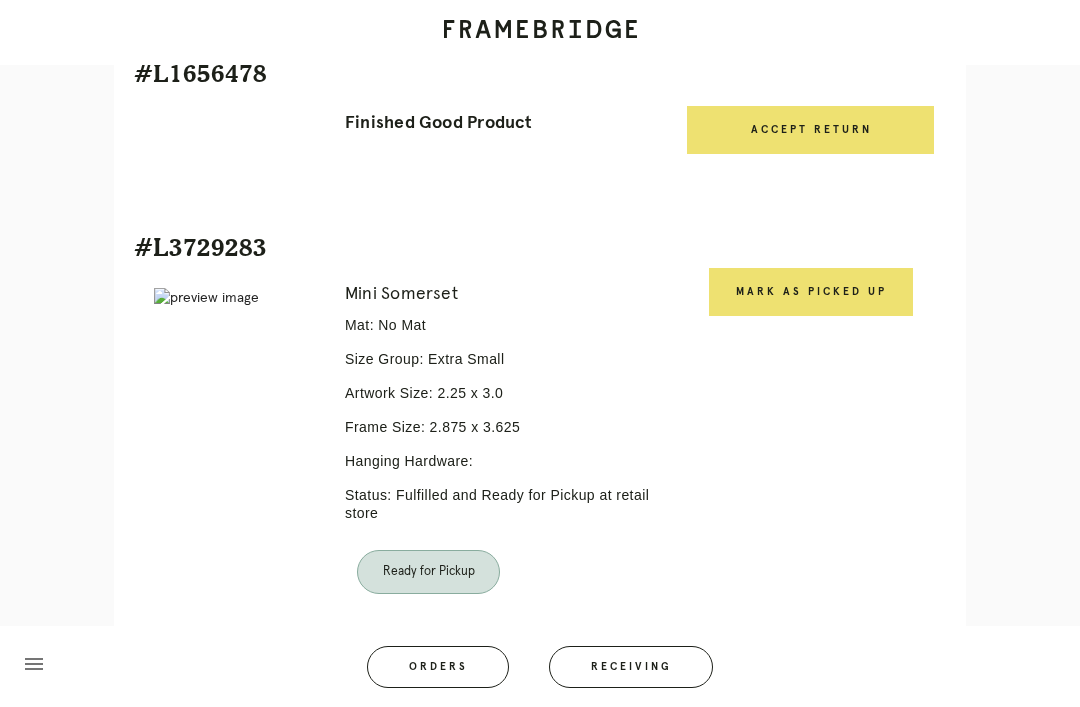 click on "Mark as Picked Up" at bounding box center [811, 292] 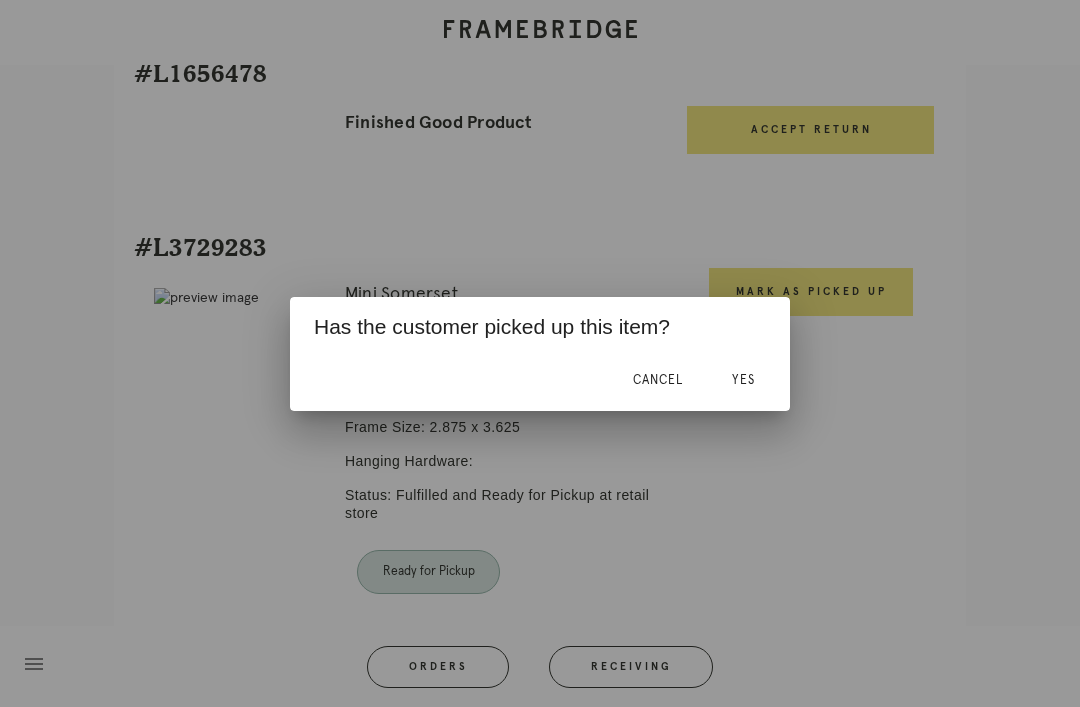 click on "Yes" at bounding box center [743, 380] 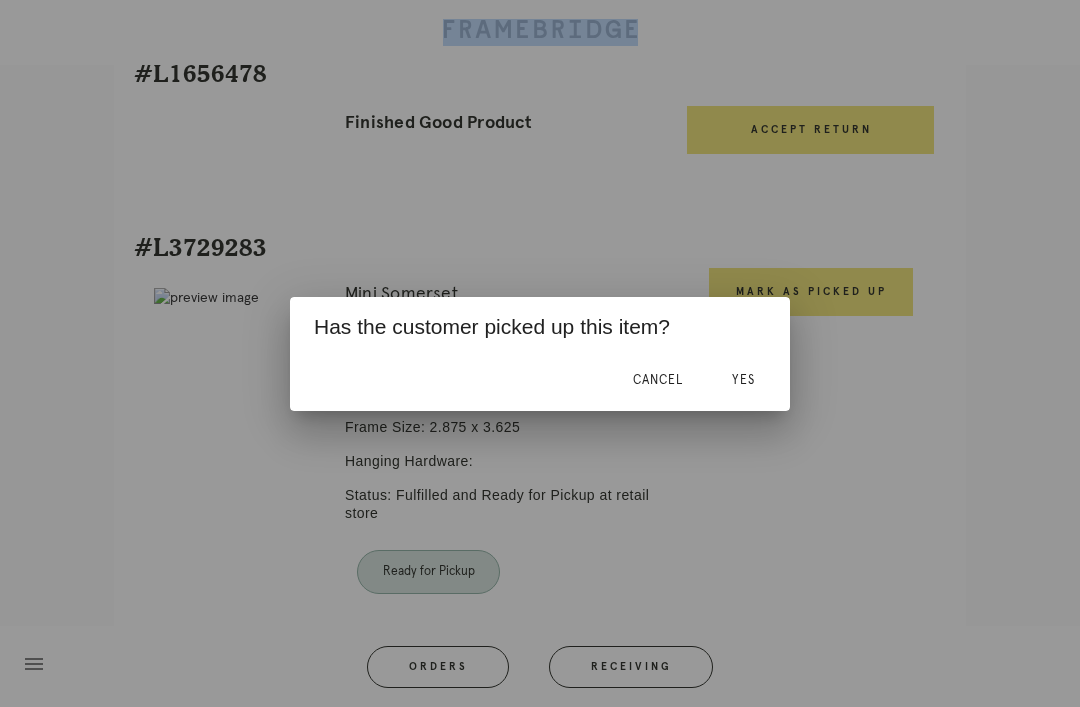 click at bounding box center (540, 353) 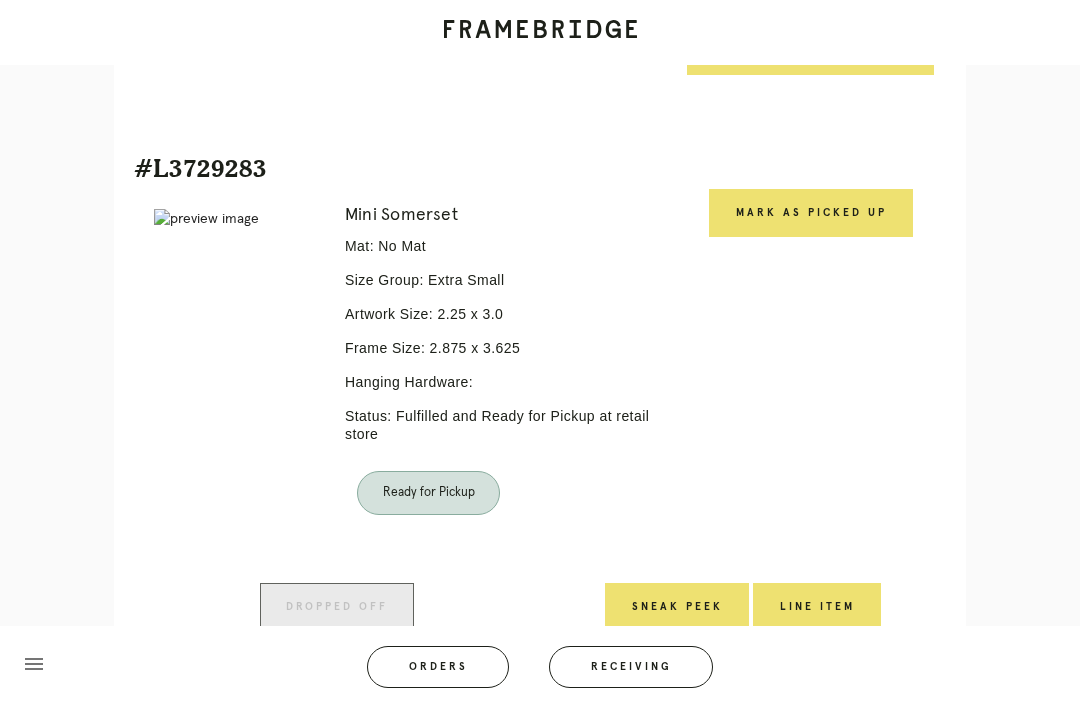 scroll, scrollTop: 668, scrollLeft: 0, axis: vertical 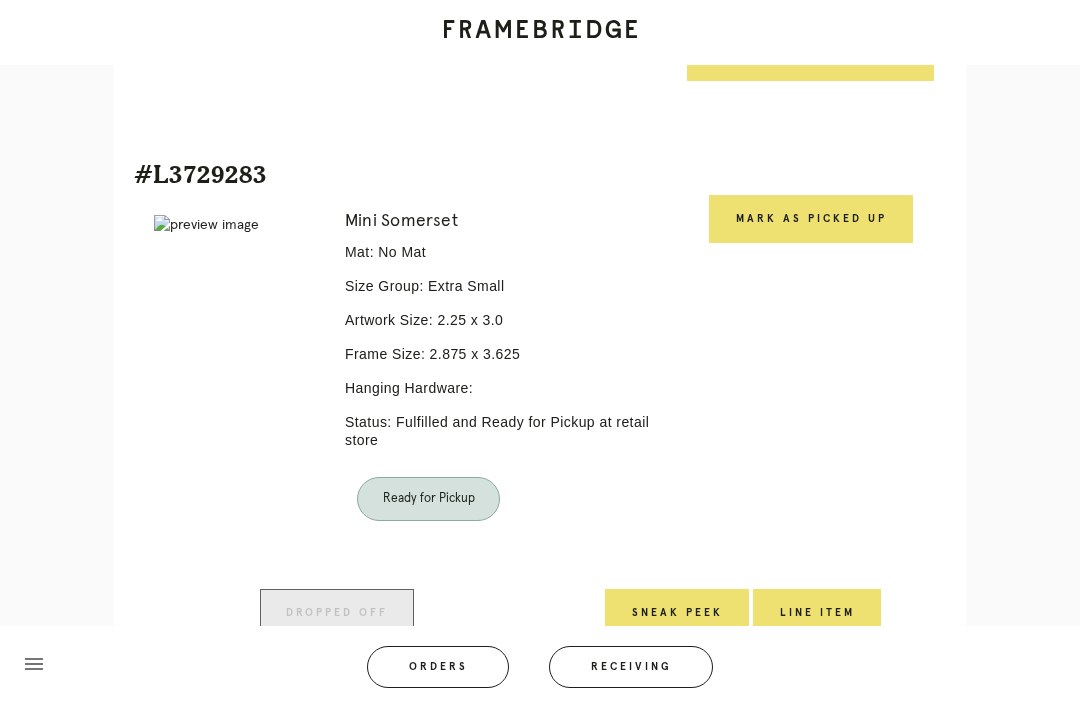 click on "Mark as Picked Up" at bounding box center [811, 219] 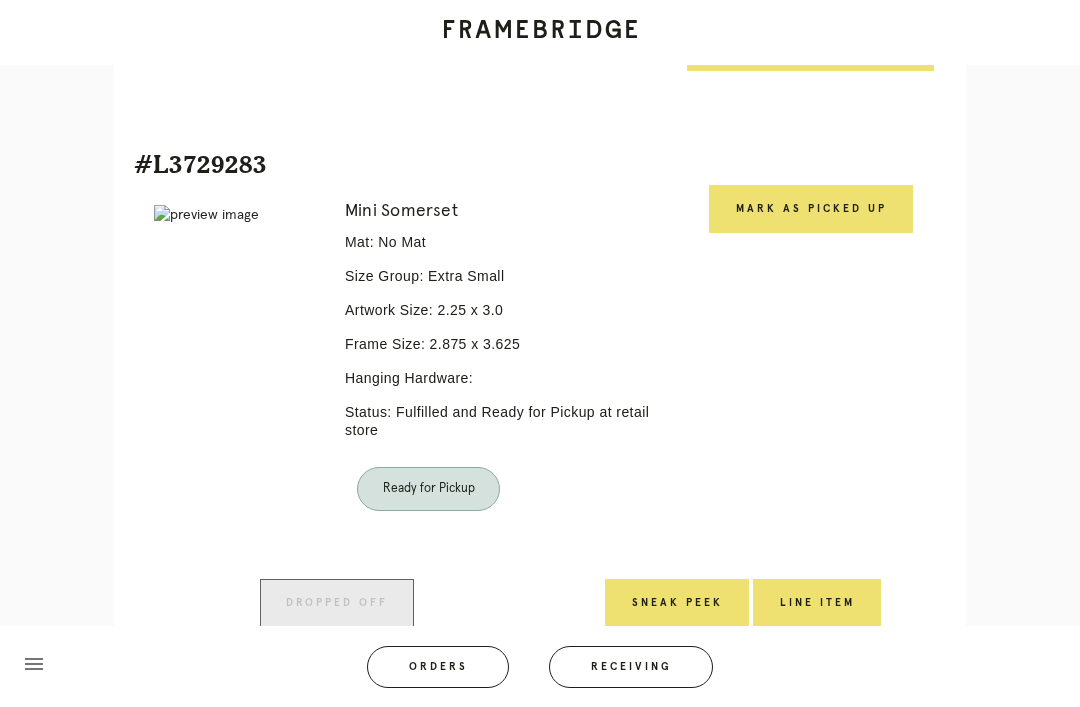 scroll, scrollTop: 683, scrollLeft: 0, axis: vertical 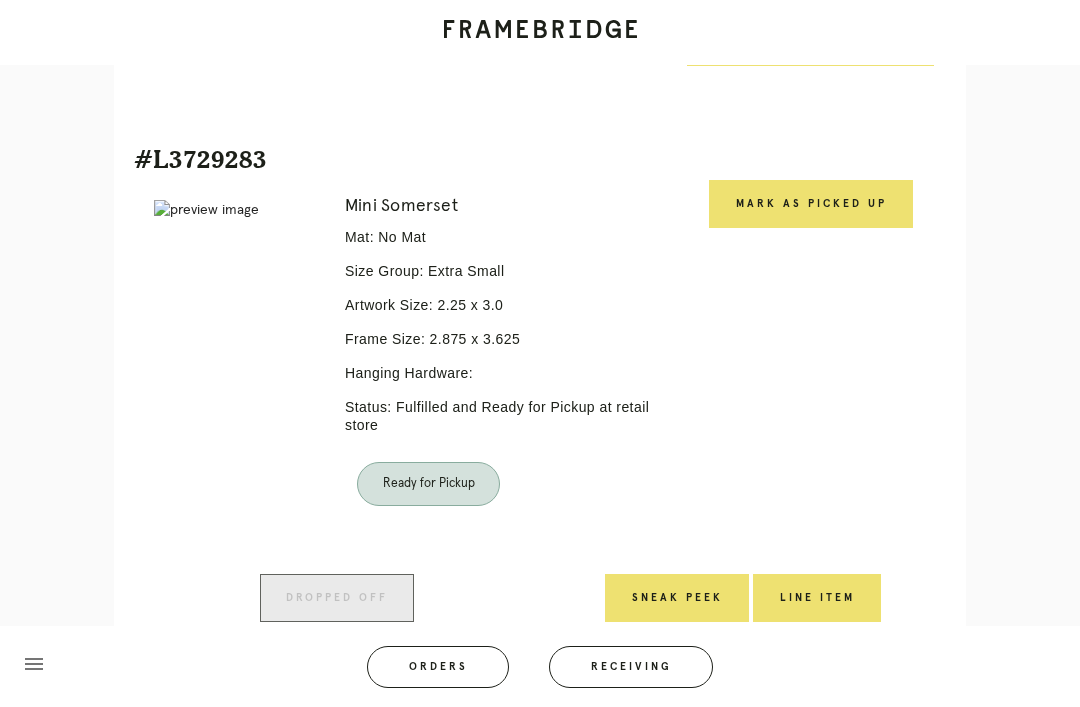 click on "Mark as Picked Up" at bounding box center (811, 204) 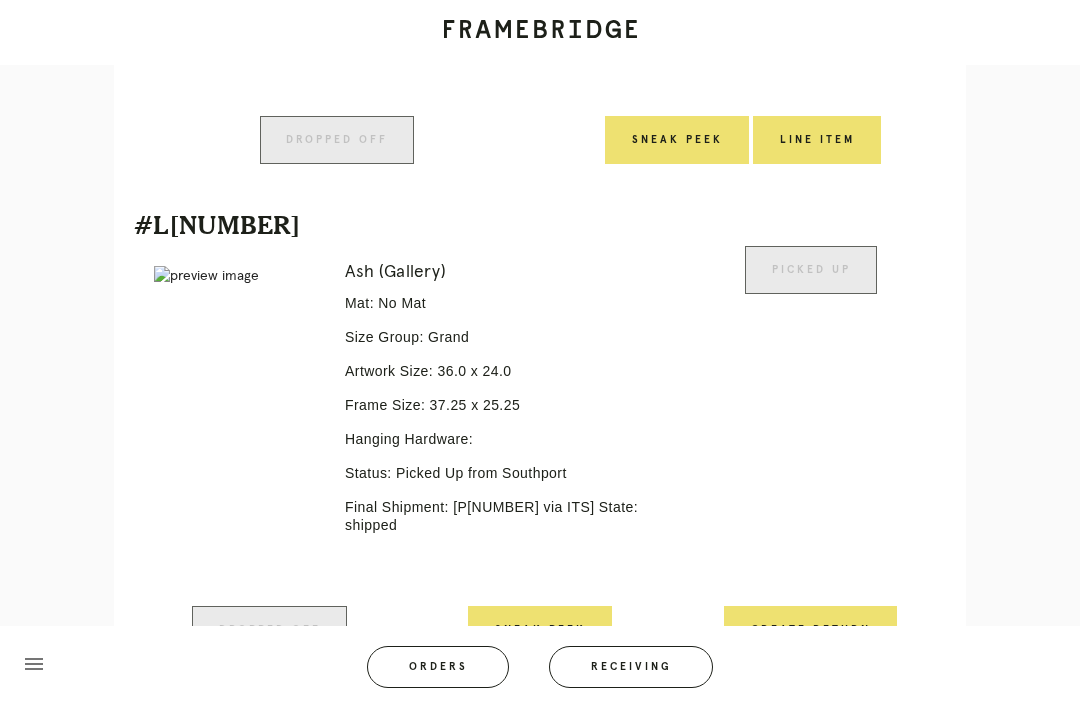 scroll, scrollTop: 1223, scrollLeft: 0, axis: vertical 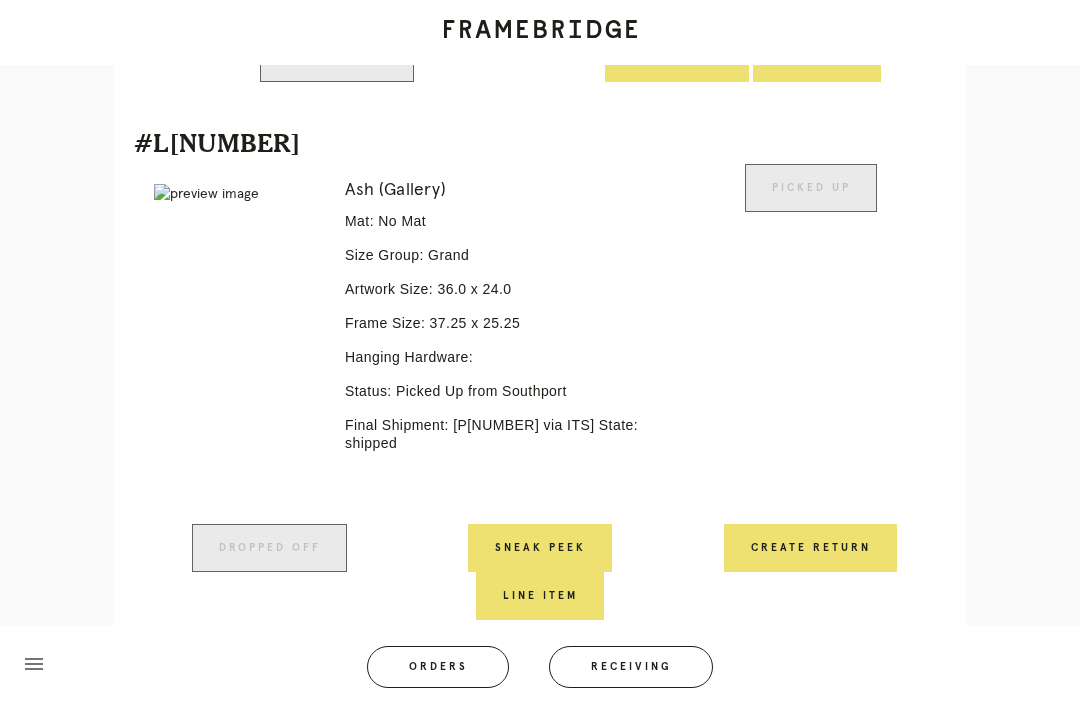click on "Orders" at bounding box center (438, 667) 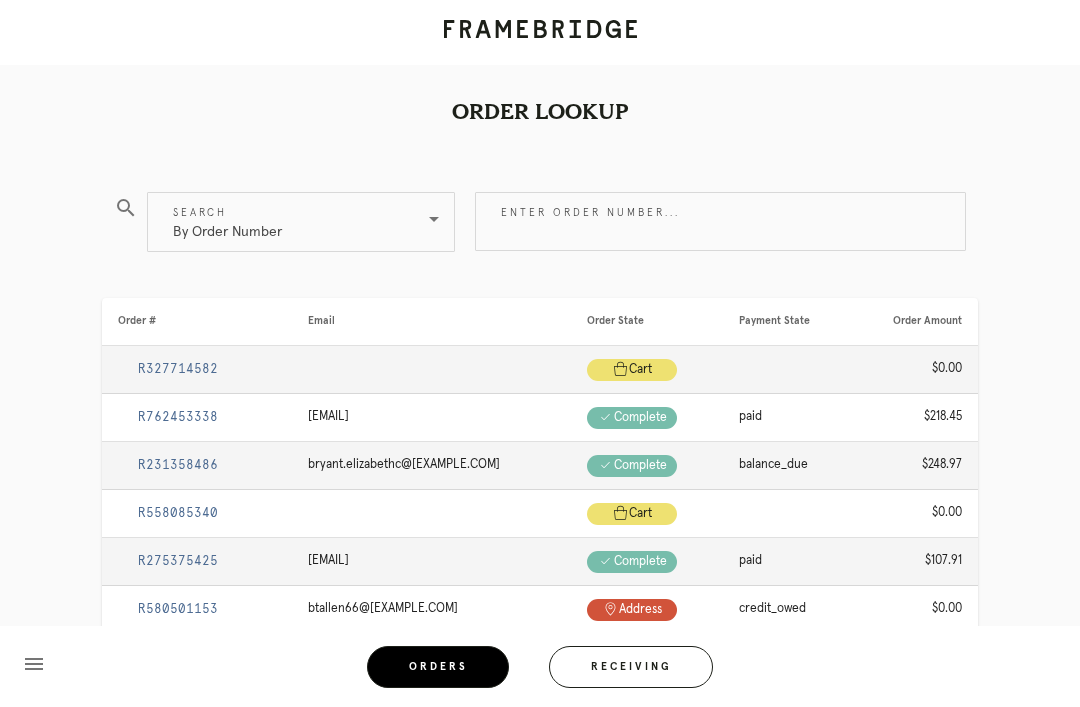 click on "Enter order number..." at bounding box center (720, 221) 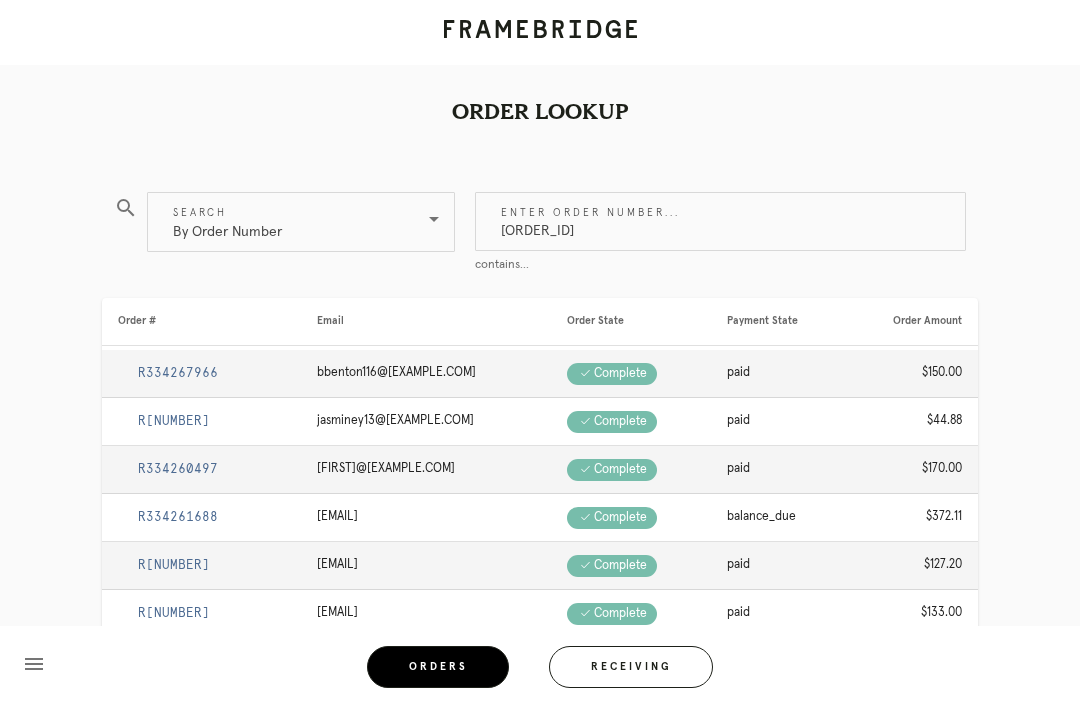 type on "[ORDER_ID]" 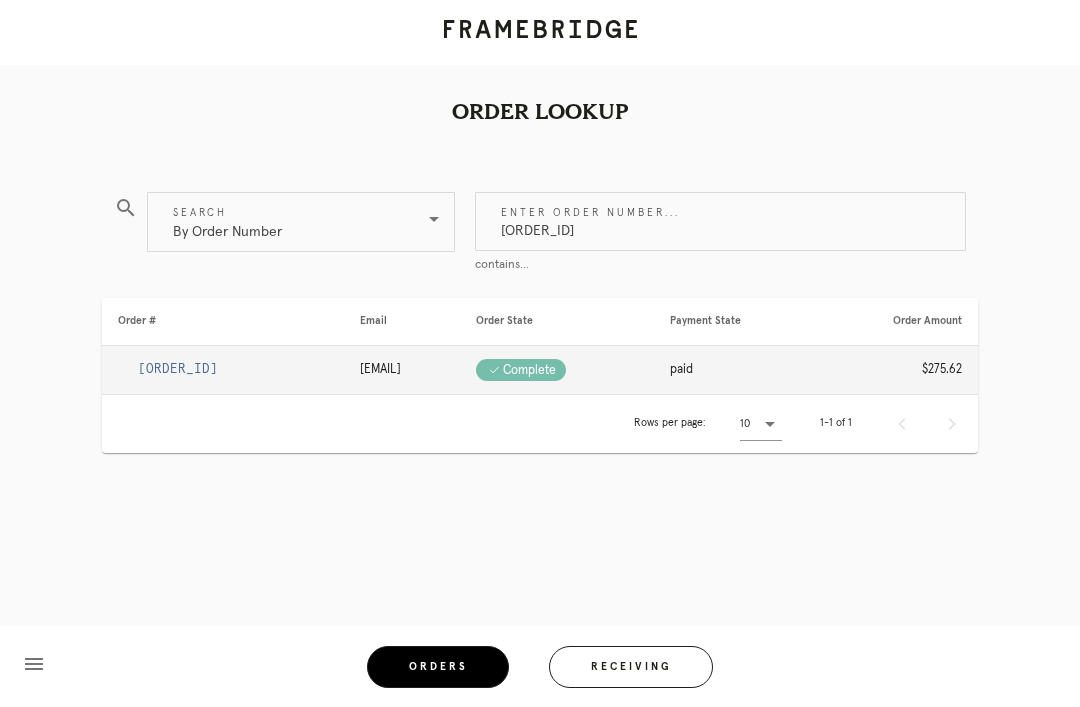 click on "[ORDER_ID]" at bounding box center (178, 369) 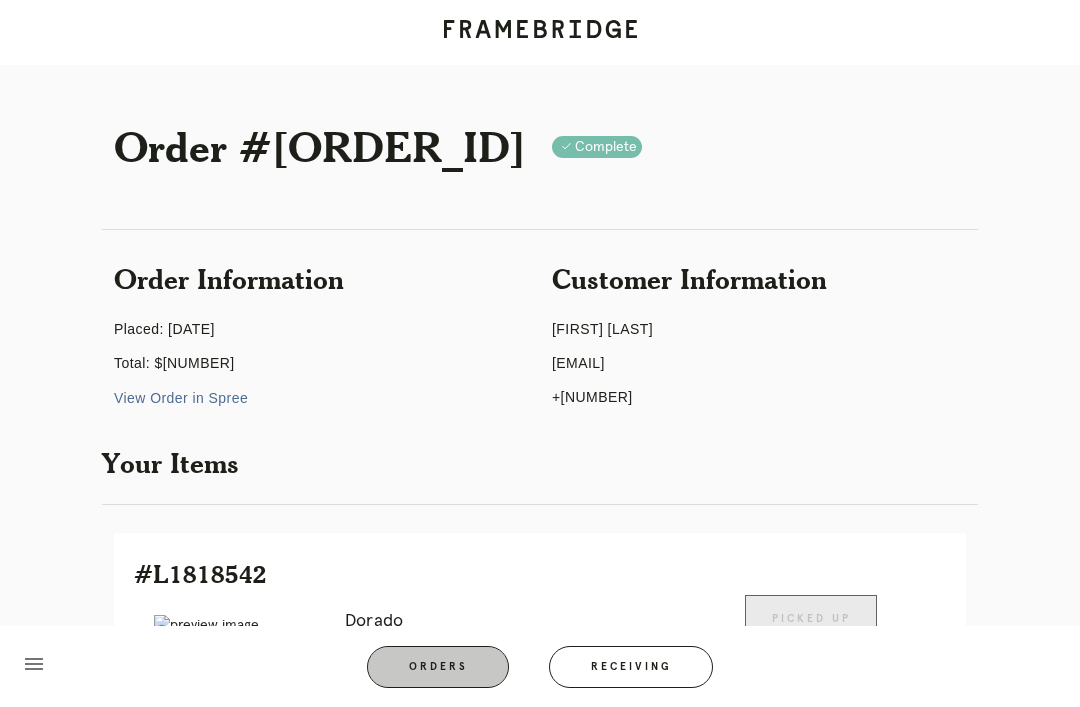 scroll, scrollTop: 21, scrollLeft: 0, axis: vertical 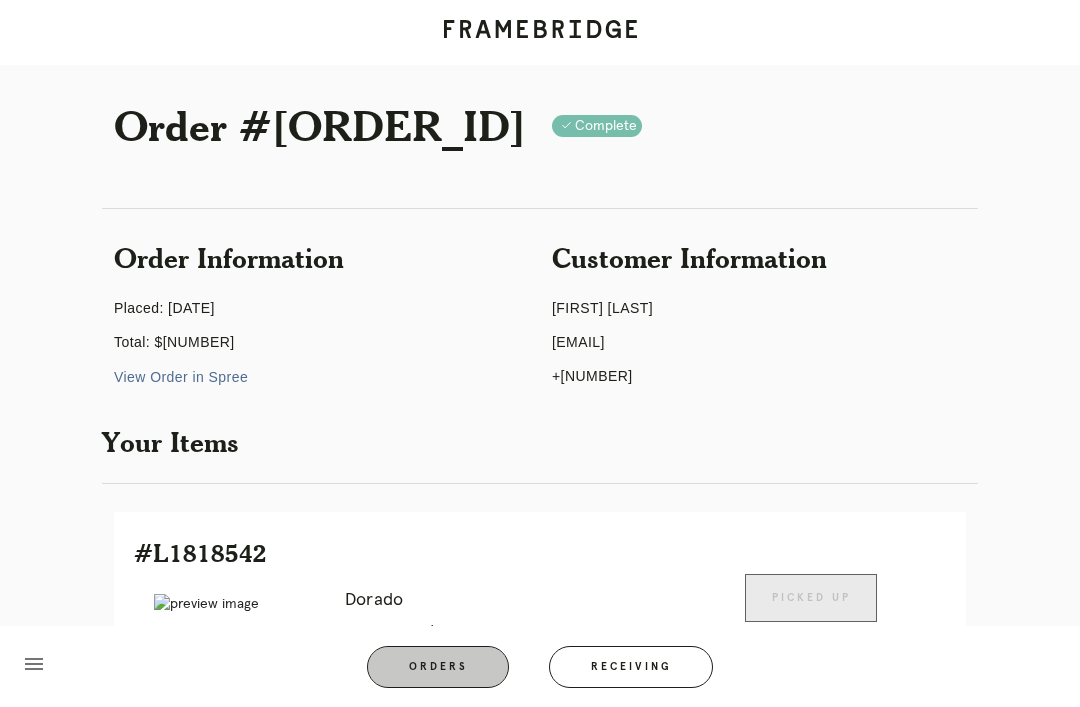 click on "Orders" at bounding box center [438, 667] 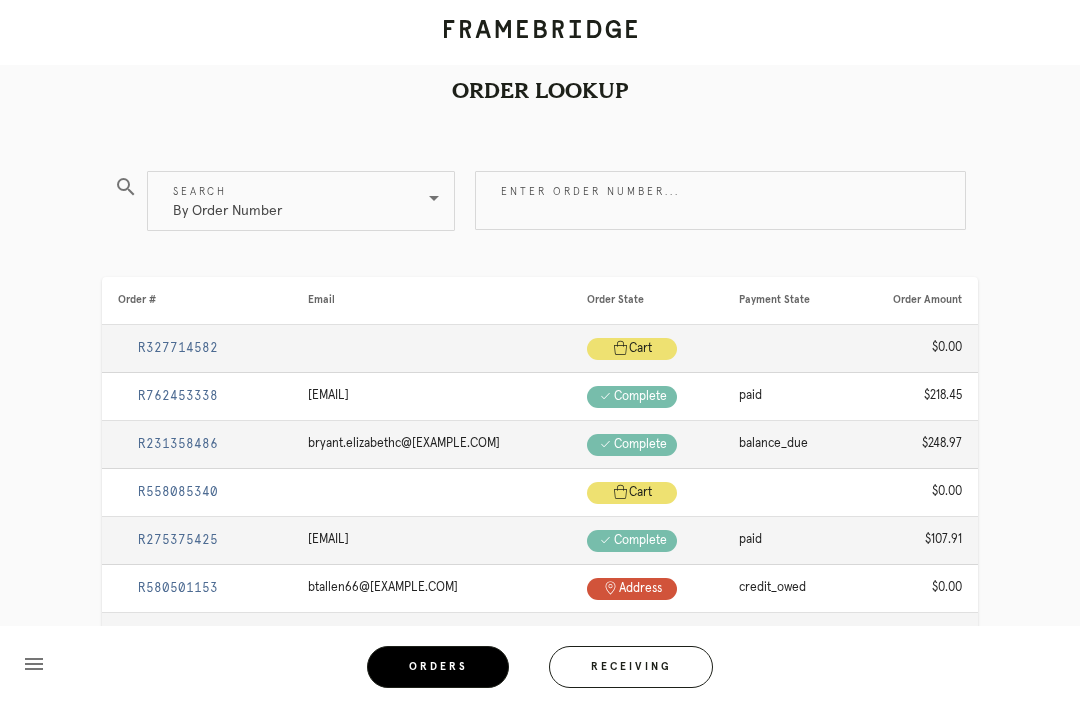 click on "Enter order number..." at bounding box center (720, 200) 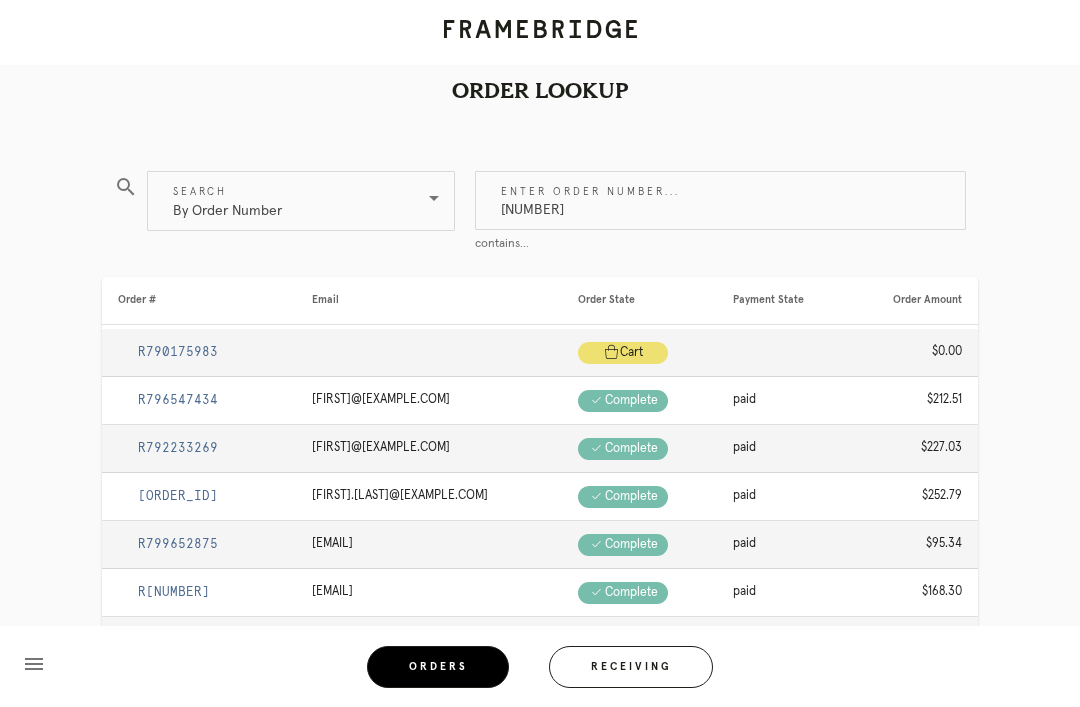 type on "[NUMBER]" 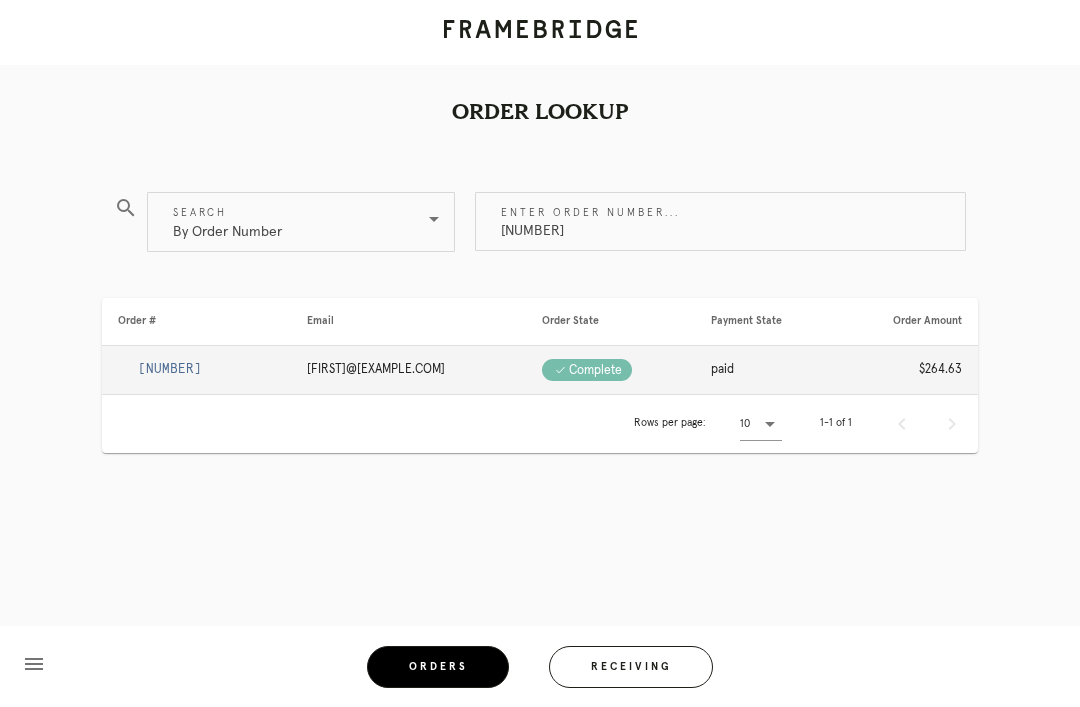click on "[NUMBER]" at bounding box center [170, 369] 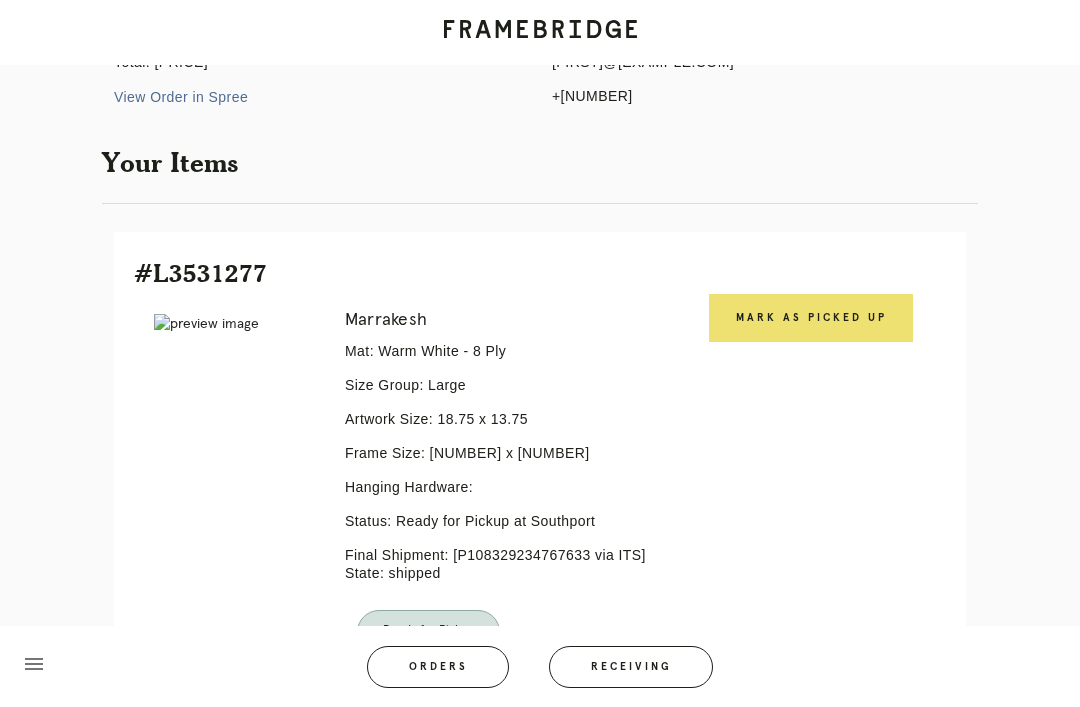 scroll, scrollTop: 300, scrollLeft: 0, axis: vertical 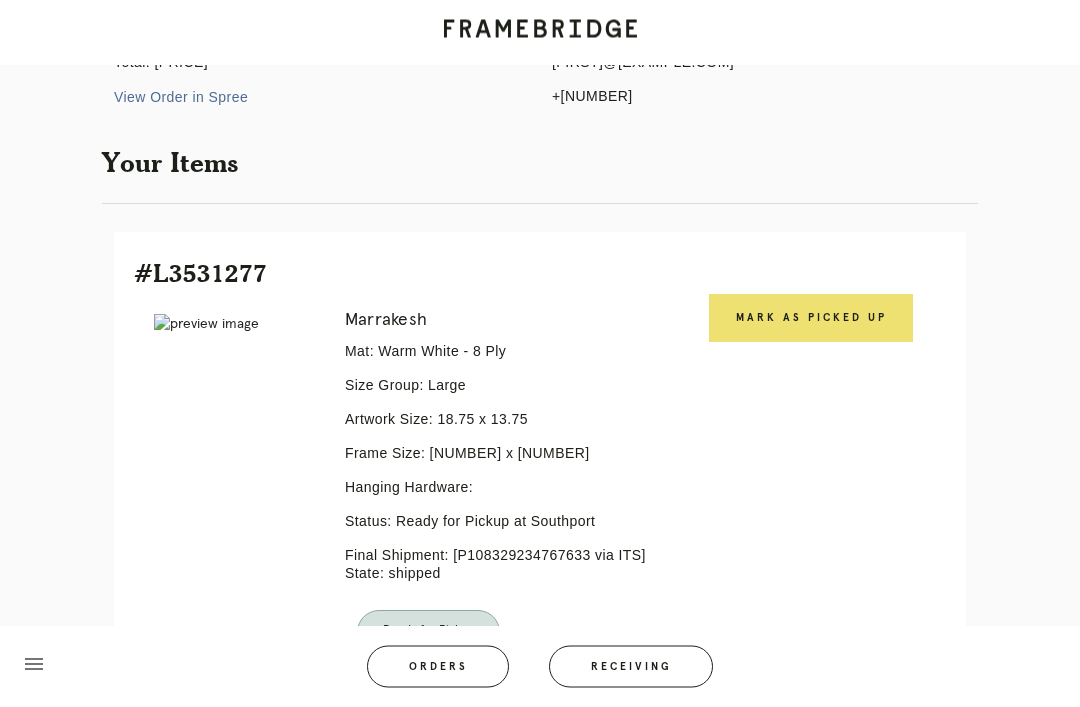 click on "Mark as Picked Up" at bounding box center [811, 319] 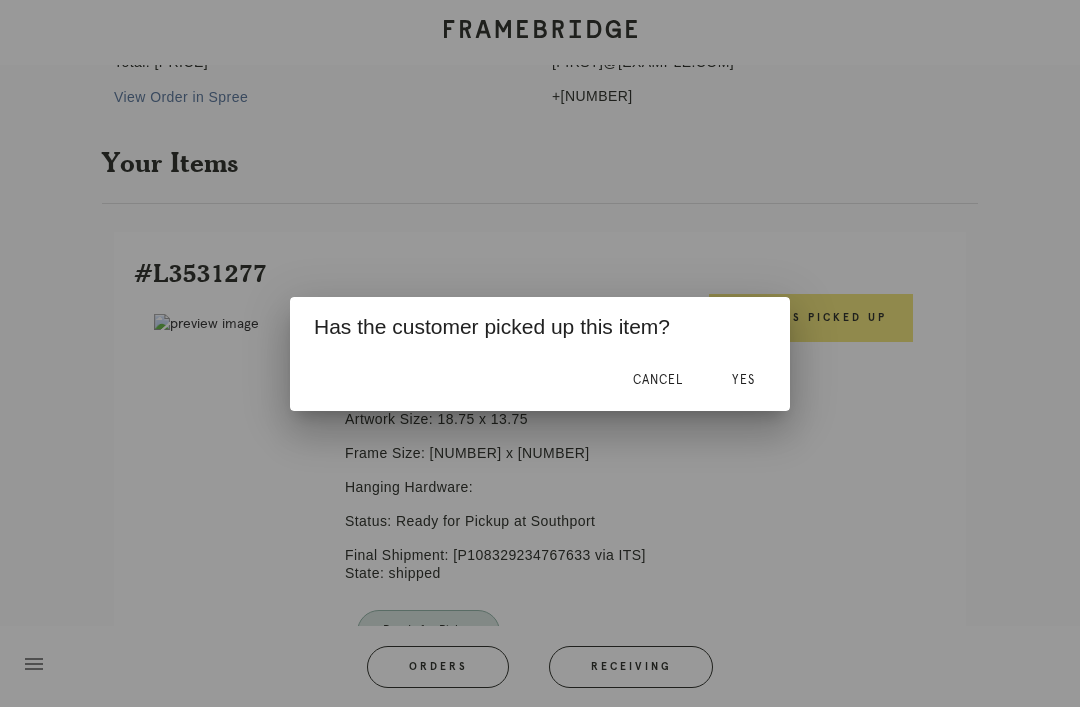 click on "Yes" at bounding box center [743, 380] 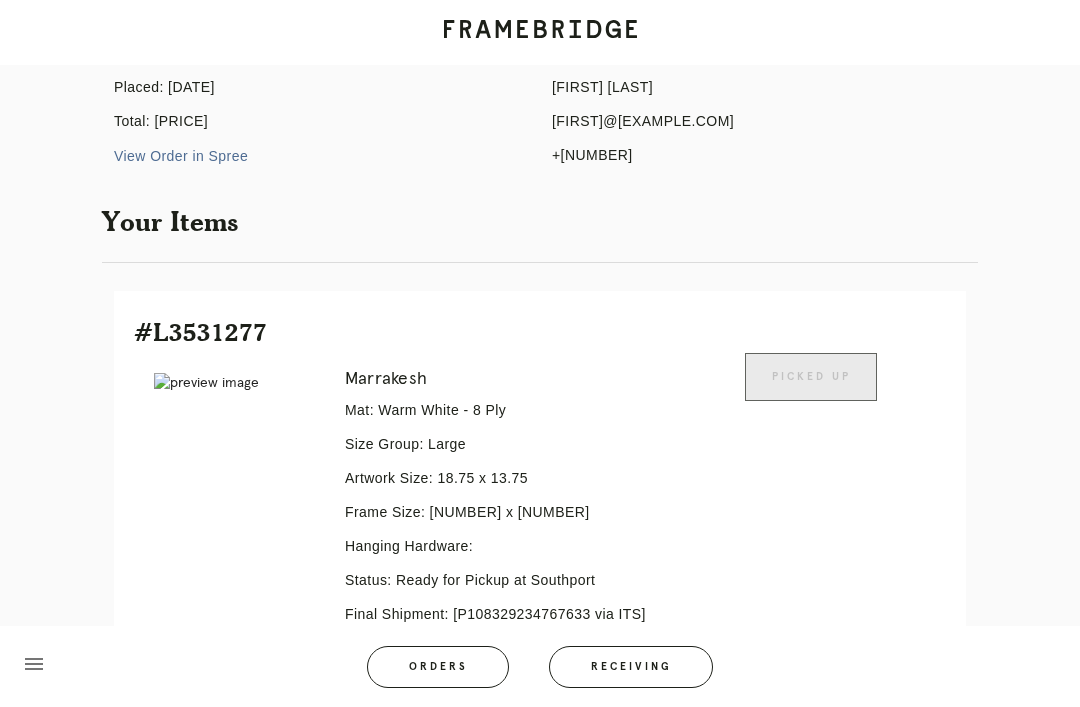 scroll, scrollTop: 209, scrollLeft: 0, axis: vertical 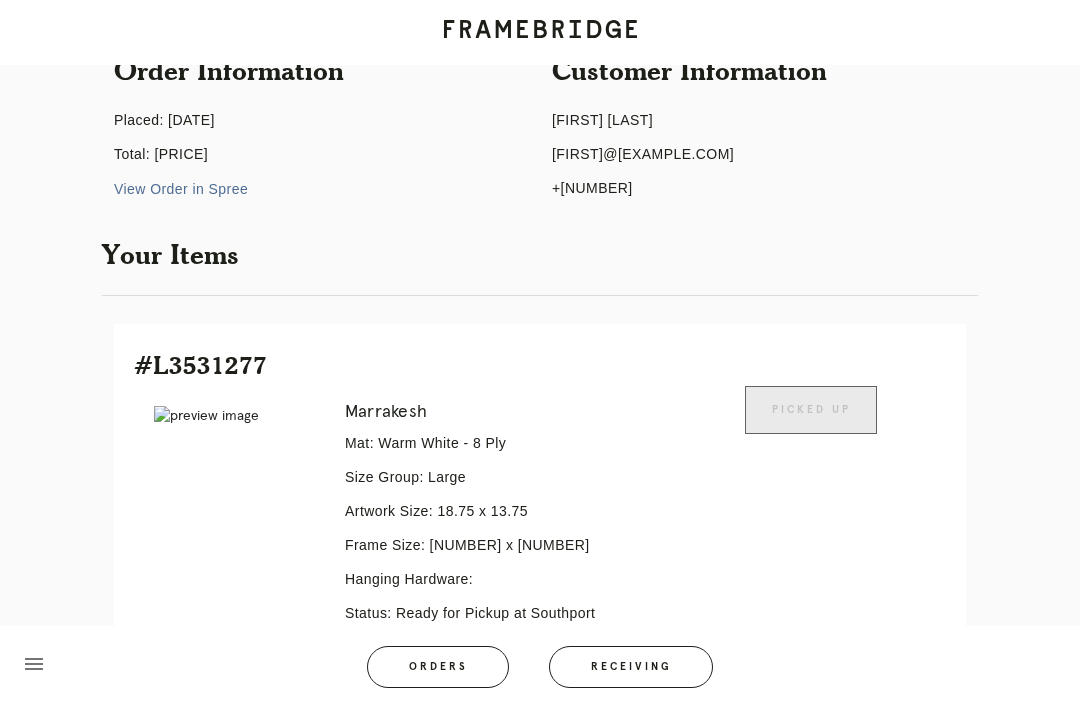click on "Orders" at bounding box center (438, 667) 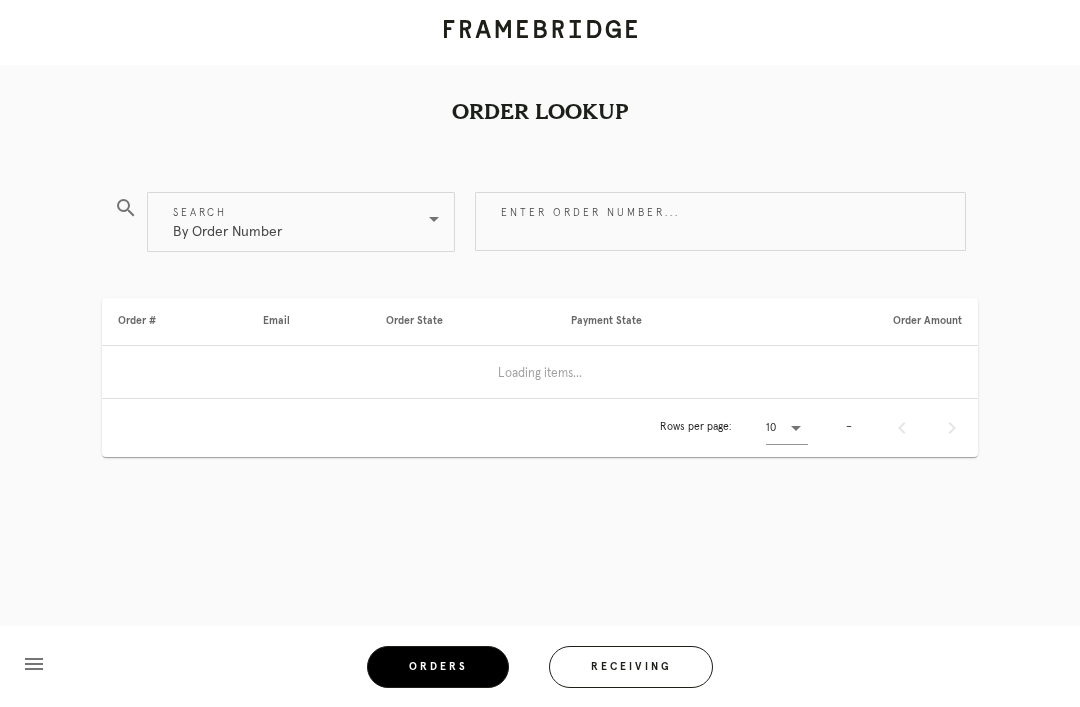 scroll, scrollTop: 64, scrollLeft: 0, axis: vertical 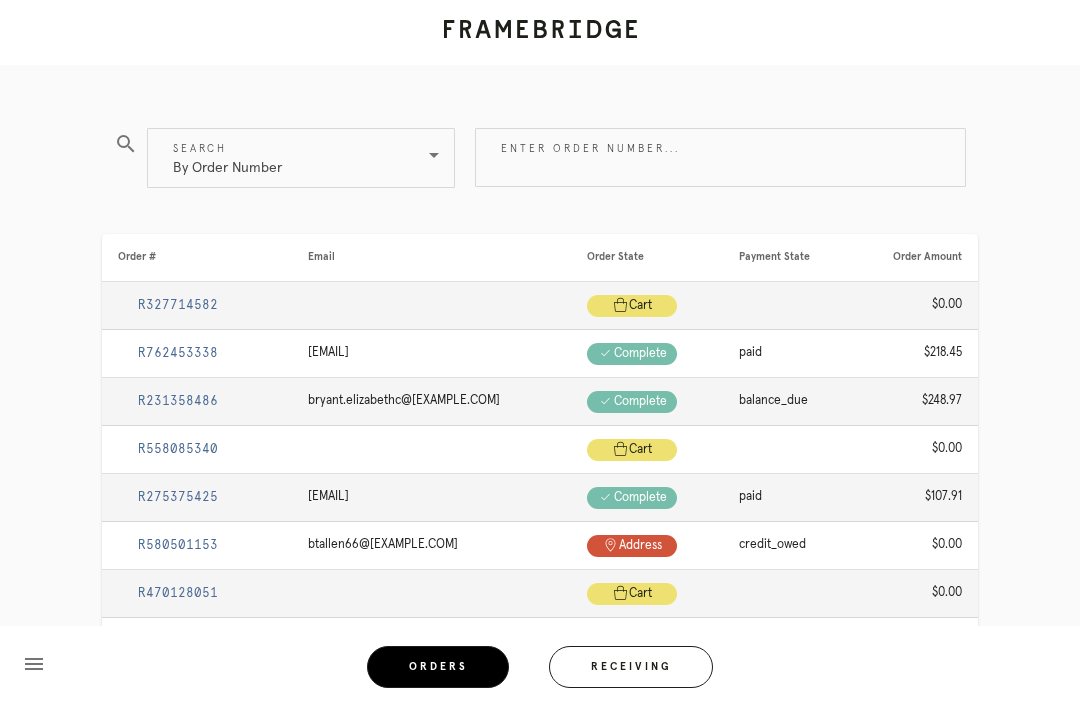 click on "Enter order number..." at bounding box center [720, 157] 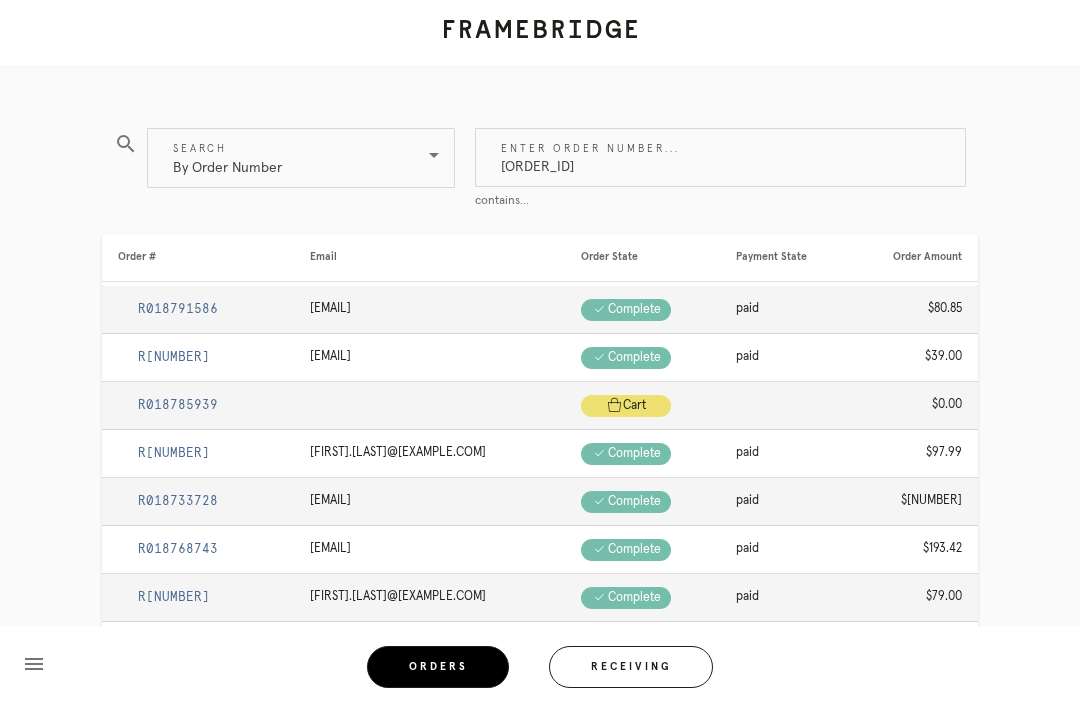 type on "[ORDER_ID]" 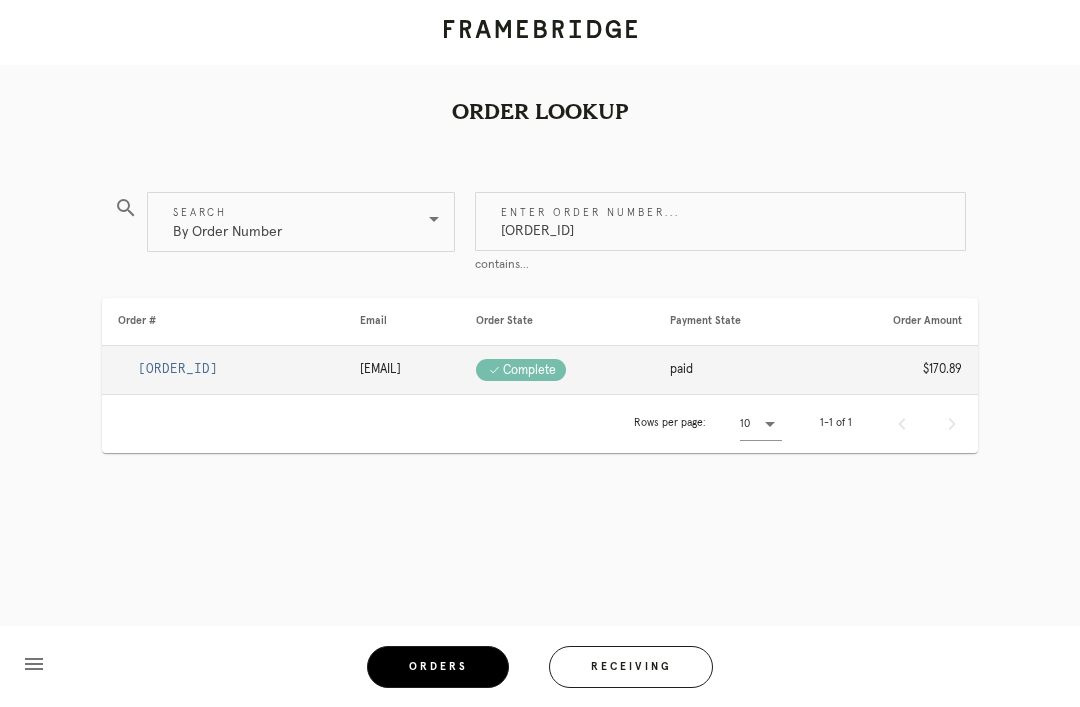 click on "[ORDER_ID]" at bounding box center (178, 369) 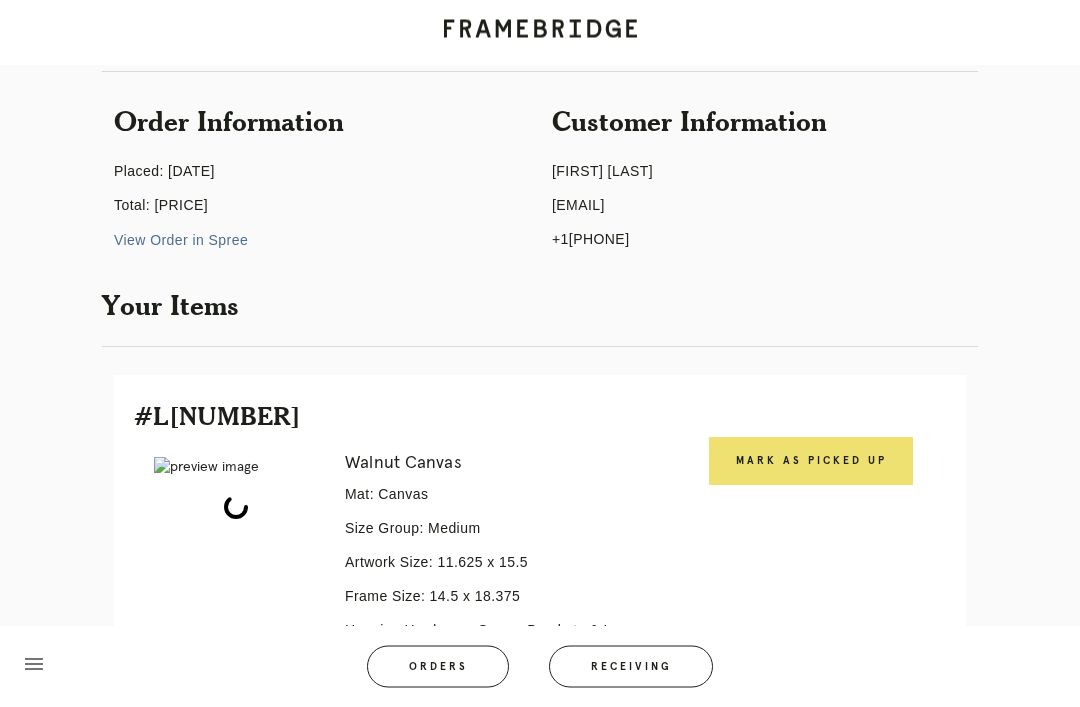 scroll, scrollTop: 174, scrollLeft: 0, axis: vertical 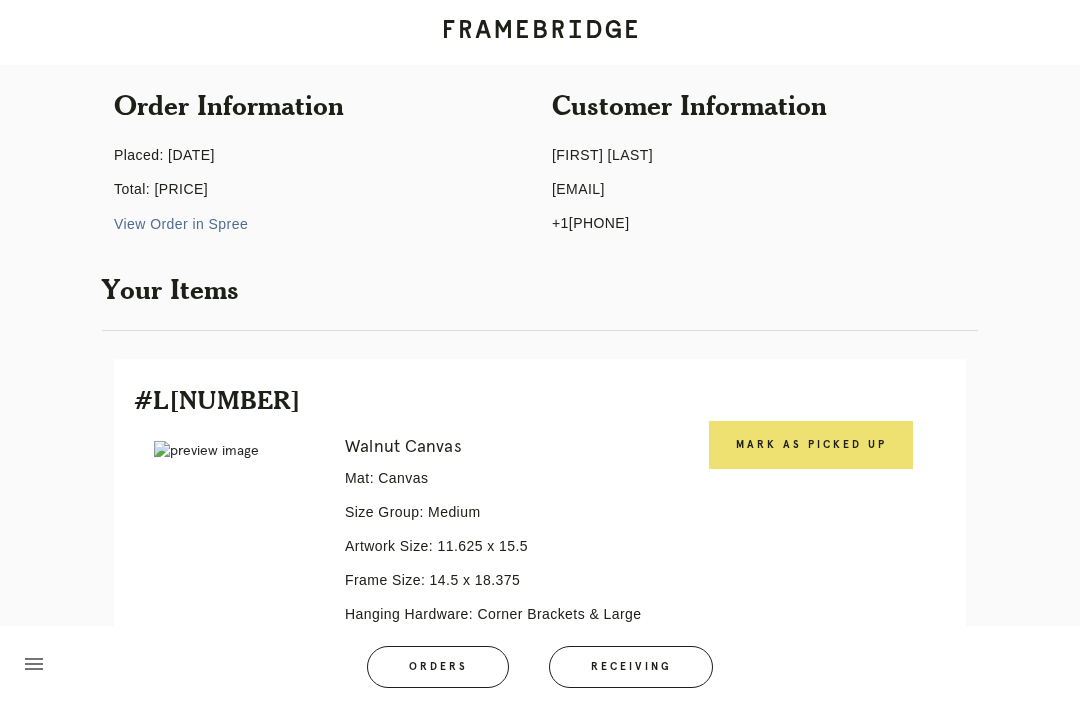 click on "Mark as Picked Up" at bounding box center [811, 445] 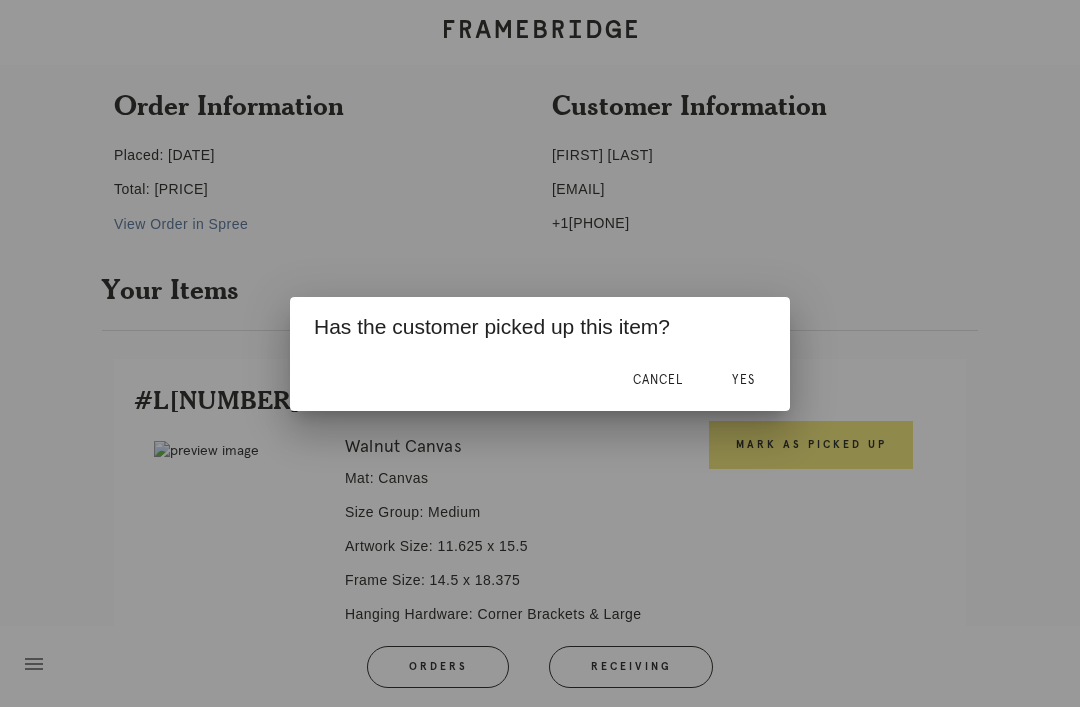 click on "Yes" at bounding box center [743, 381] 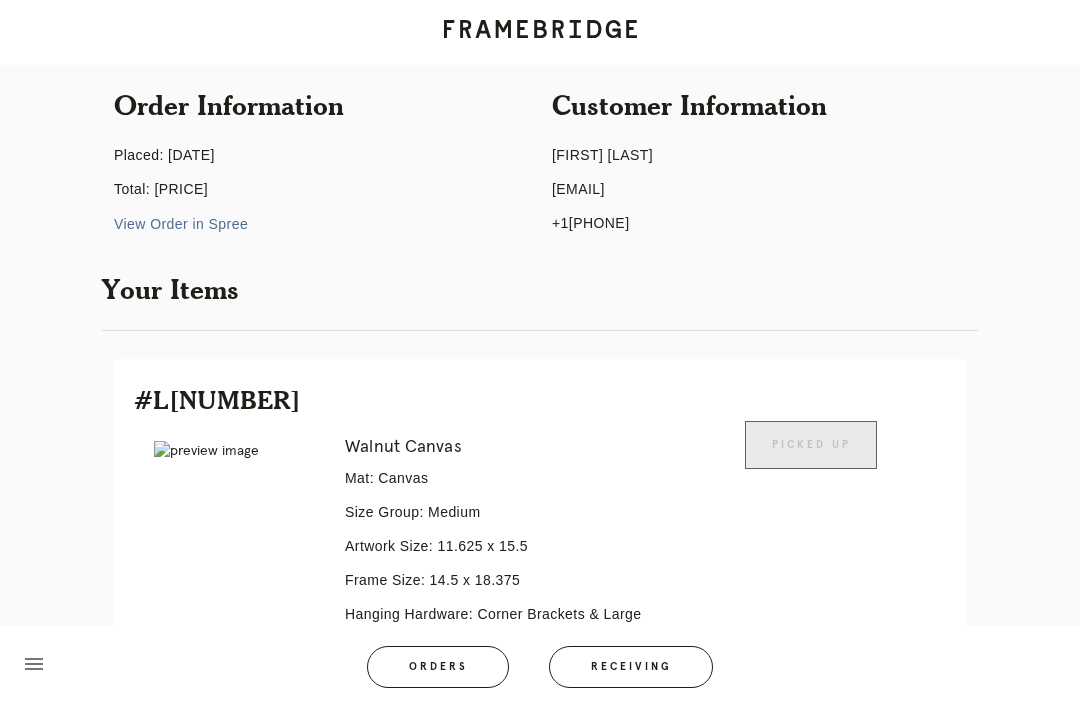 click on "Orders" at bounding box center [438, 667] 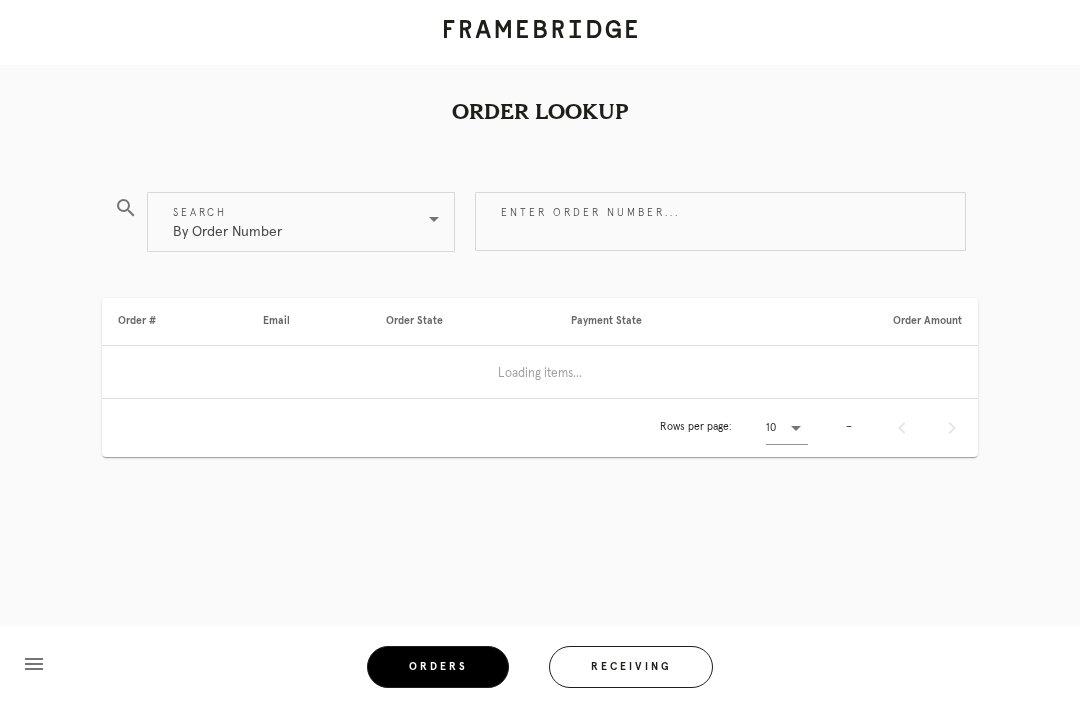 scroll, scrollTop: 0, scrollLeft: 0, axis: both 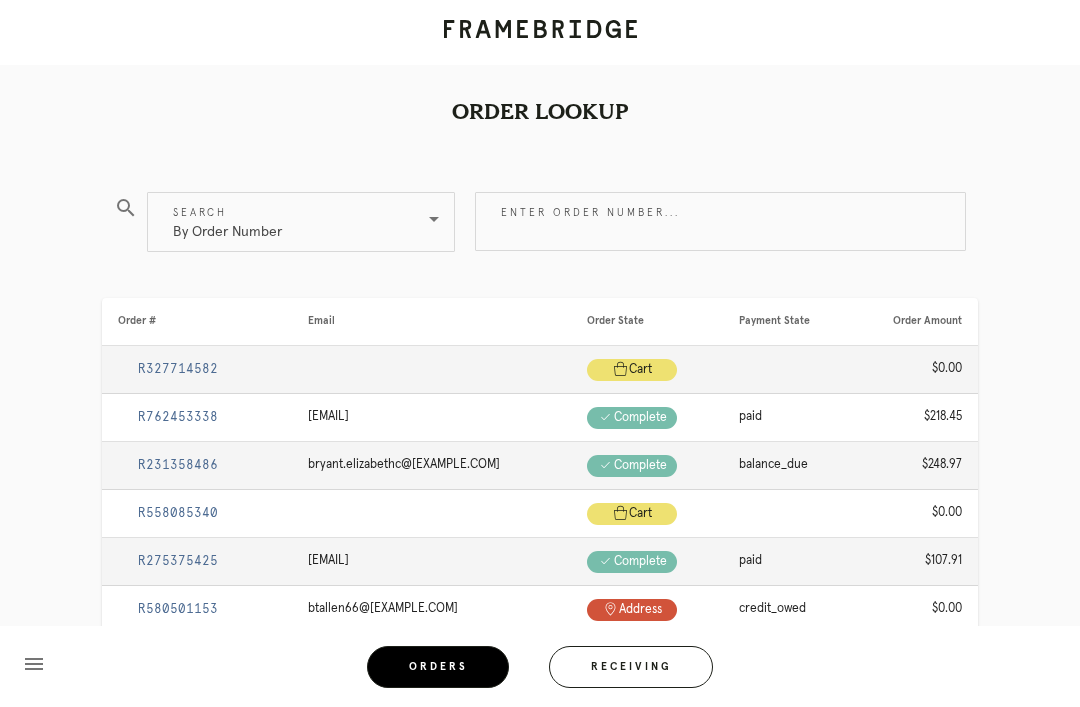 click on "Enter order number..." at bounding box center [720, 221] 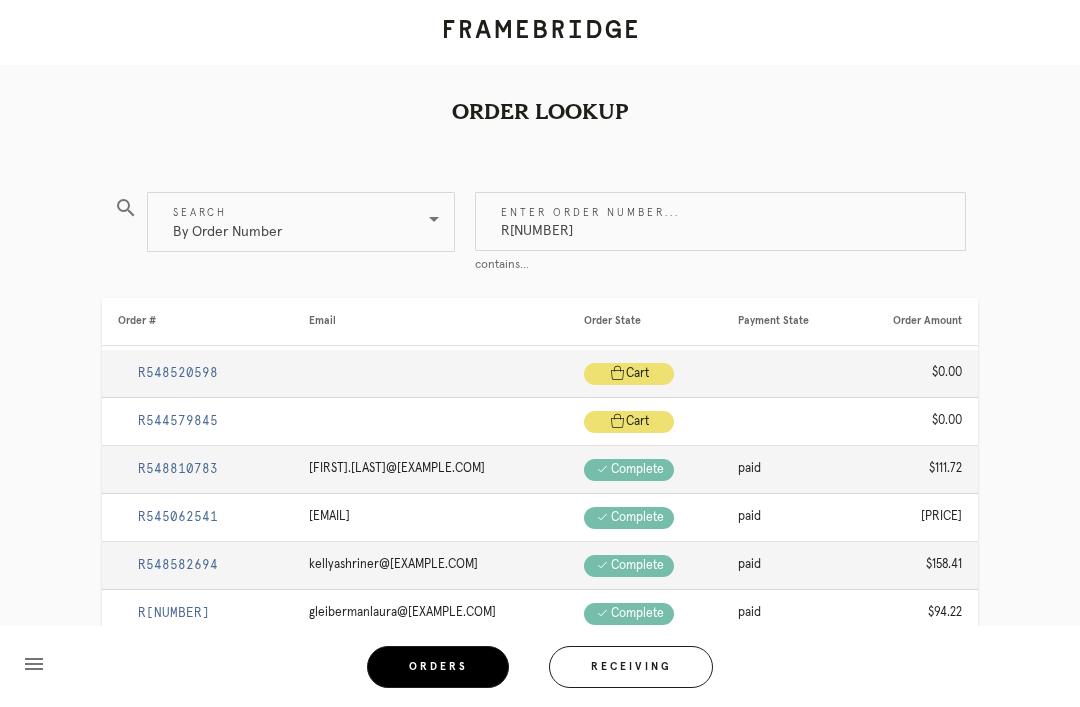 type on "R[NUMBER]" 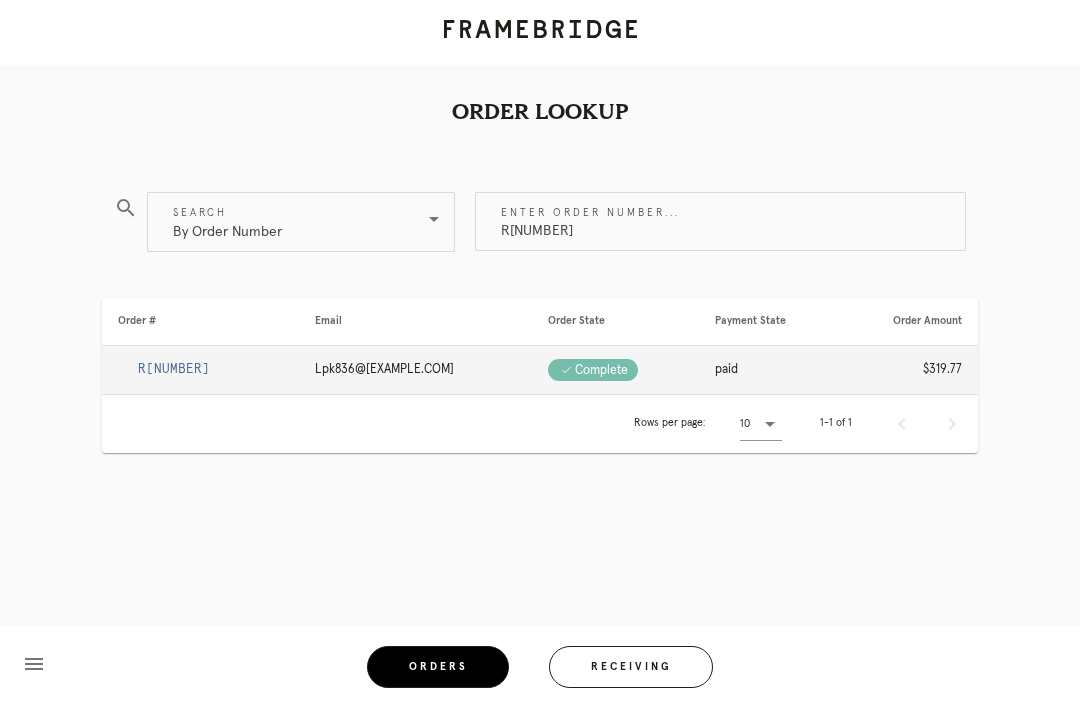 click on "R[NUMBER]" at bounding box center [174, 369] 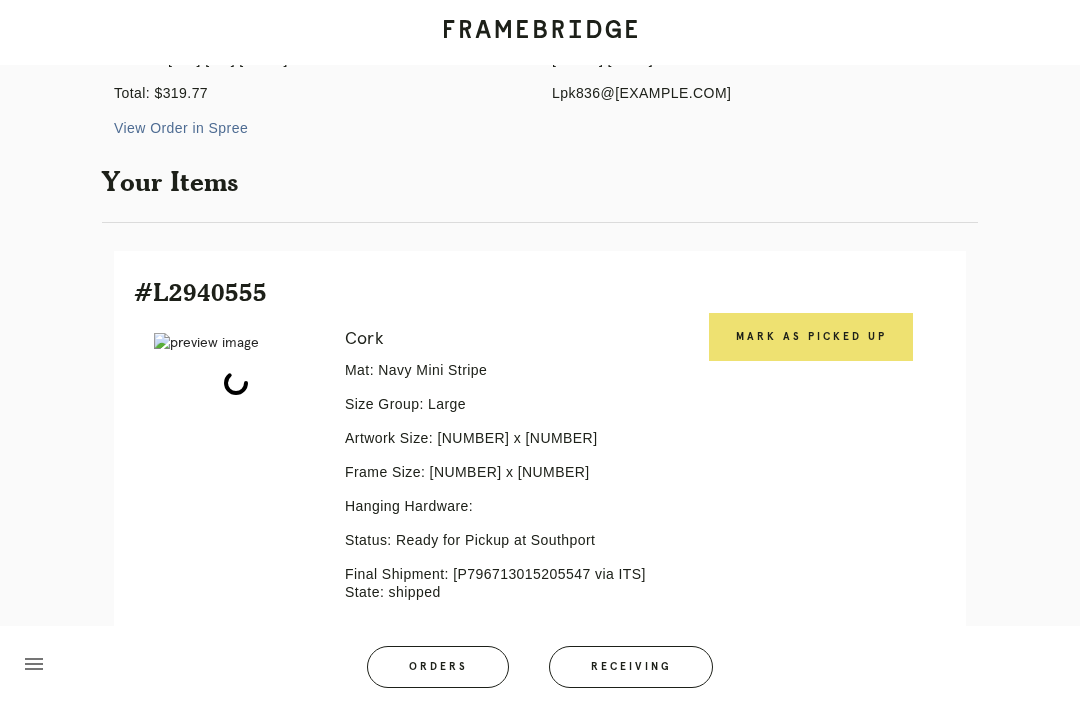 scroll, scrollTop: 272, scrollLeft: 0, axis: vertical 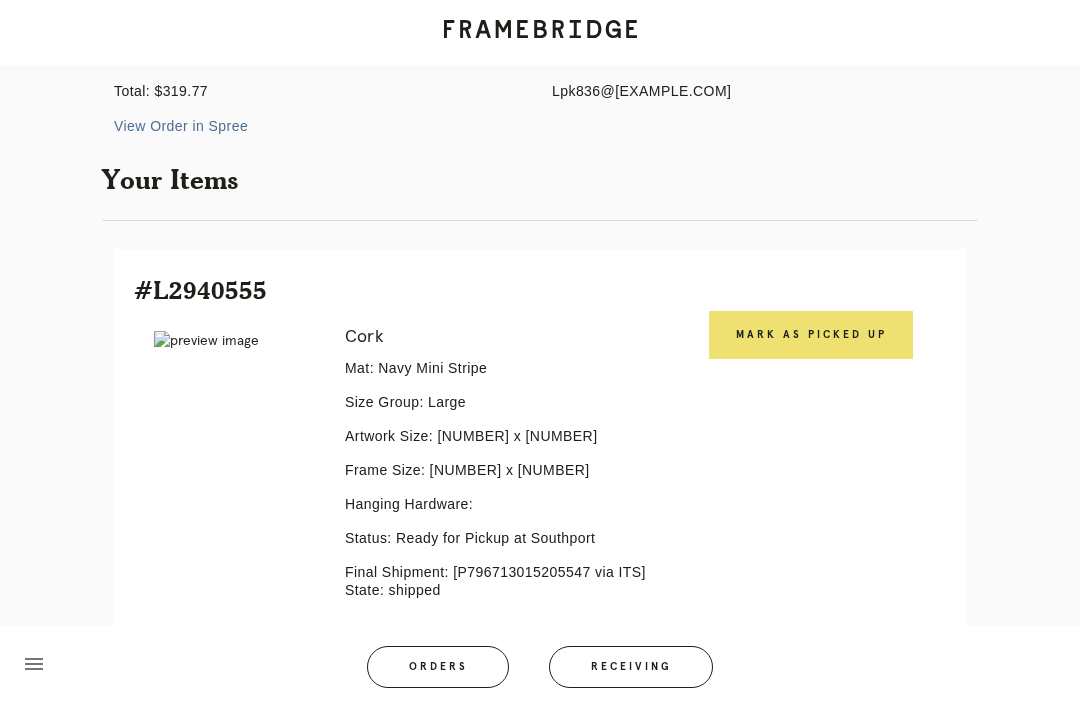 click on "Mark as Picked Up" at bounding box center (811, 335) 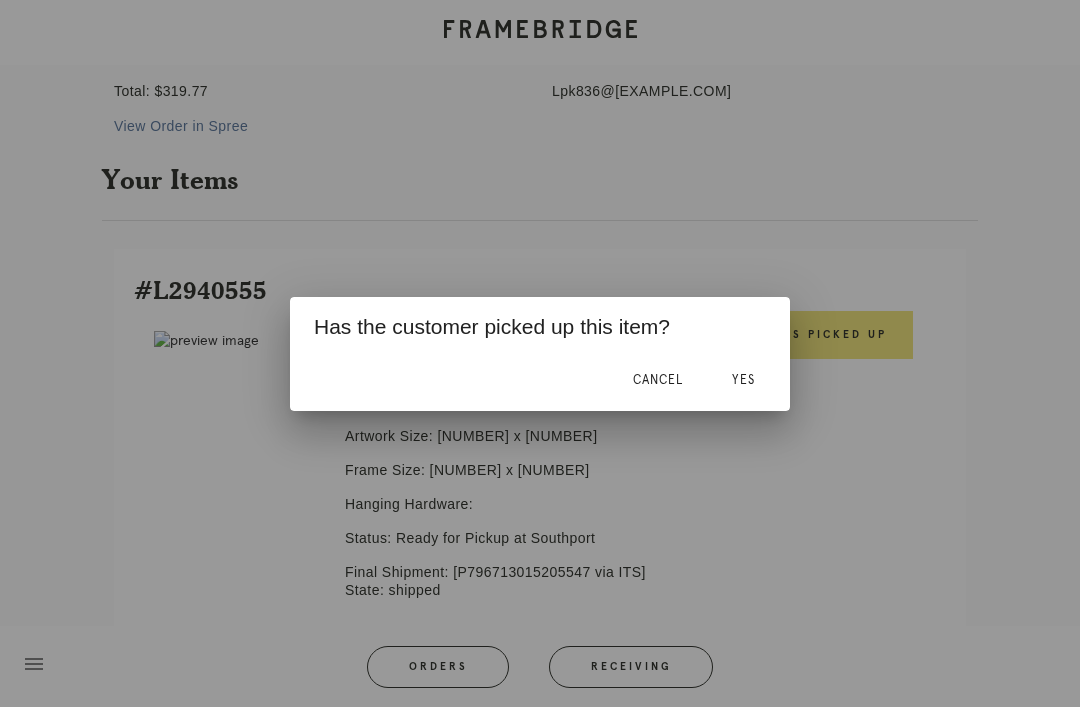 click on "Yes" at bounding box center [743, 380] 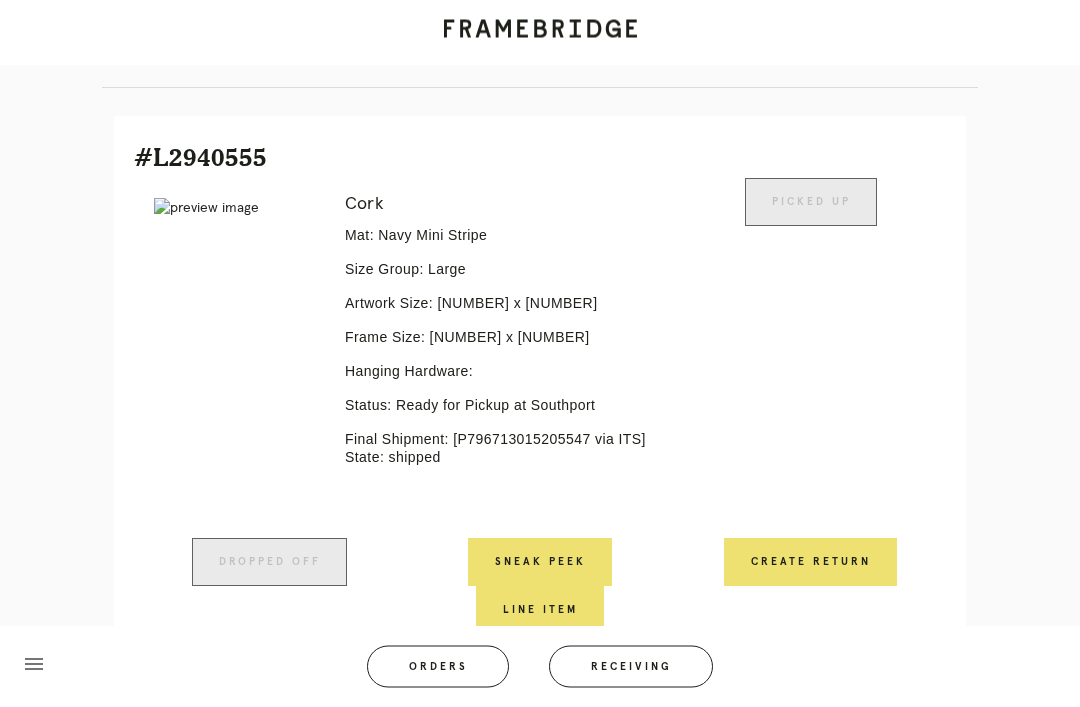 scroll, scrollTop: 415, scrollLeft: 0, axis: vertical 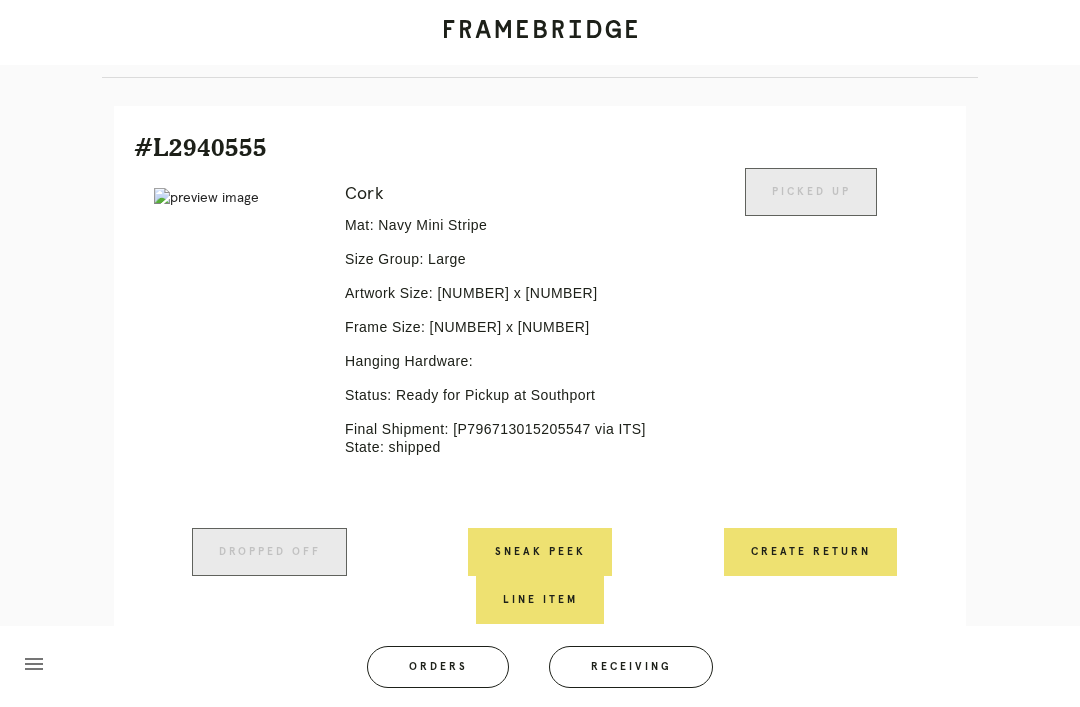 click on "Orders" at bounding box center [438, 667] 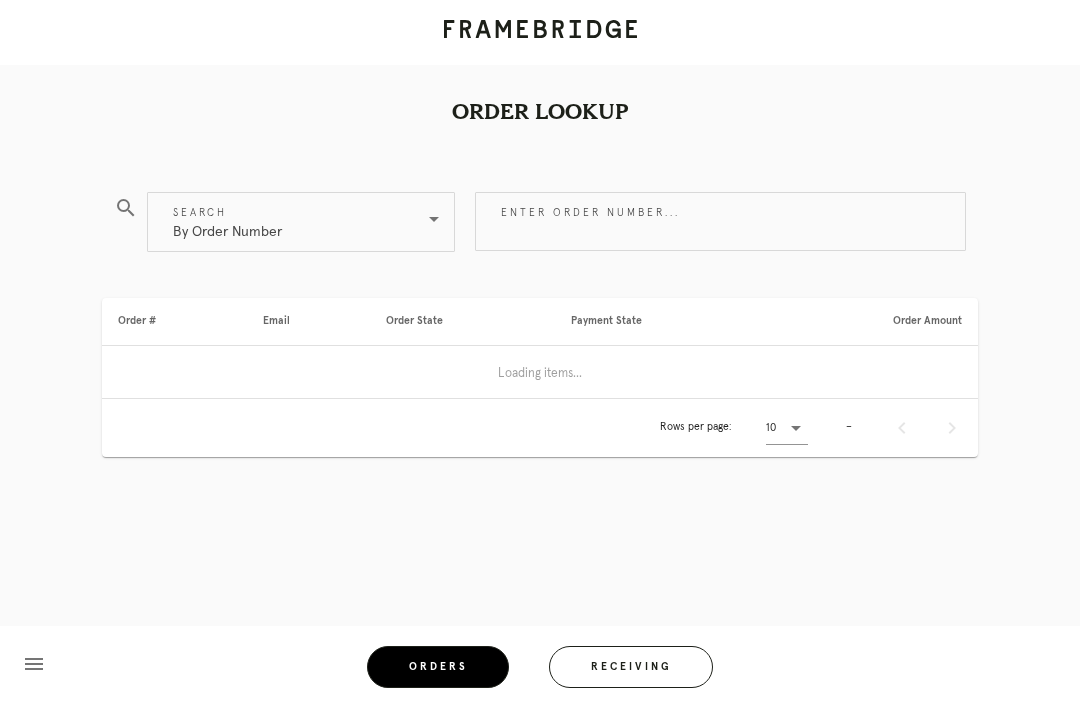 scroll, scrollTop: 0, scrollLeft: 0, axis: both 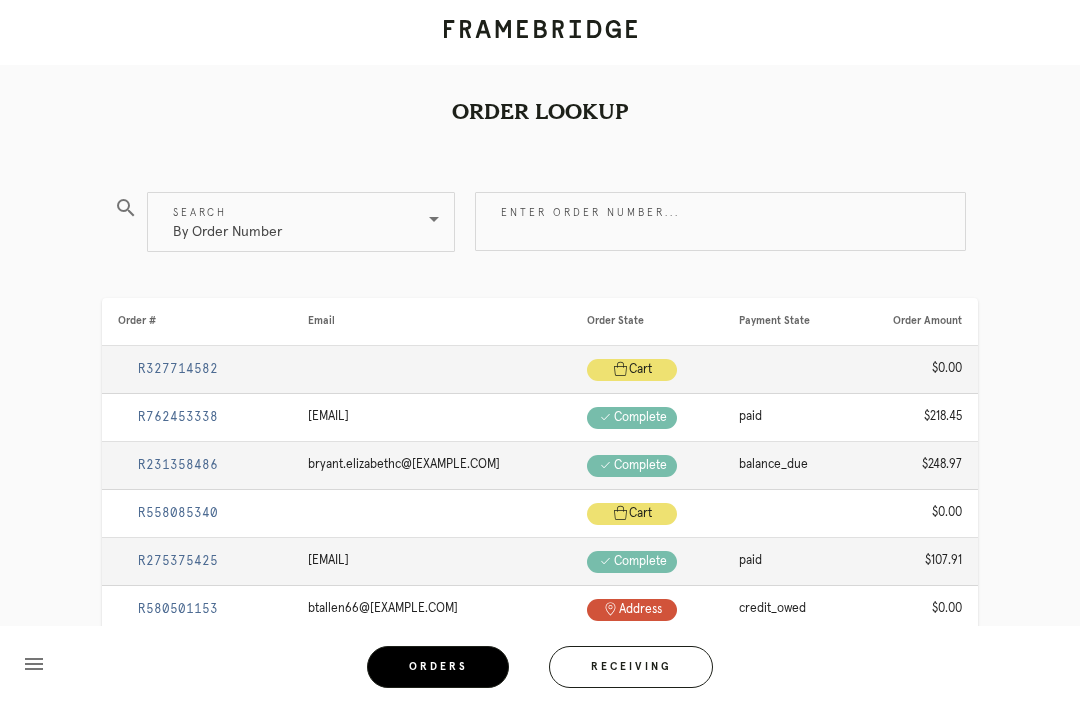 click on "Enter order number..." at bounding box center (720, 221) 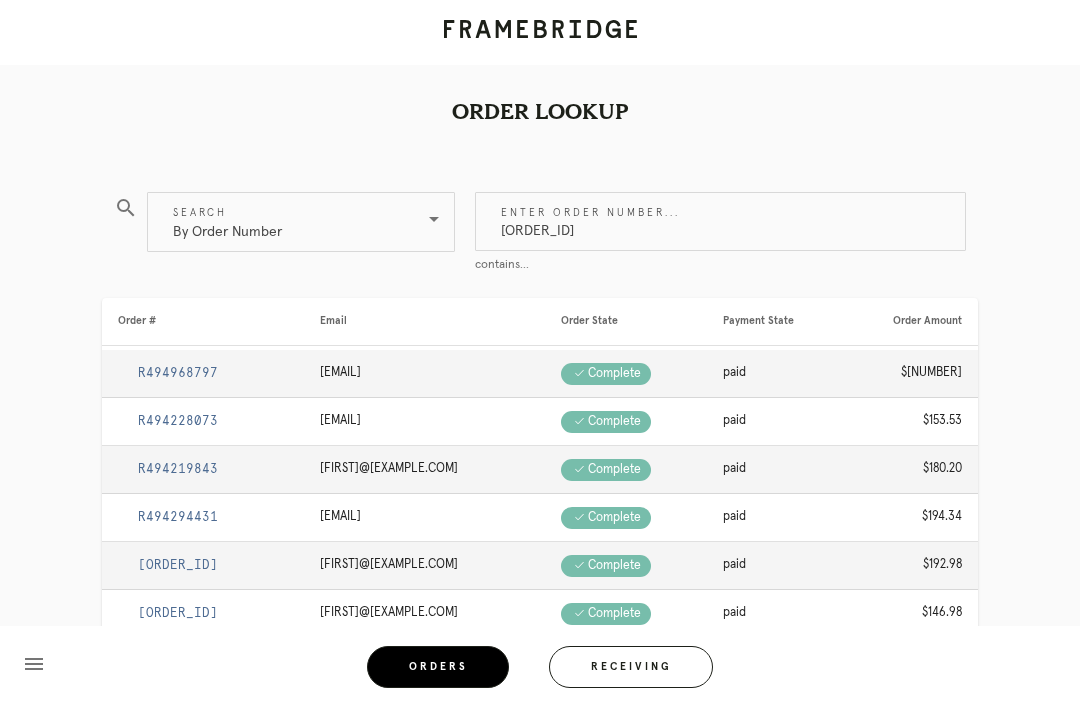 type on "[ORDER_ID]" 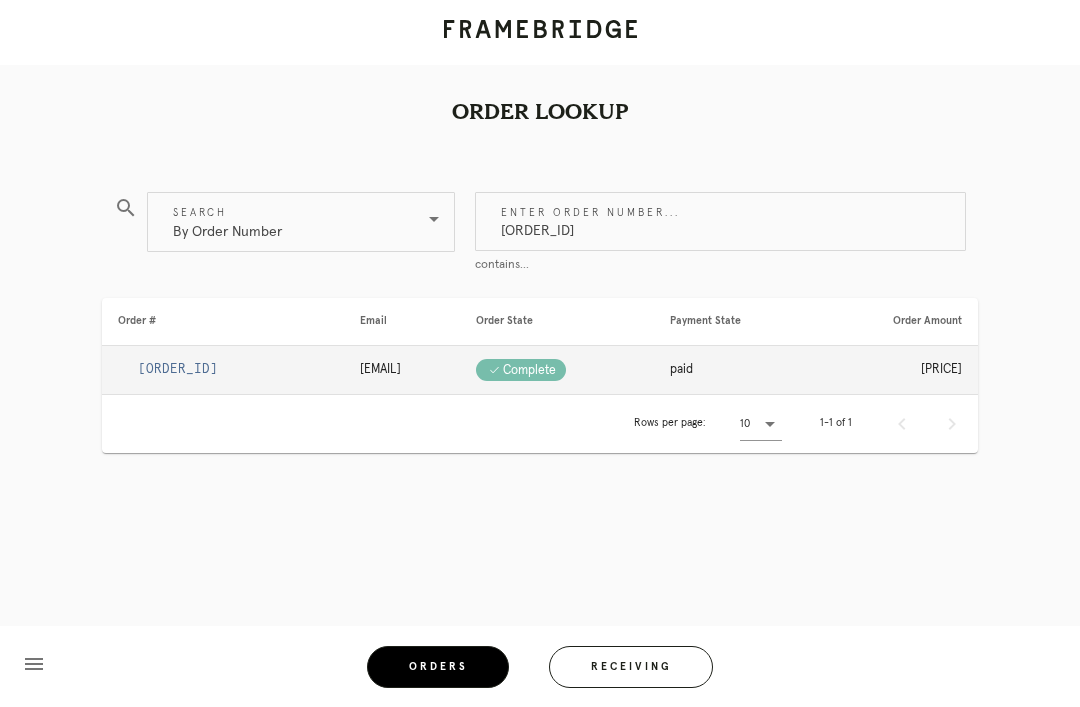 click on "[ORDER_ID]" at bounding box center [178, 369] 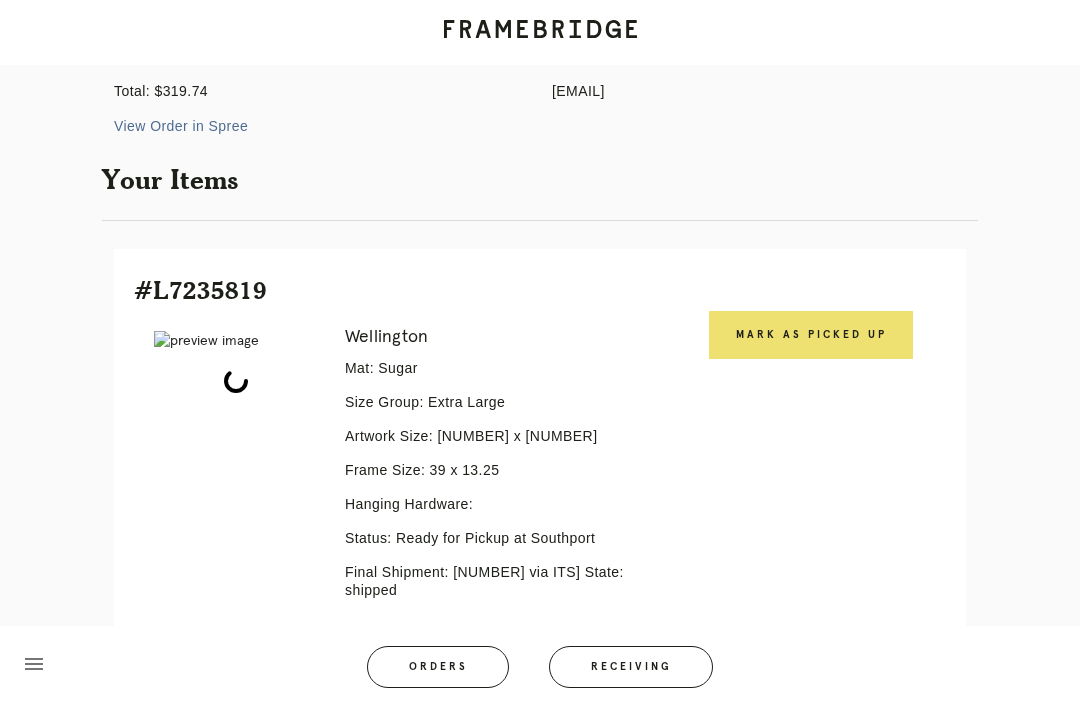 scroll, scrollTop: 286, scrollLeft: 0, axis: vertical 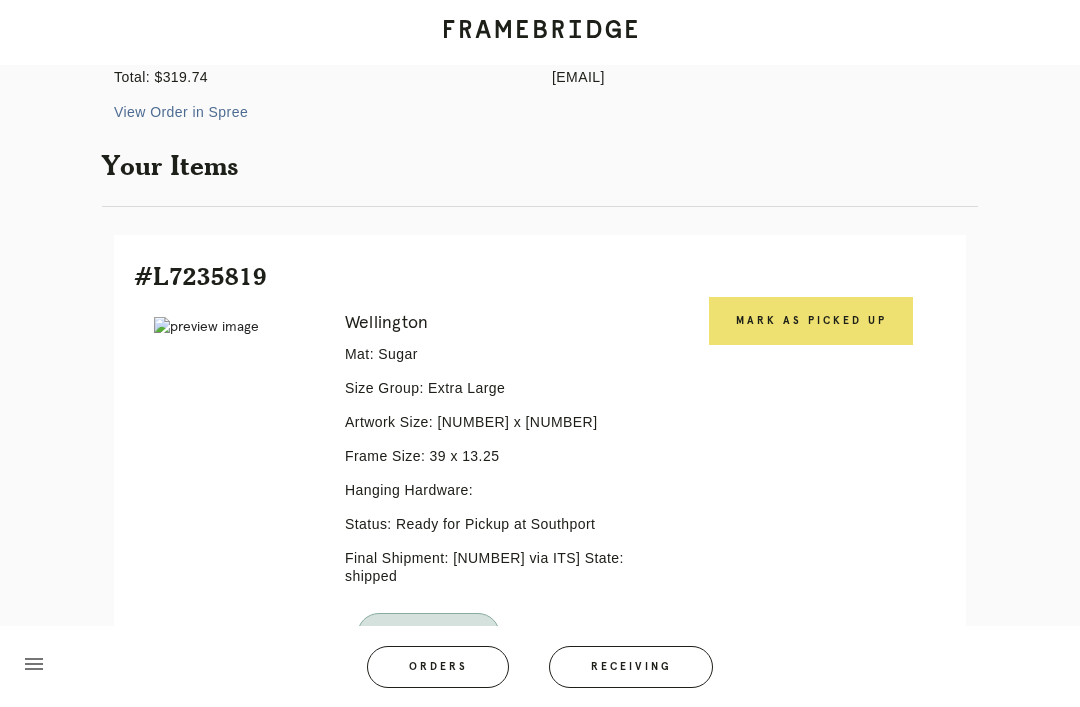 click on "Mark as Picked Up" at bounding box center [811, 321] 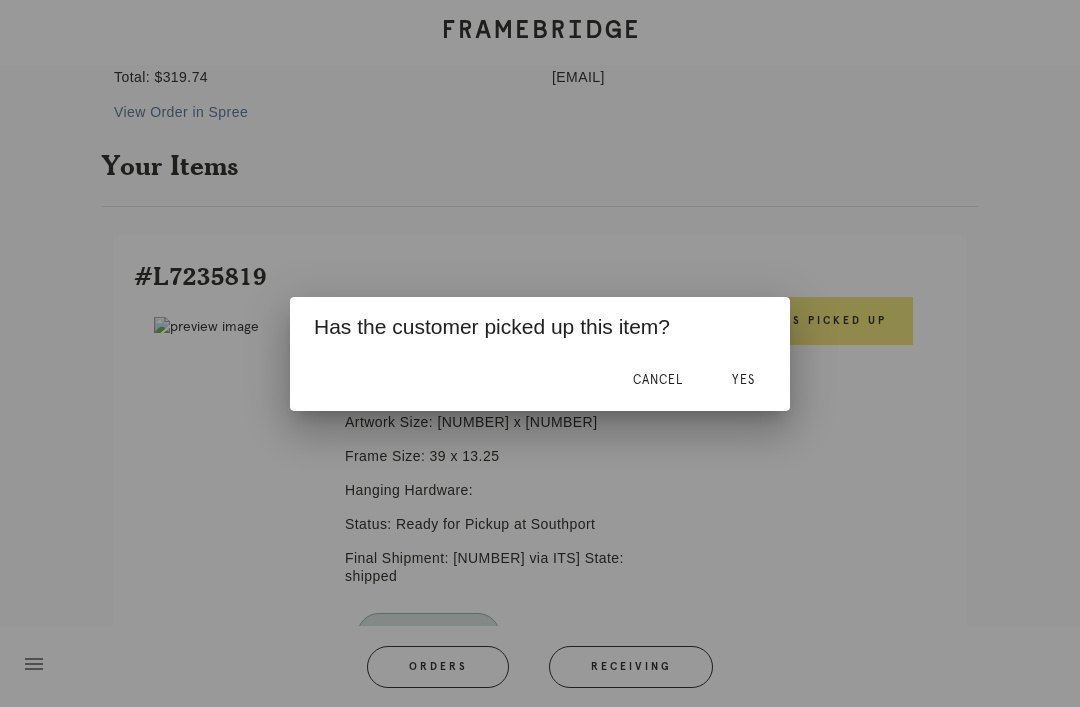 click on "Yes" at bounding box center [743, 381] 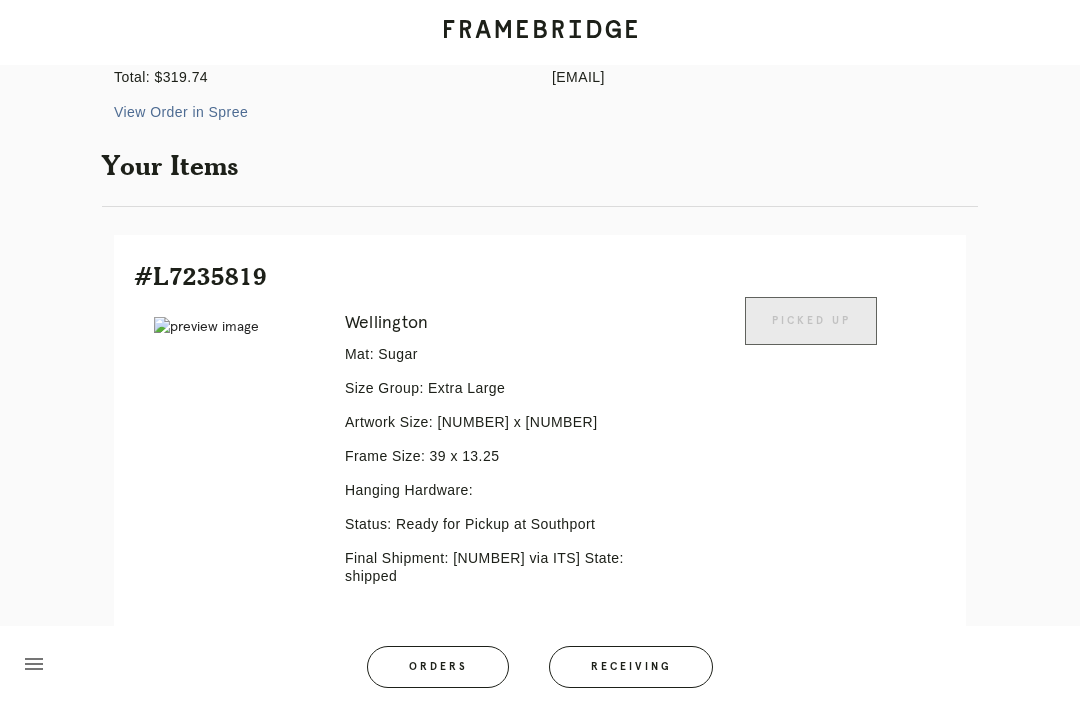 click on "Orders" at bounding box center [438, 667] 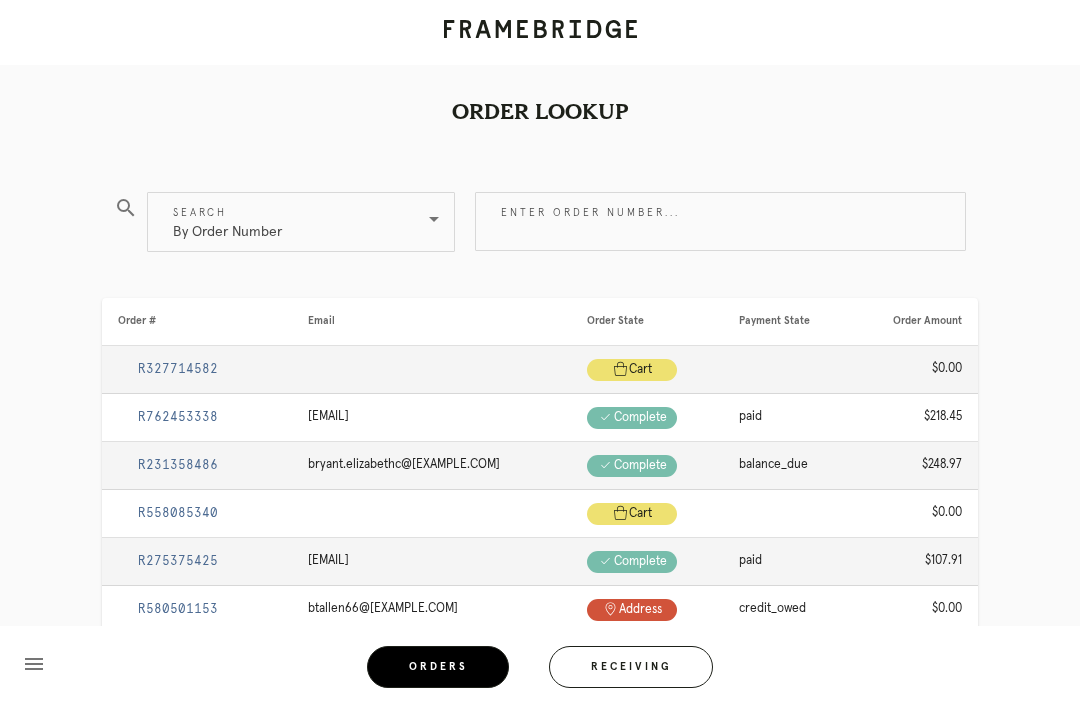 click on "Enter order number..." at bounding box center (720, 221) 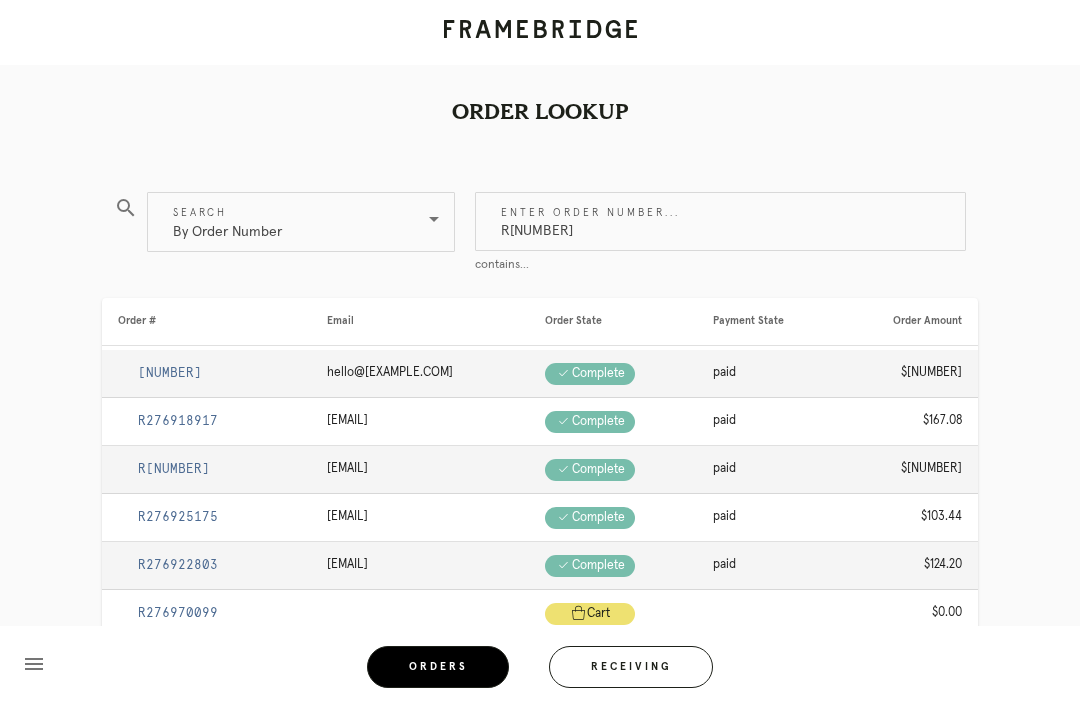 type on "R[NUMBER]" 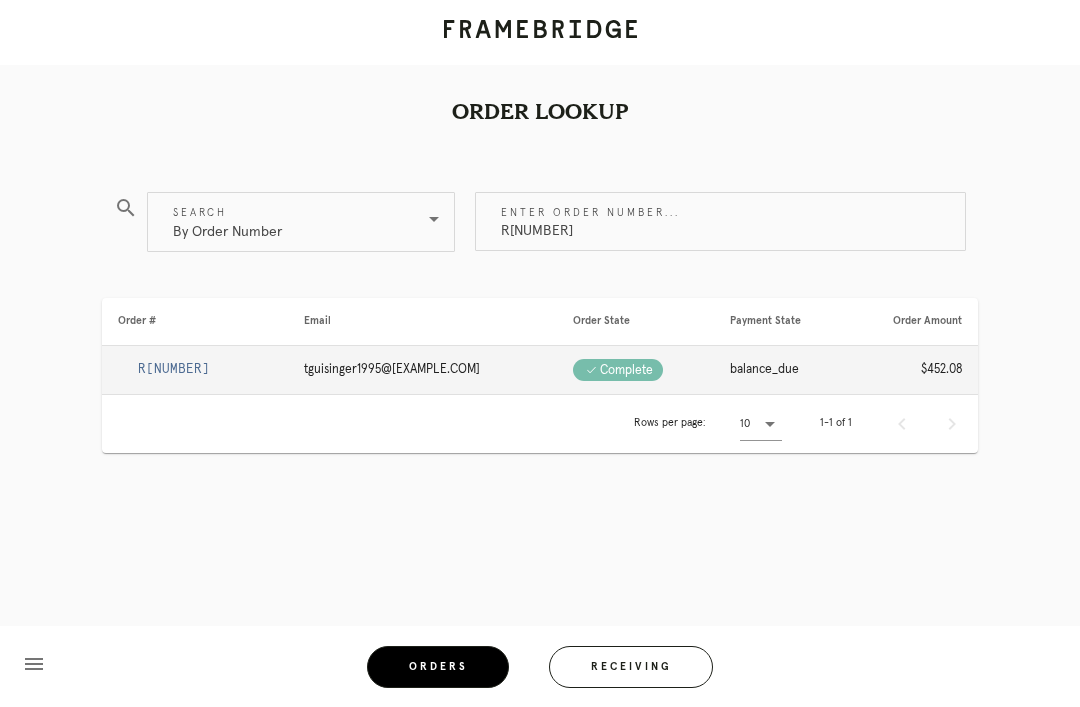 click on "R[NUMBER]" at bounding box center (174, 369) 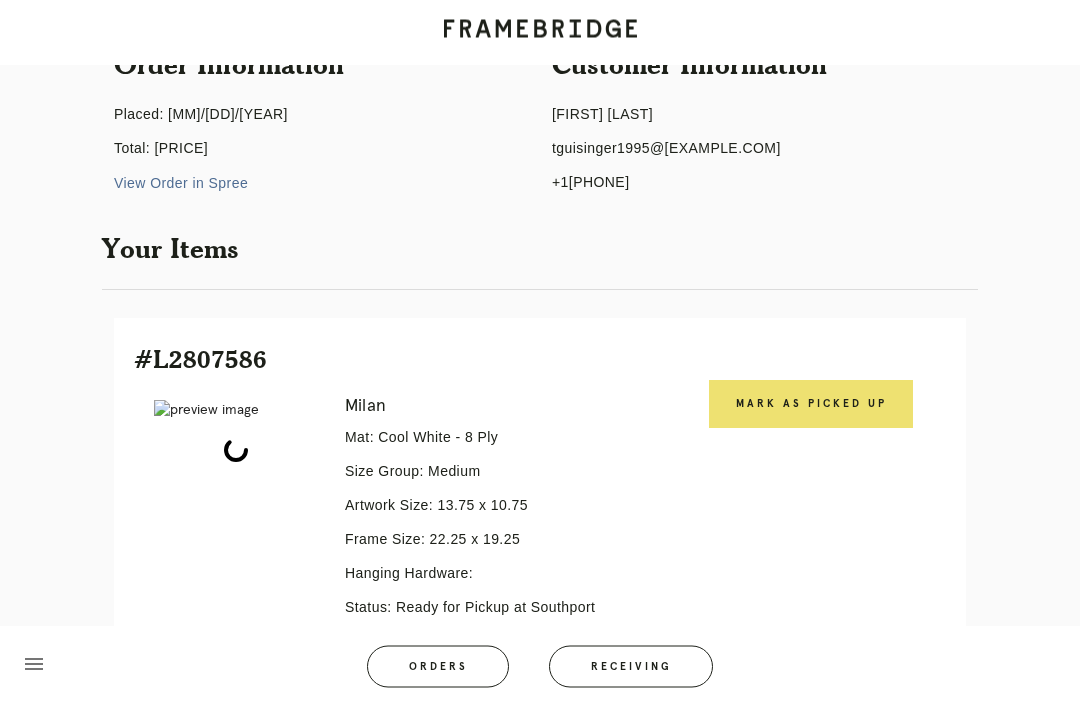 scroll, scrollTop: 237, scrollLeft: 0, axis: vertical 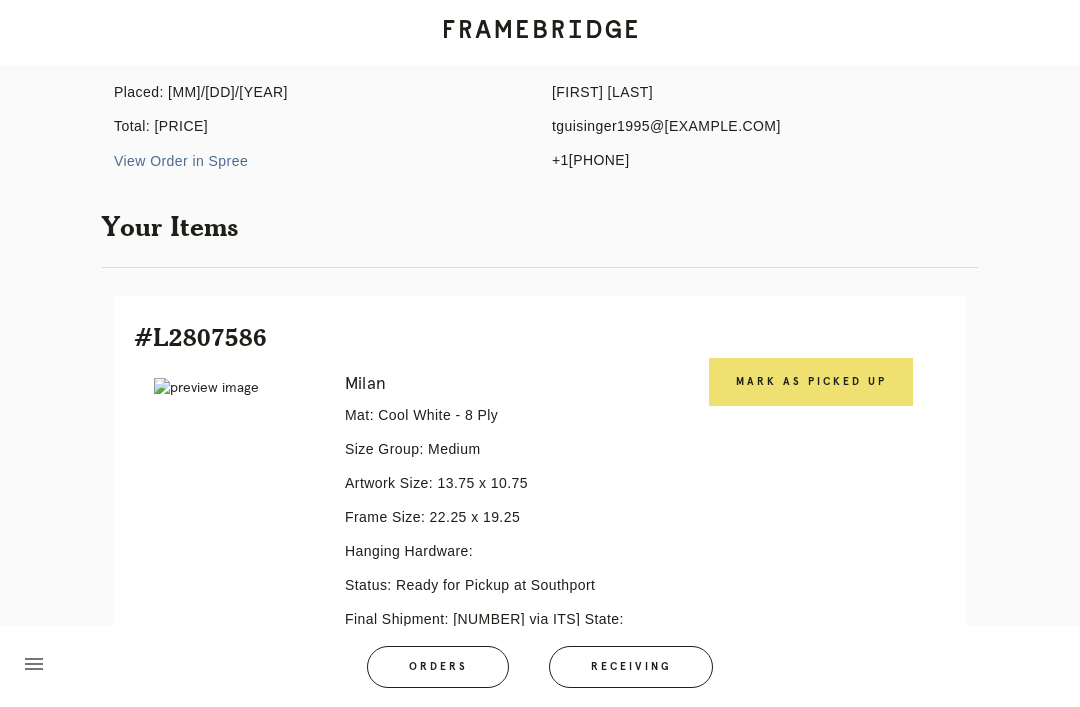 click on "Mark as Picked Up" at bounding box center [811, 382] 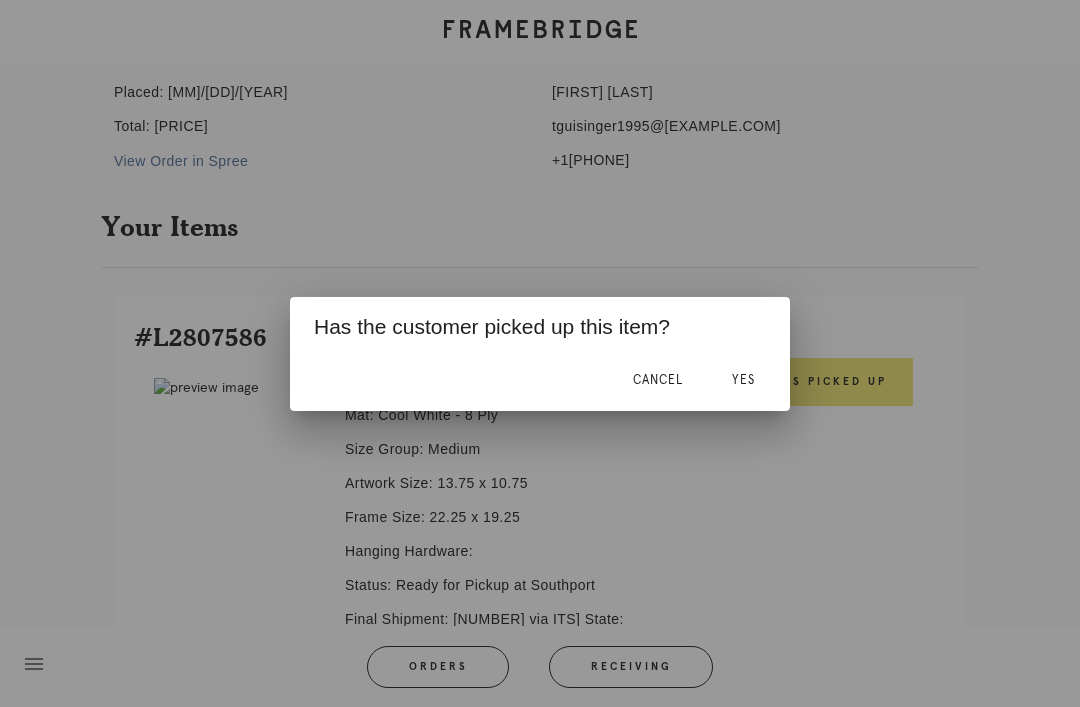click on "Yes" at bounding box center (743, 381) 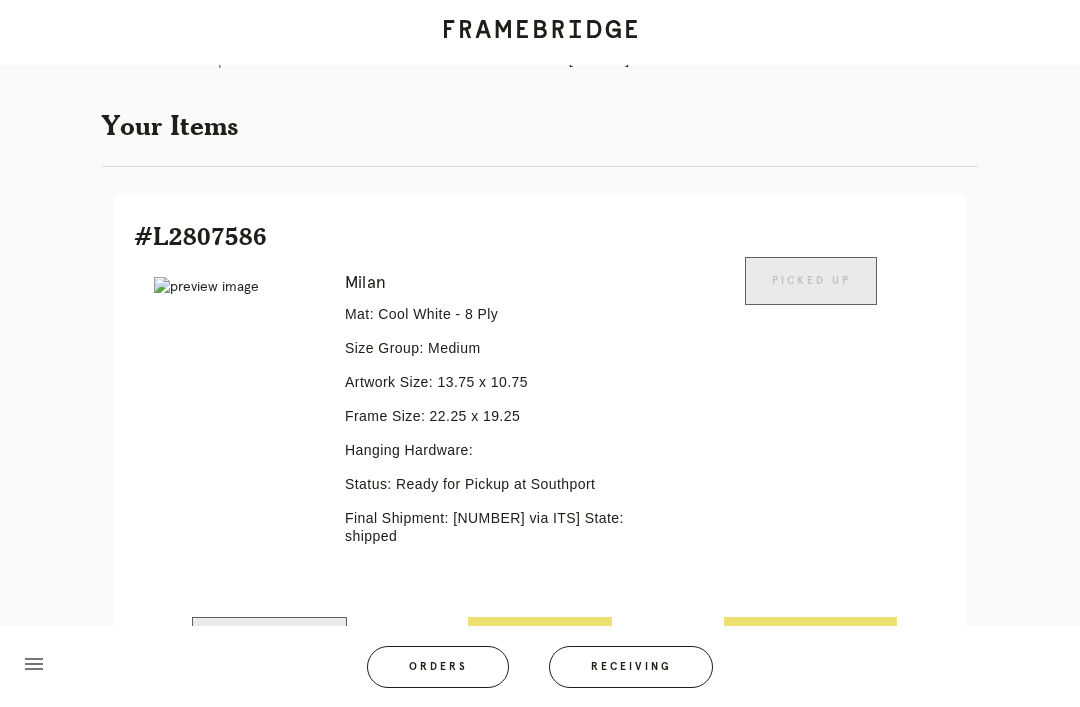 scroll, scrollTop: 445, scrollLeft: 0, axis: vertical 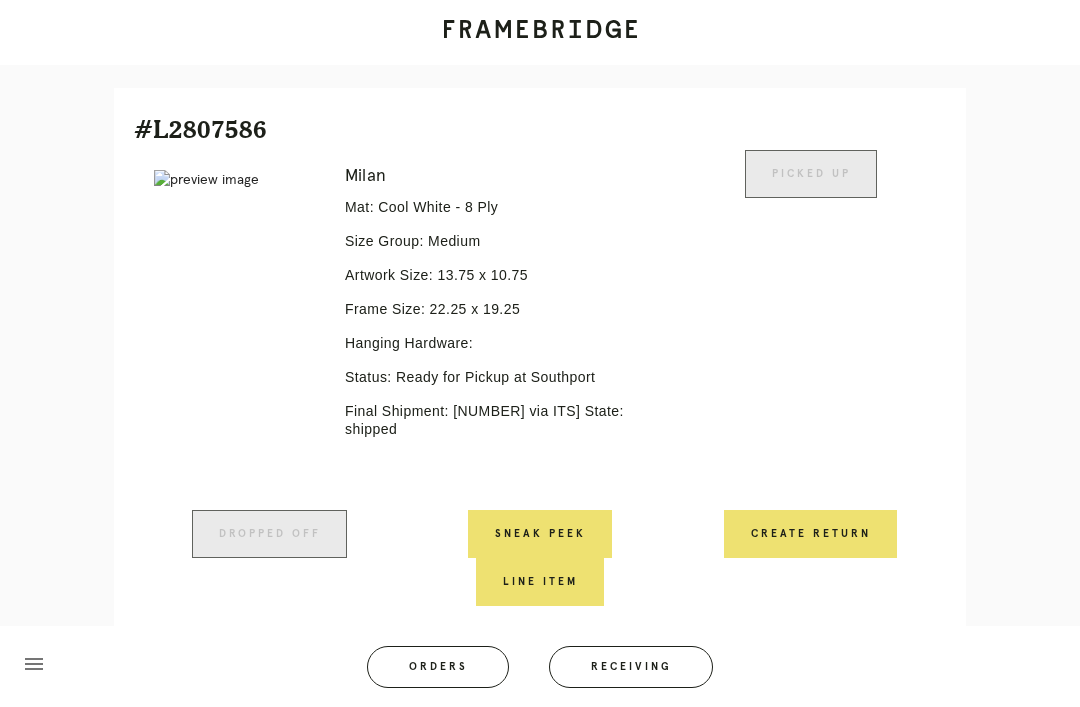 click on "Orders" at bounding box center [438, 667] 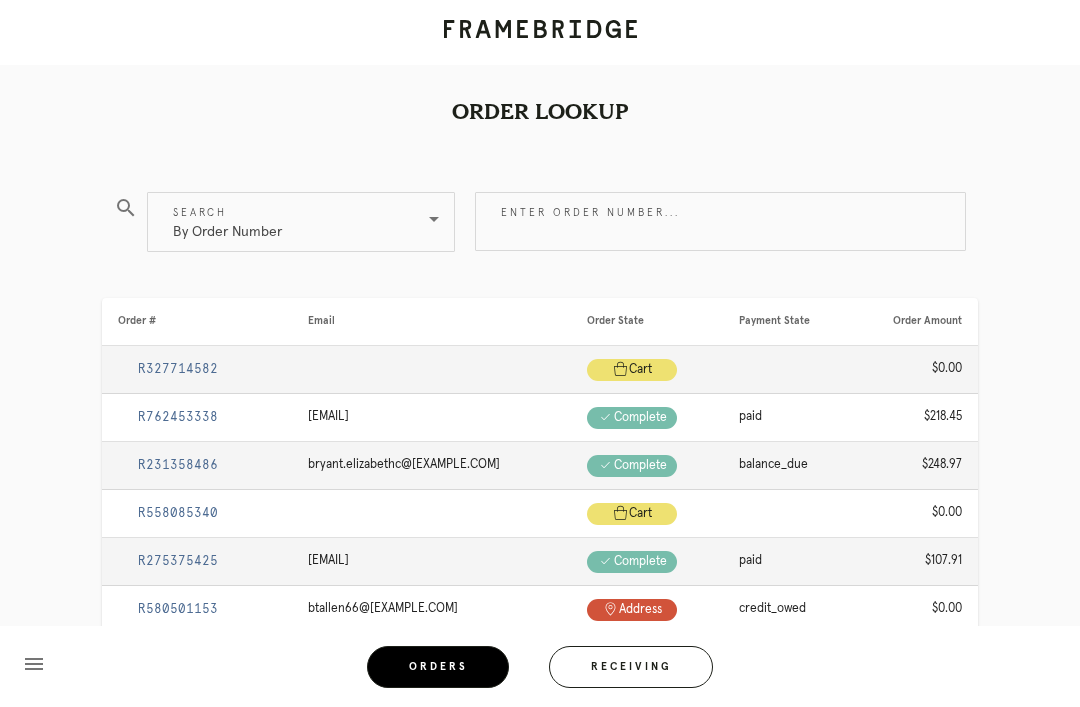 click on "Enter order number..." at bounding box center (720, 221) 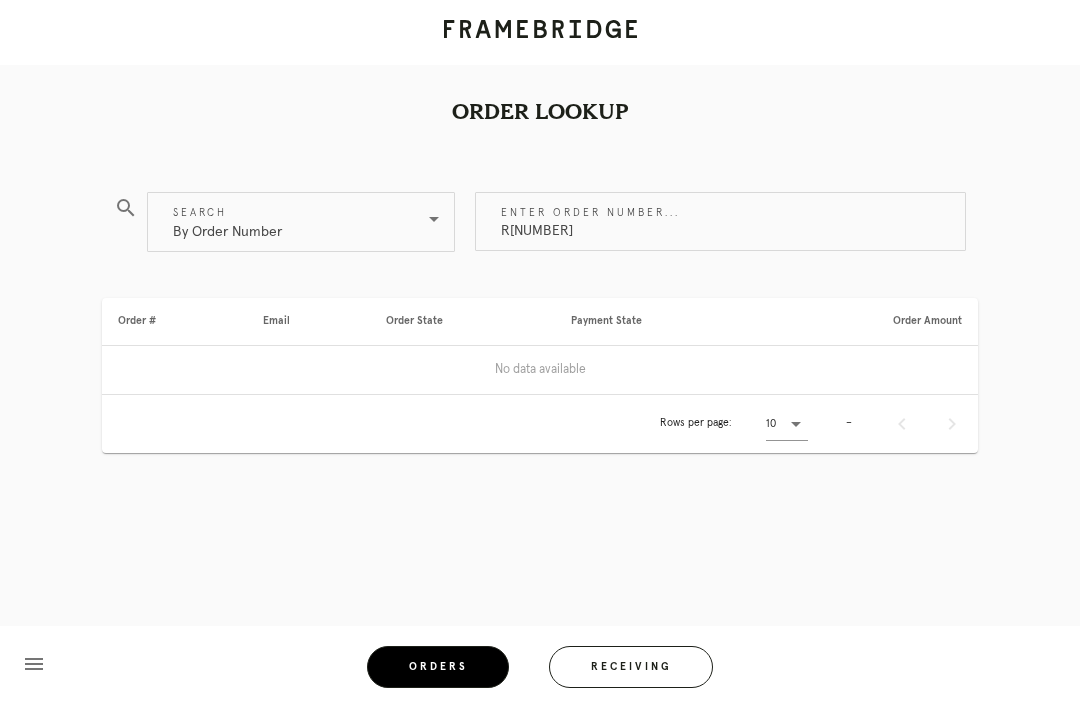 click on "R[NUMBER]" at bounding box center [720, 221] 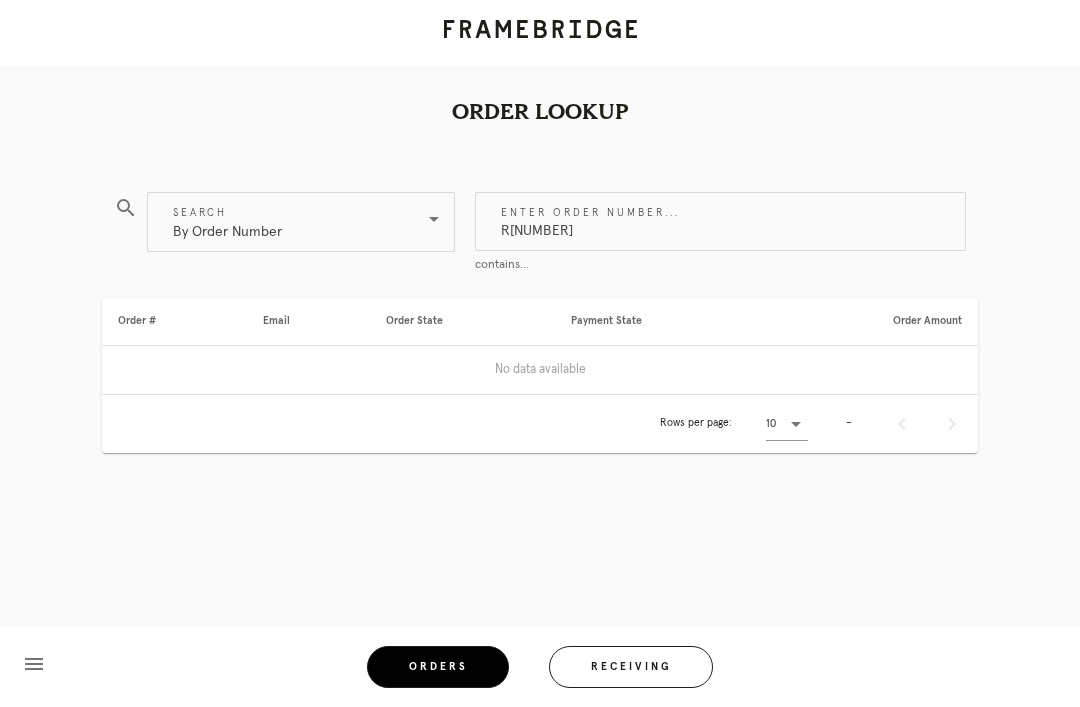 click on "R[NUMBER]" at bounding box center (720, 221) 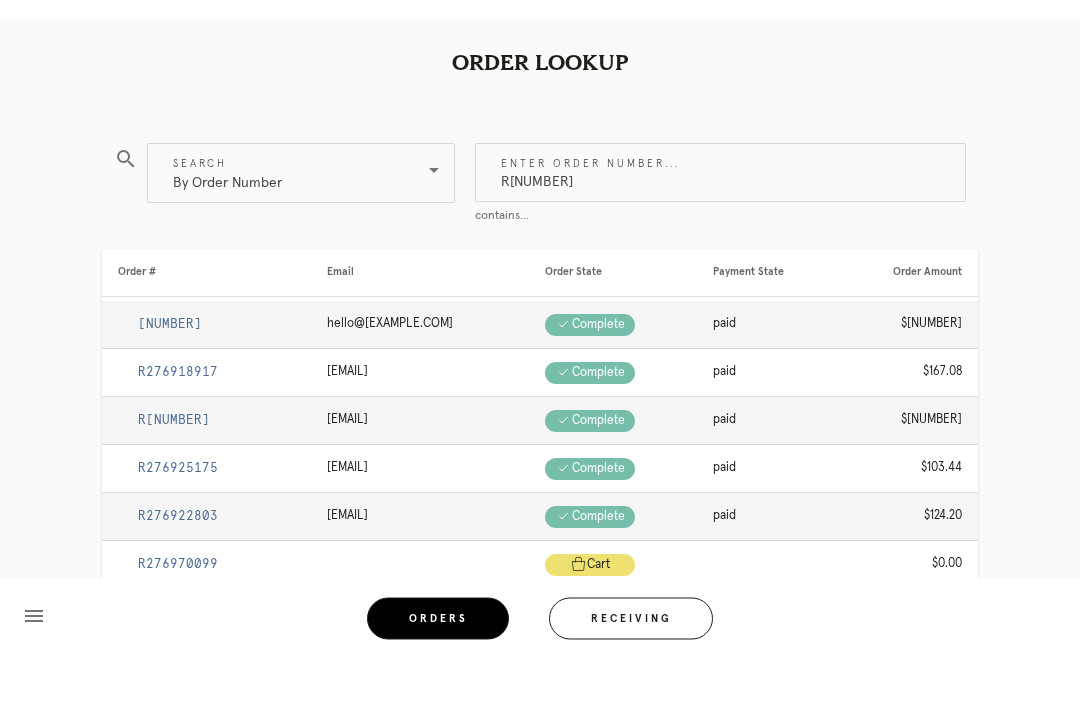 type on "R[NUMBER]" 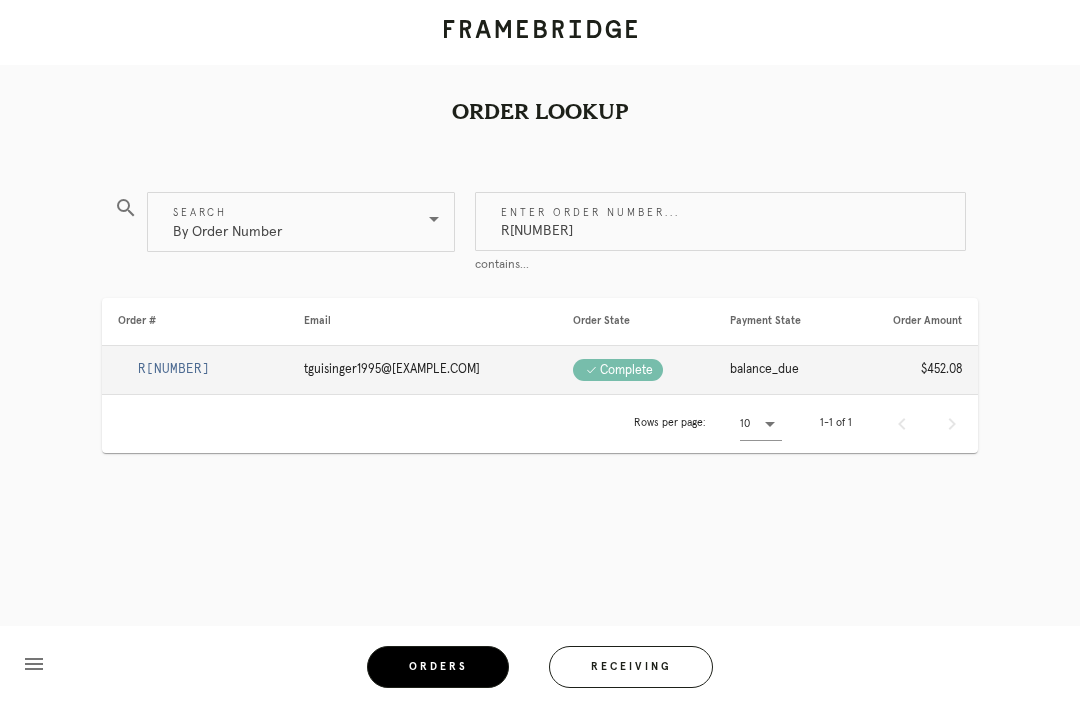 click on "R[NUMBER]" at bounding box center (174, 369) 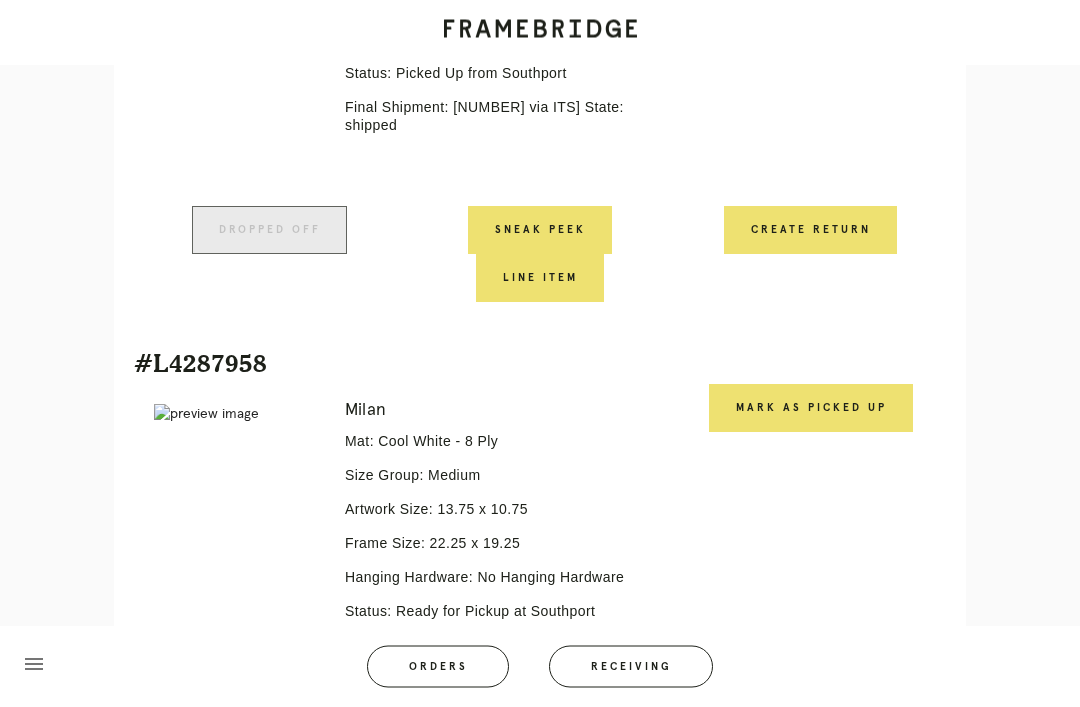 click on "Mark as Picked Up" at bounding box center [811, 409] 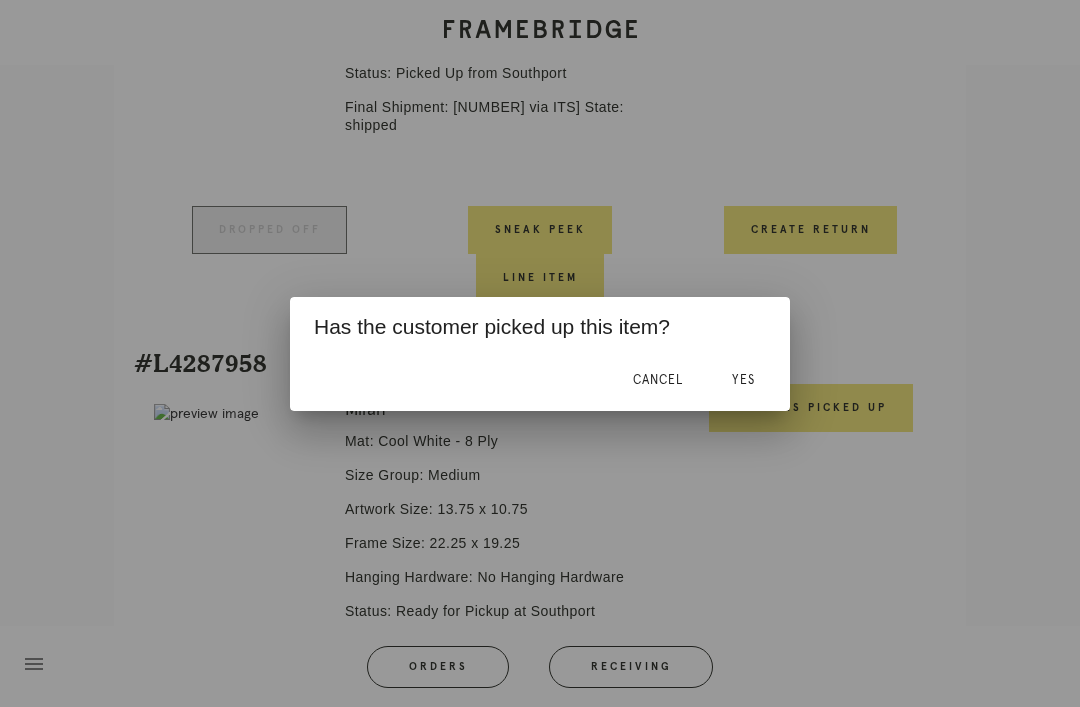 click on "Yes" at bounding box center (743, 381) 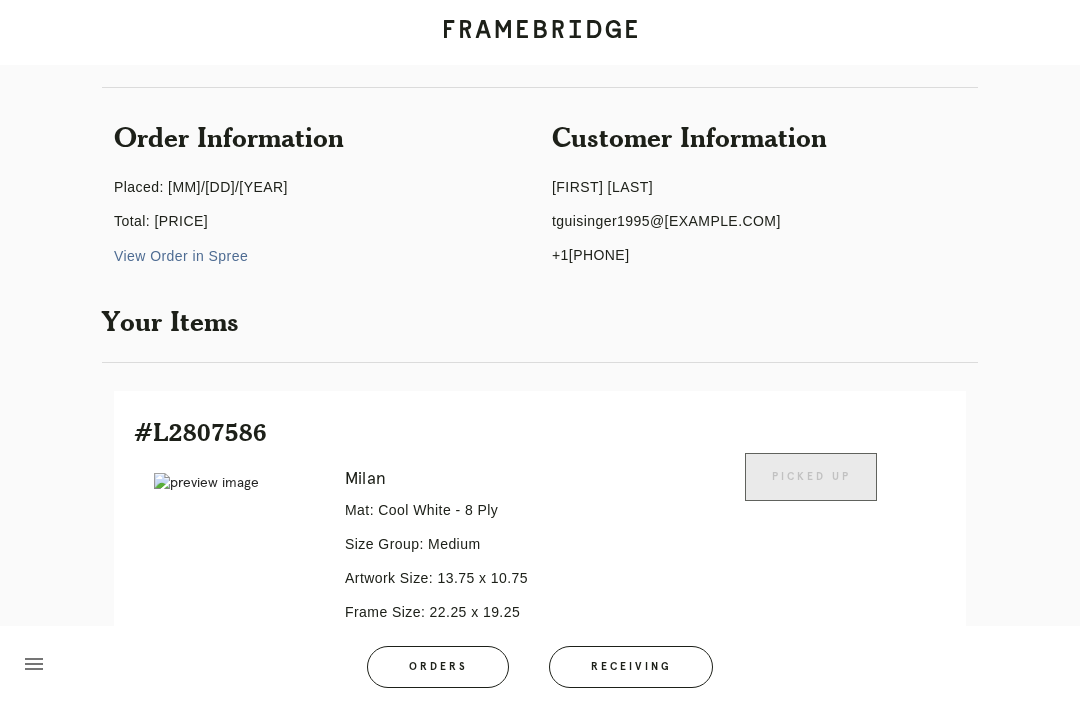 scroll, scrollTop: 139, scrollLeft: 0, axis: vertical 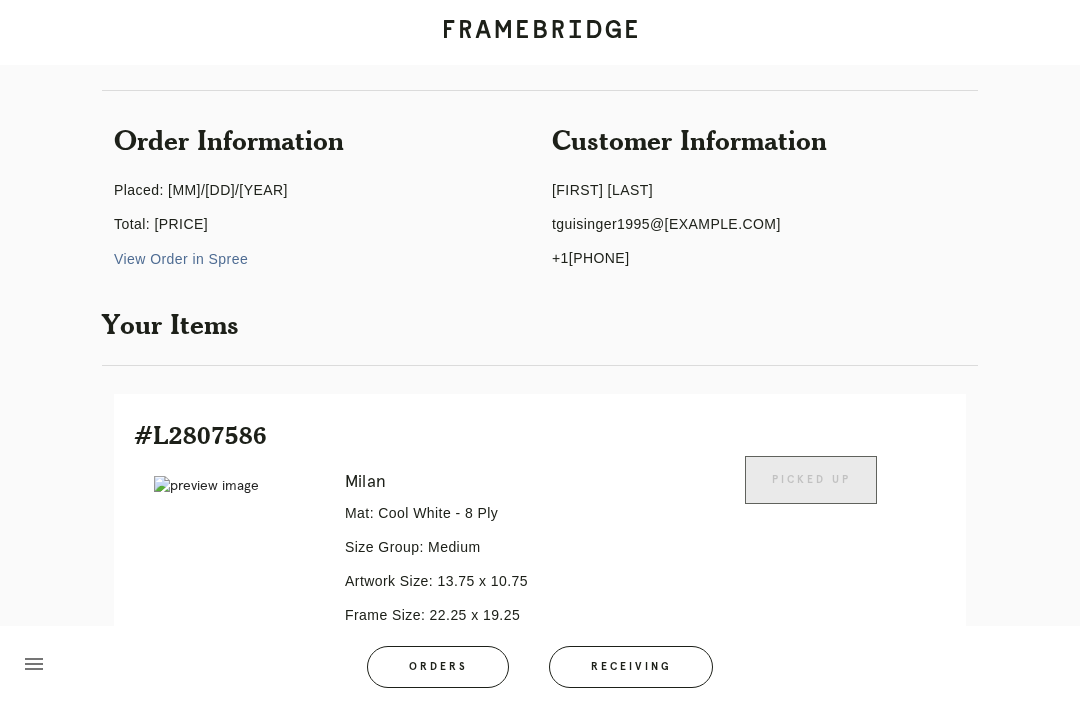 click on "Orders" at bounding box center [438, 667] 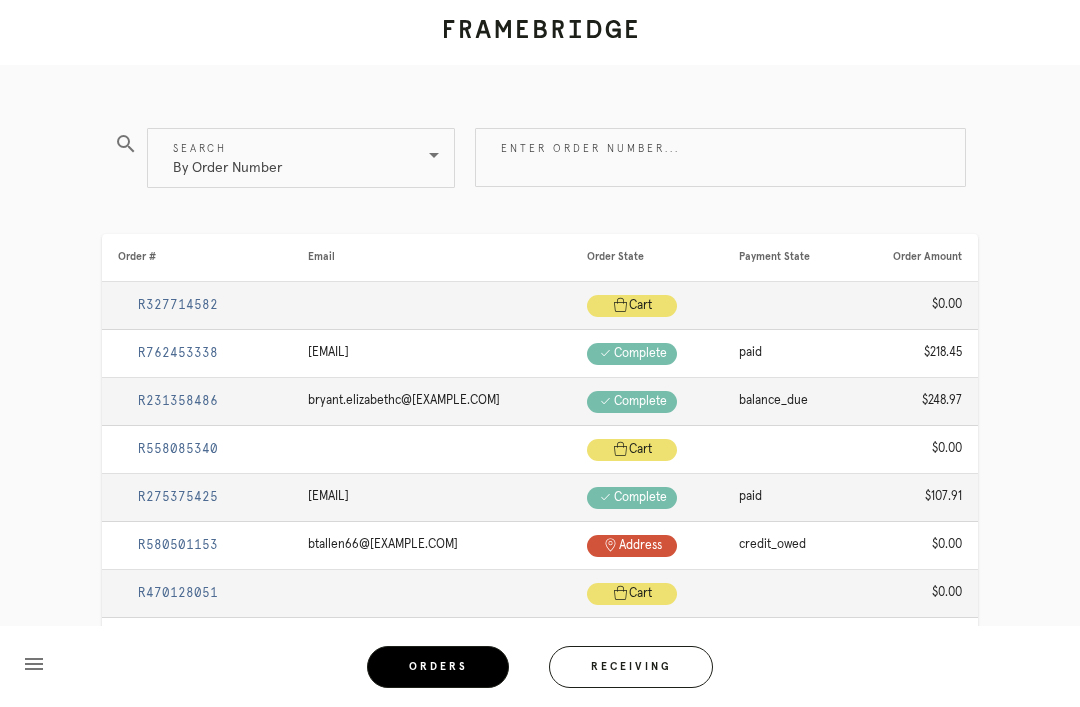 click on "Enter order number..." at bounding box center (720, 157) 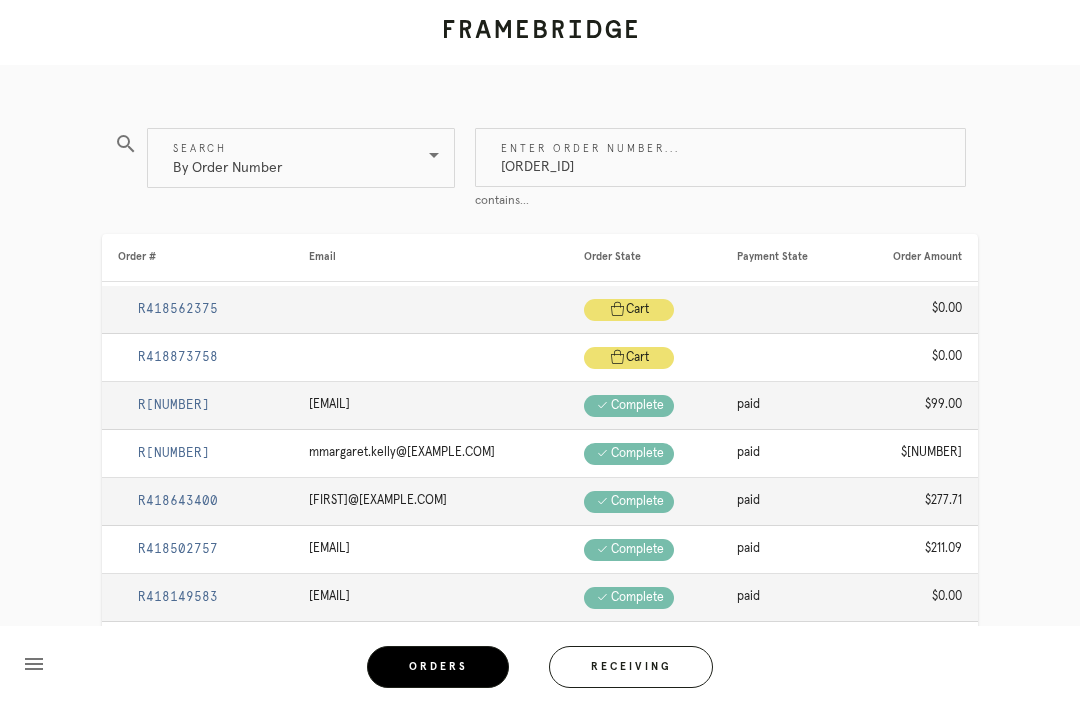 type on "[ORDER_ID]" 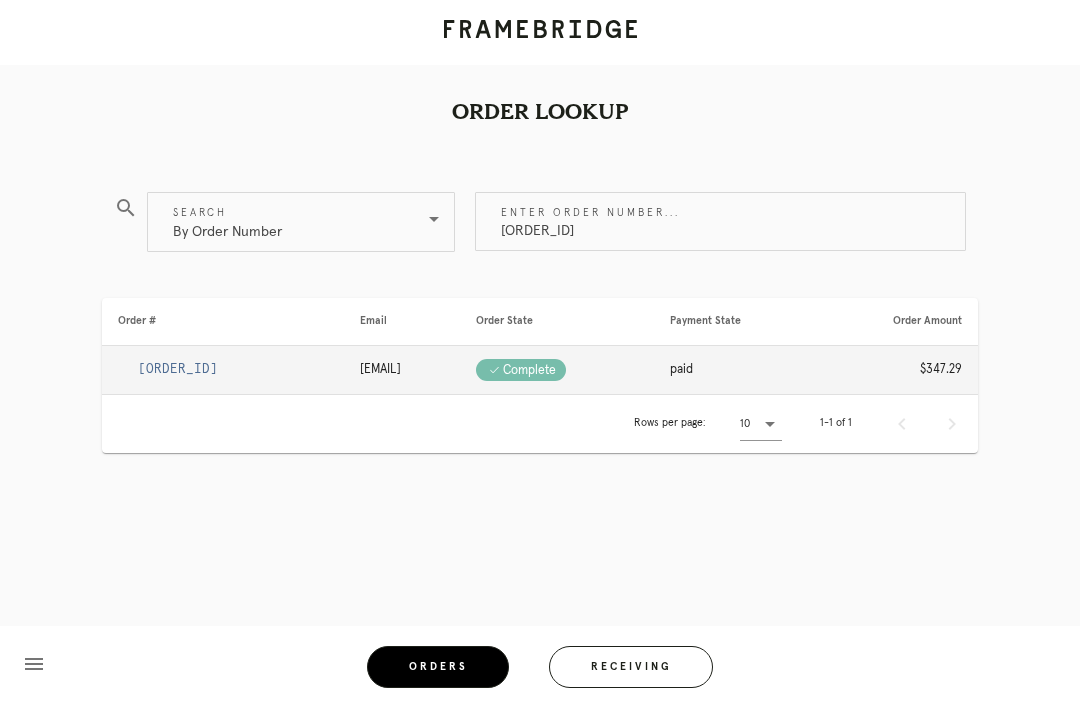 click on "[ORDER_ID]" at bounding box center (178, 369) 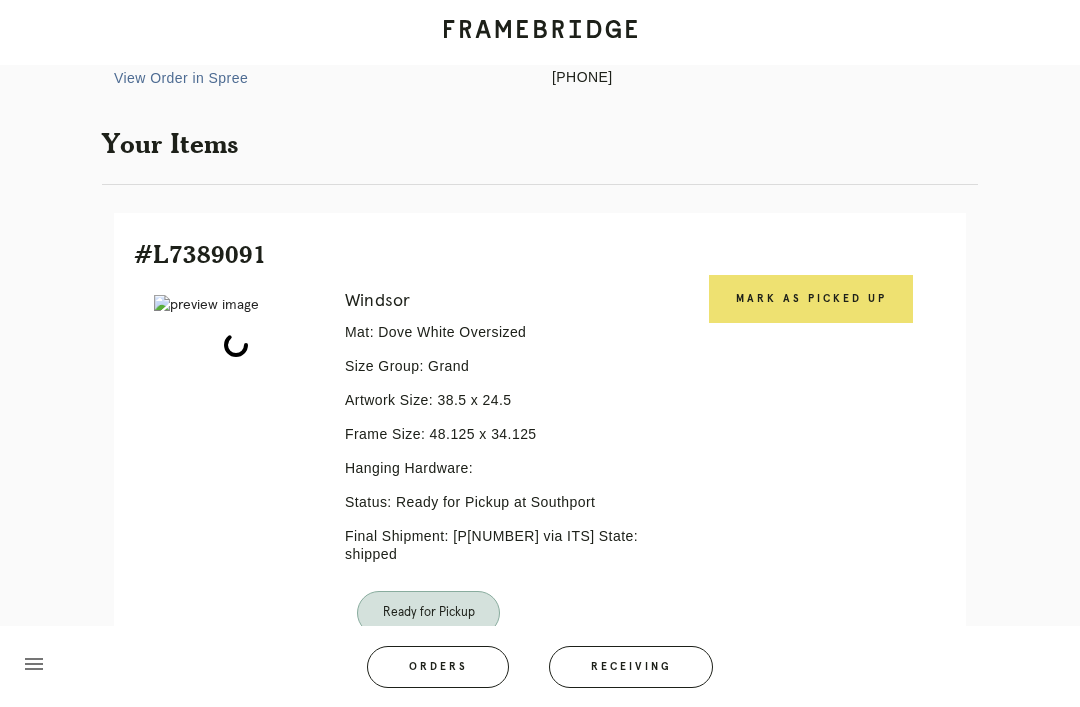 scroll, scrollTop: 324, scrollLeft: 0, axis: vertical 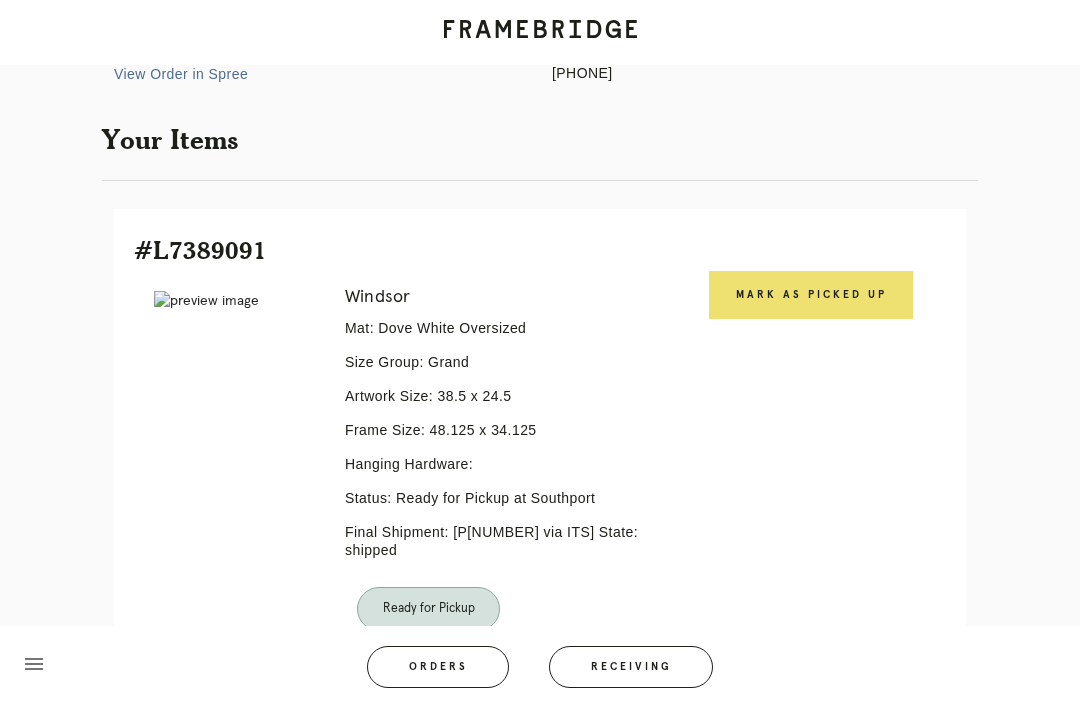 click on "Mark as Picked Up" at bounding box center (811, 295) 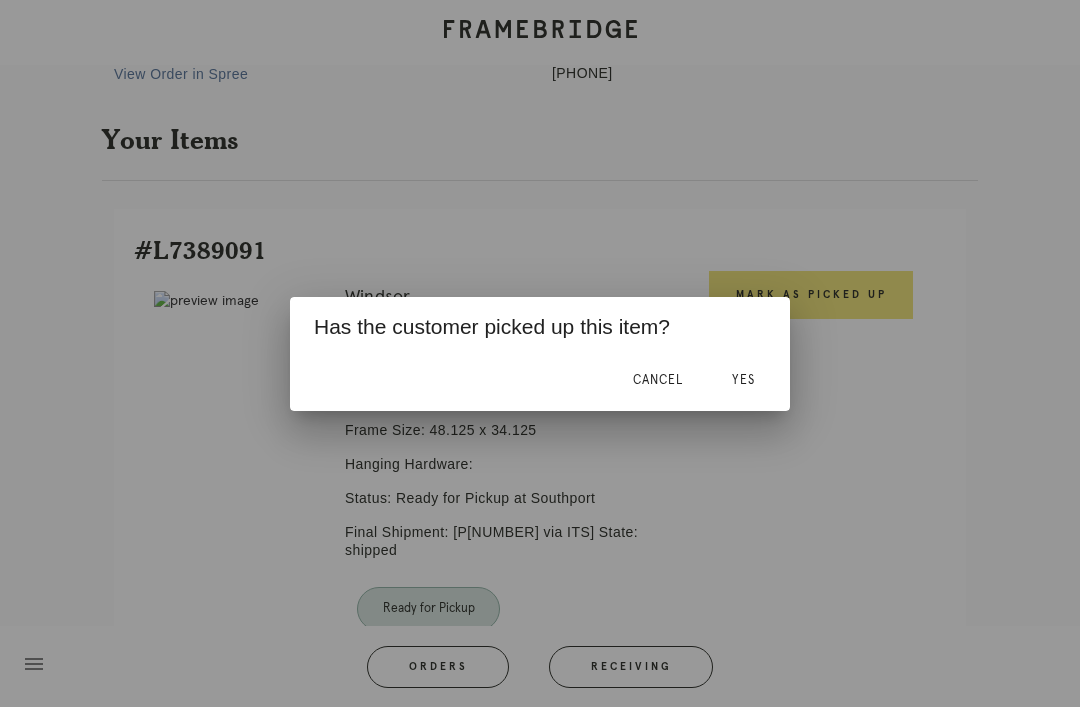 click on "Yes" at bounding box center (743, 380) 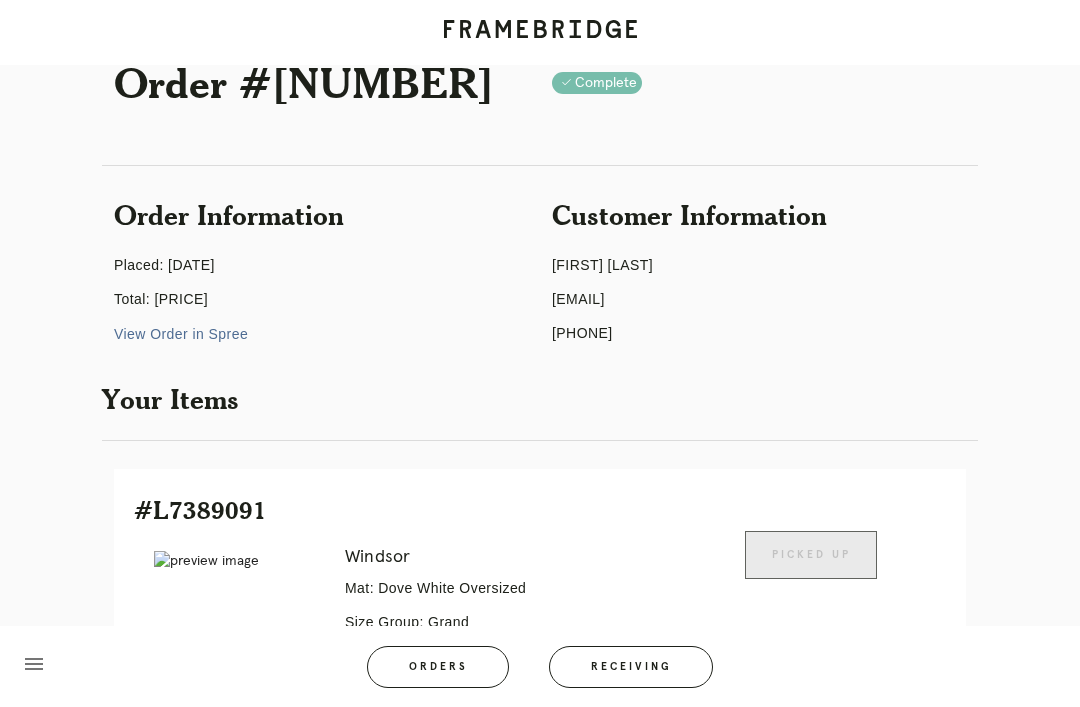 scroll, scrollTop: 63, scrollLeft: 0, axis: vertical 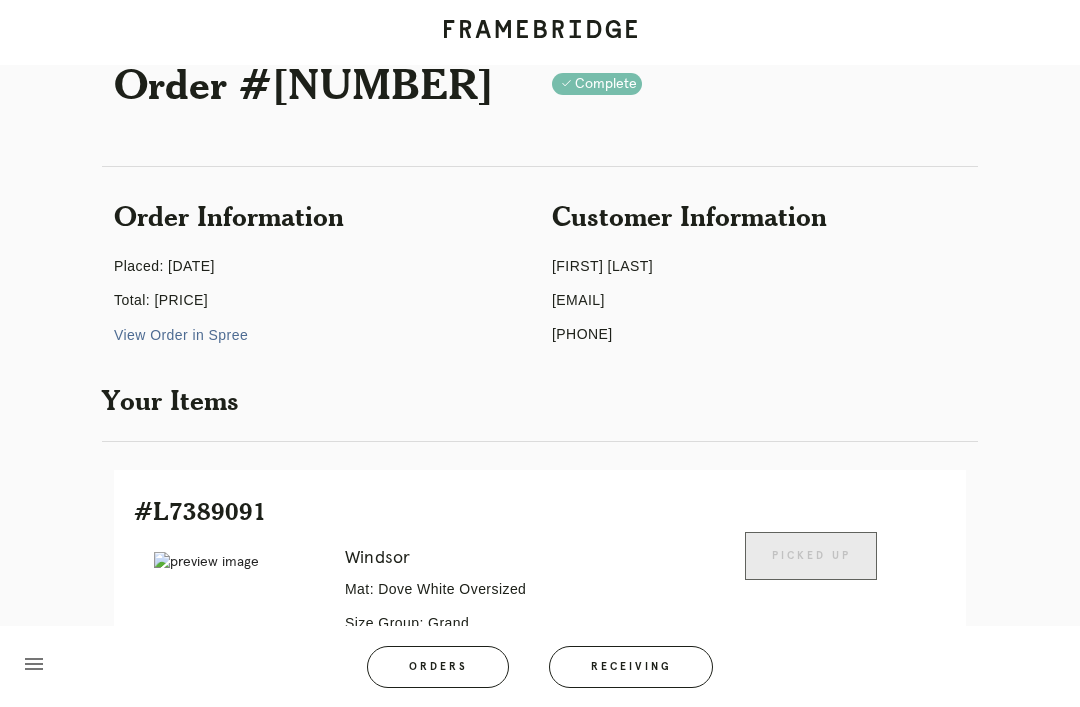 click on "Orders" at bounding box center [438, 667] 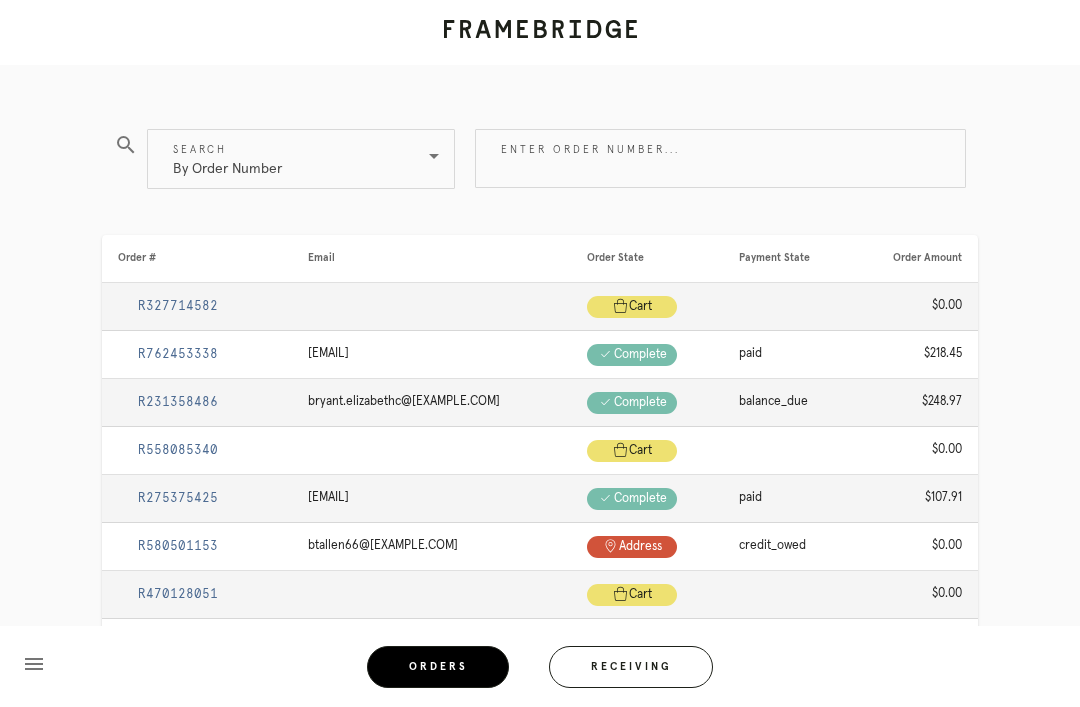 click on "Enter order number..." at bounding box center (720, 158) 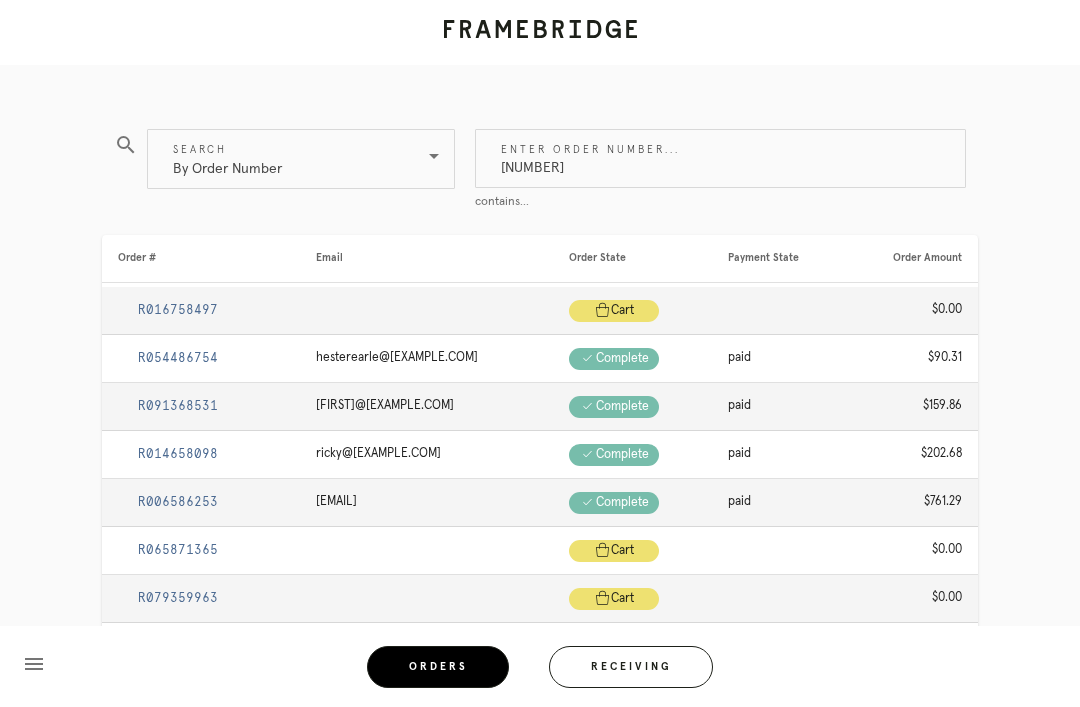 type on "[NUMBER]" 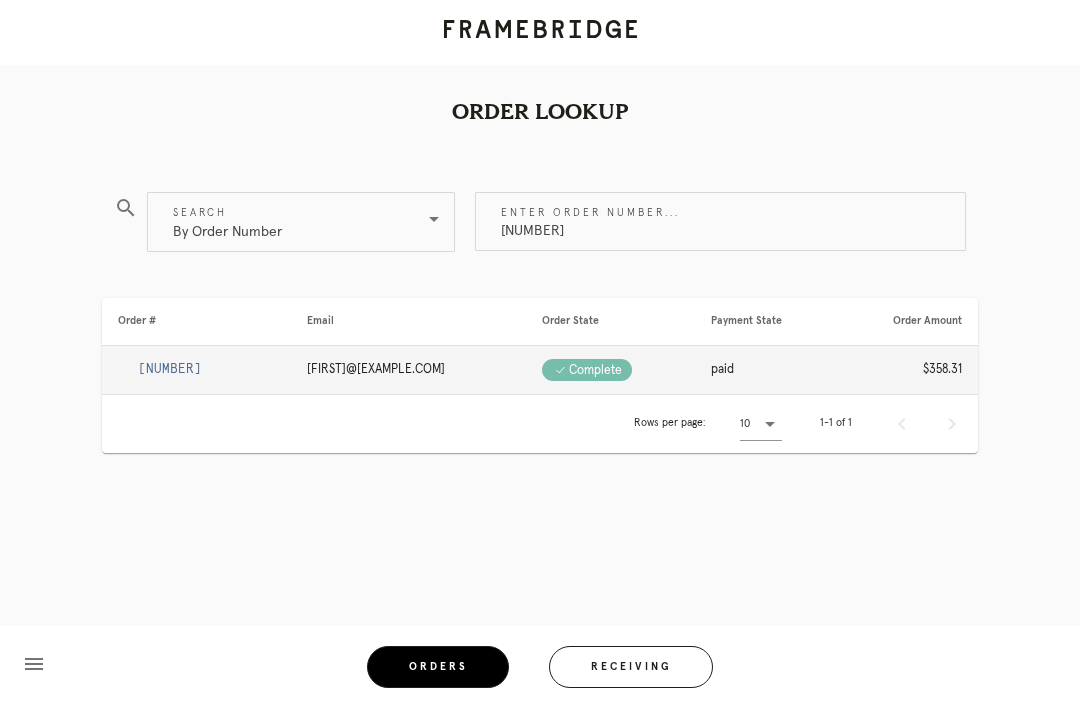 click on "[NUMBER]" at bounding box center [170, 369] 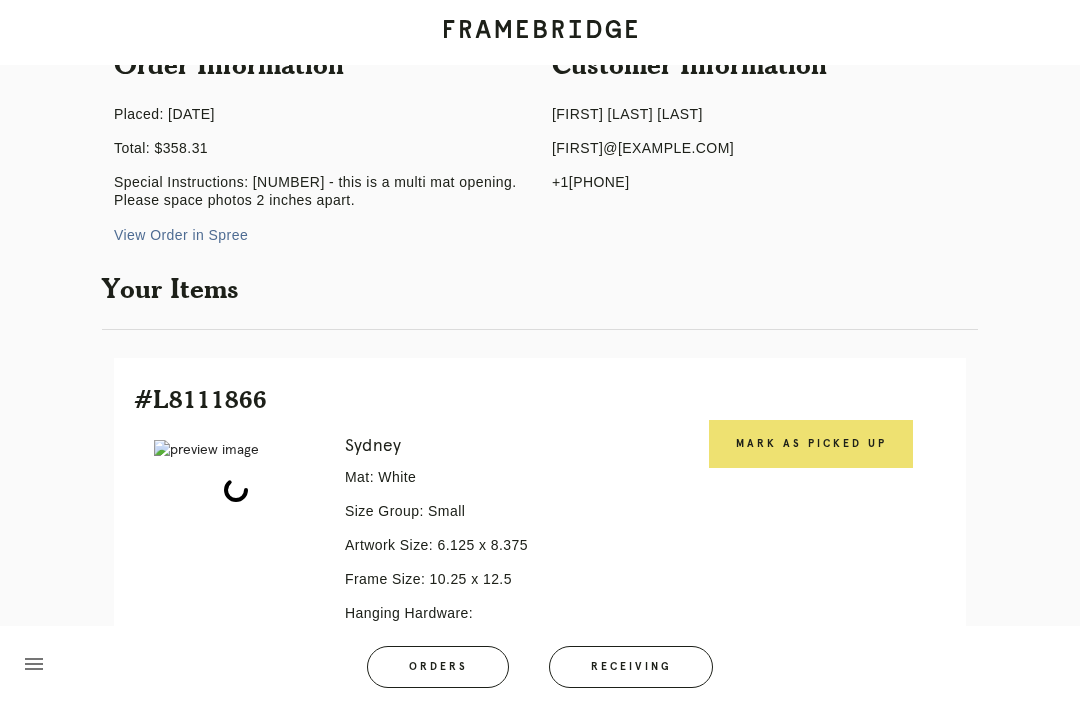 scroll, scrollTop: 260, scrollLeft: 0, axis: vertical 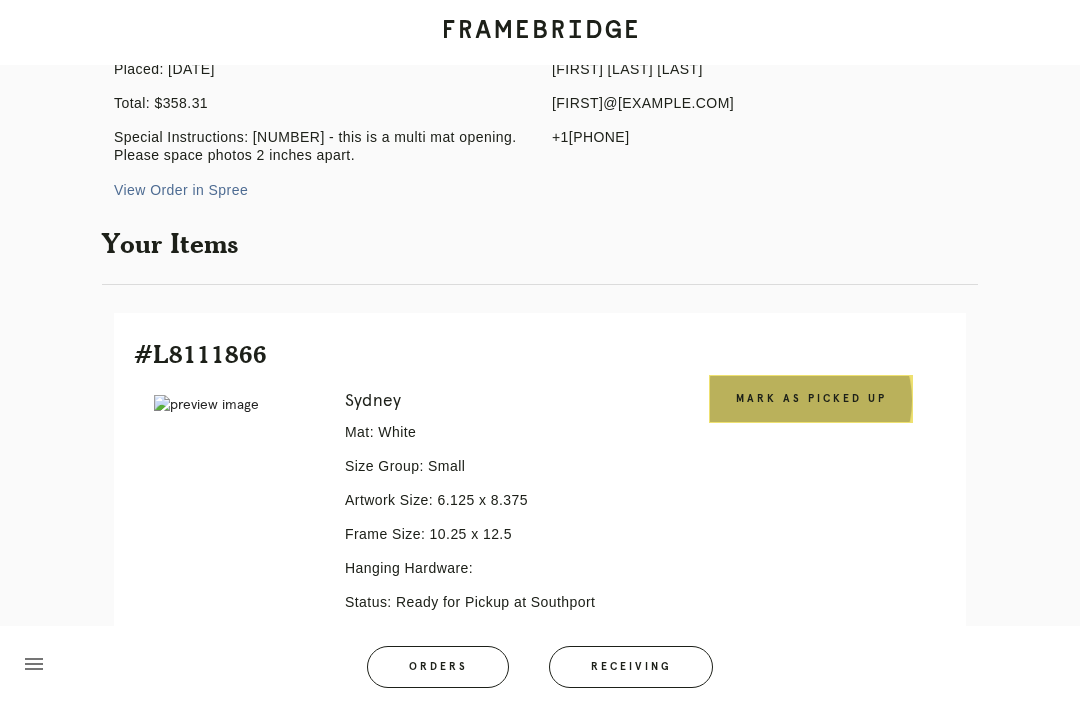 click on "Mark as Picked Up" at bounding box center [811, 399] 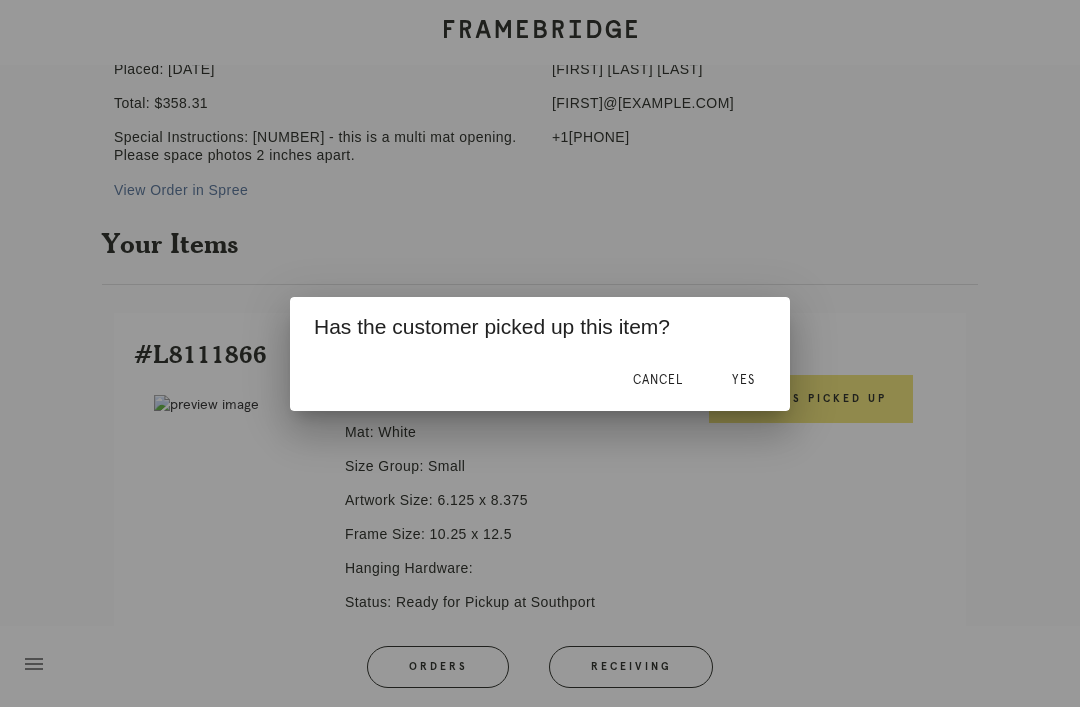 click on "Yes" at bounding box center [743, 380] 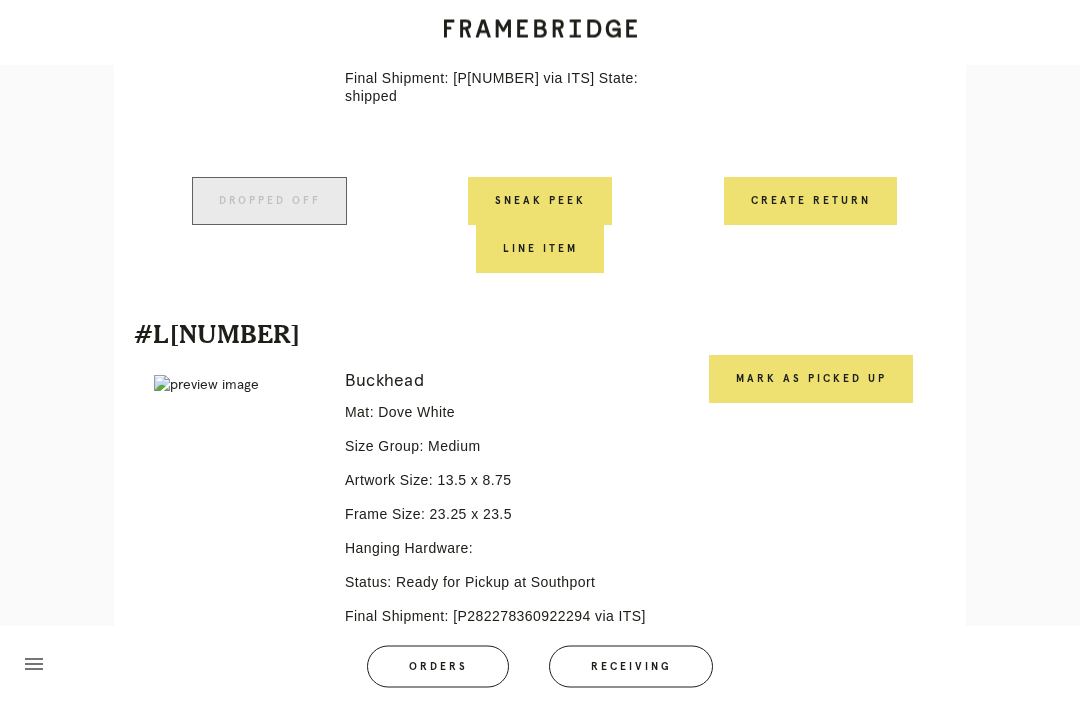 click on "Mark as Picked Up" at bounding box center [811, 380] 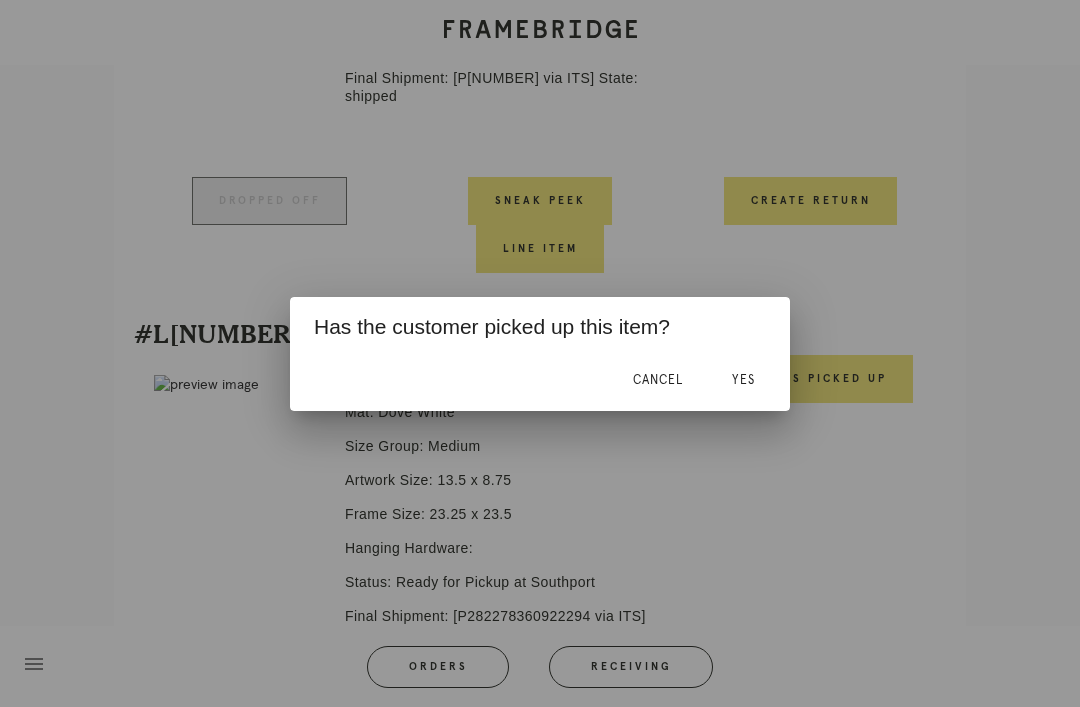 click on "Yes" at bounding box center (743, 381) 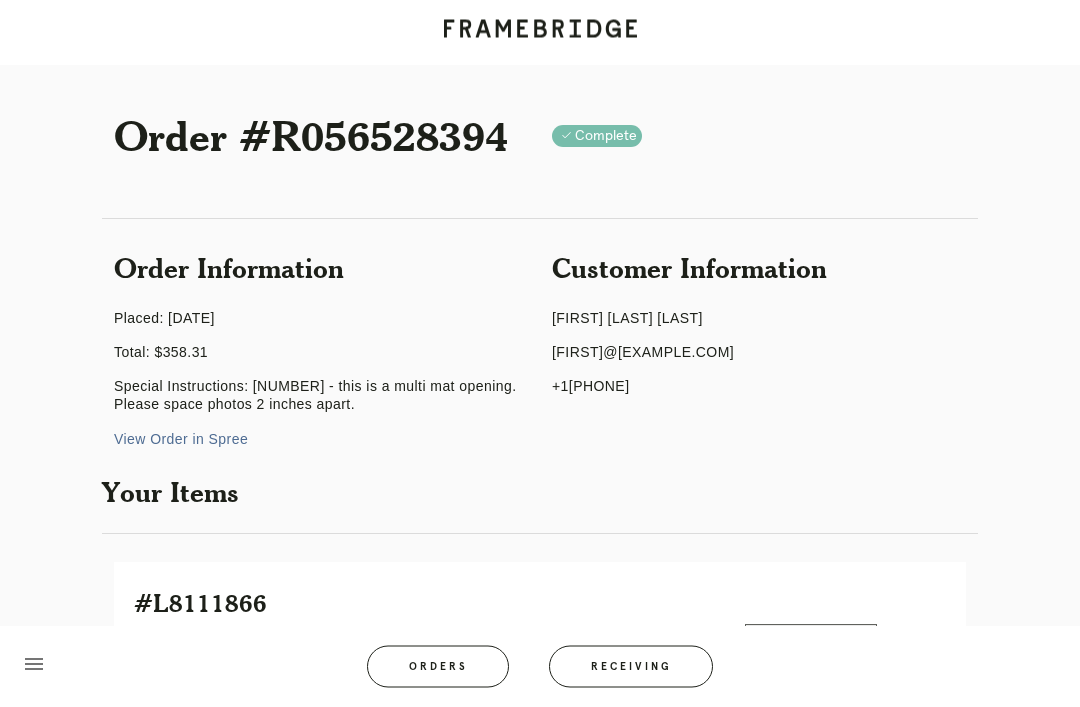 scroll, scrollTop: 0, scrollLeft: 0, axis: both 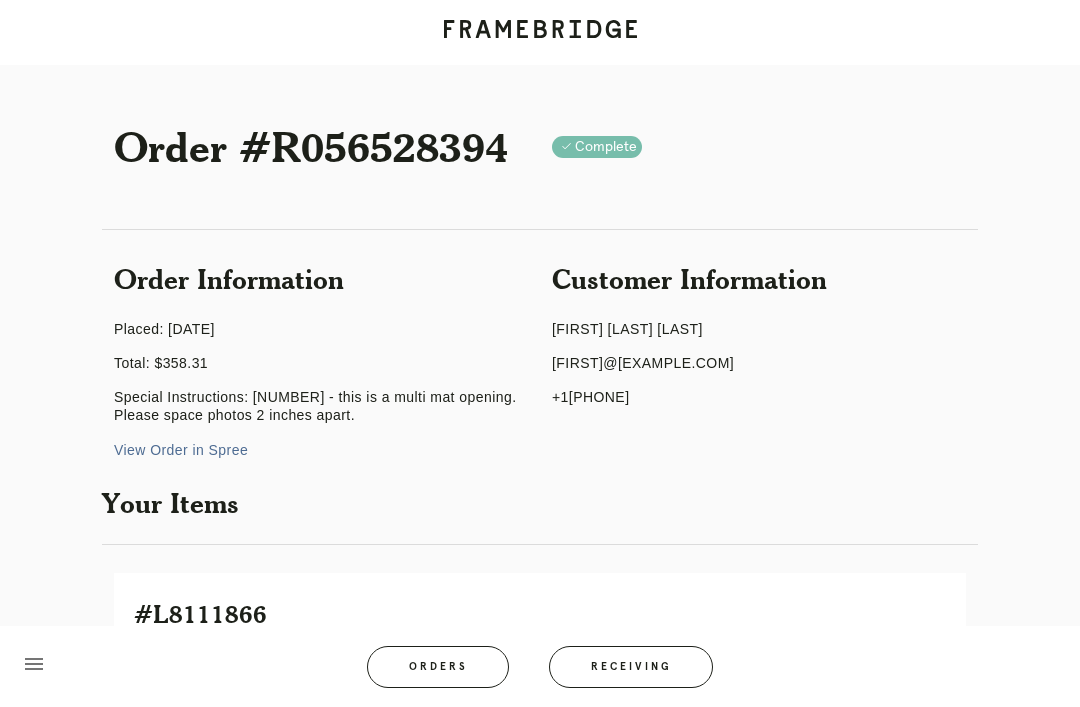 click on "Orders" at bounding box center [438, 667] 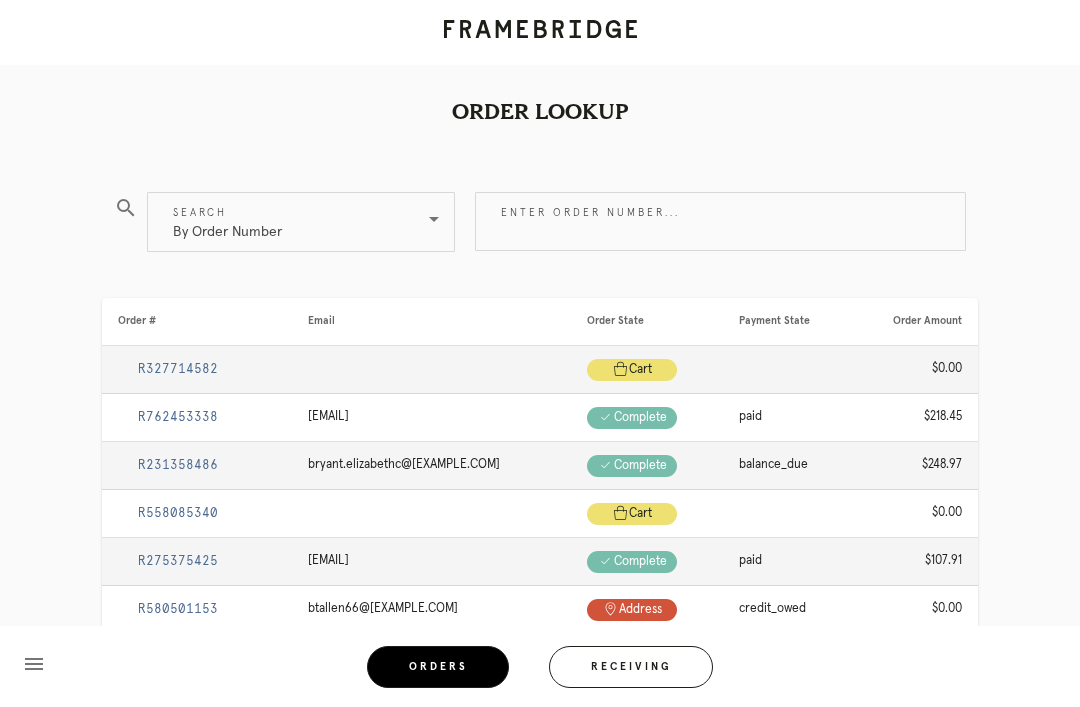 click on "Enter order number..." at bounding box center (720, 221) 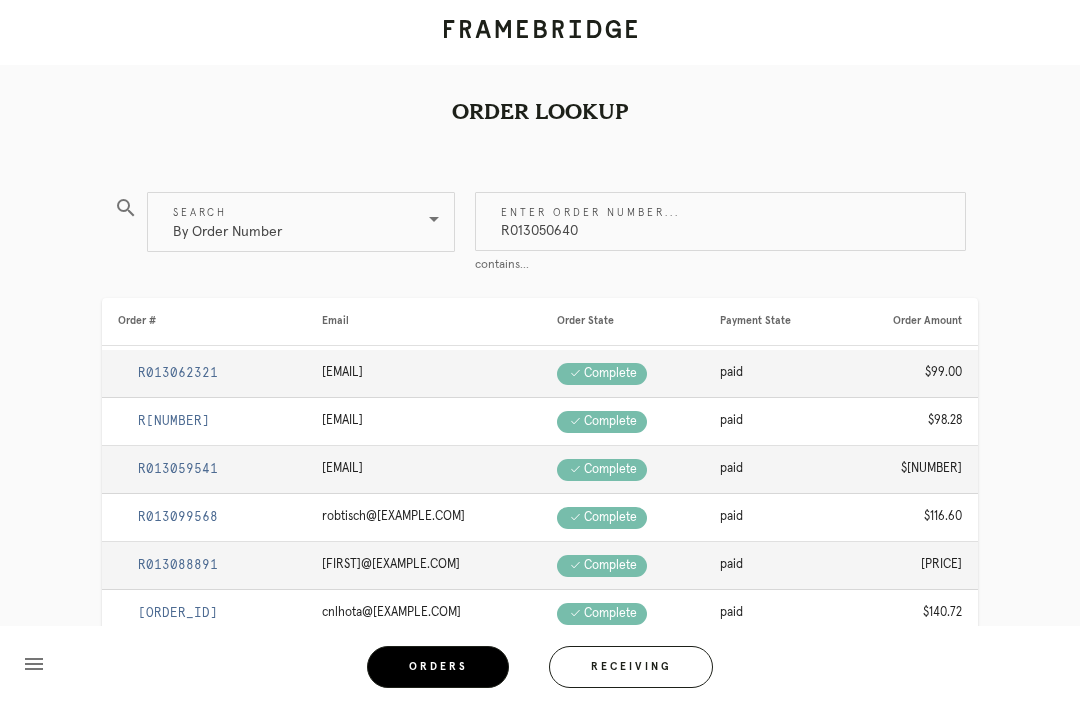type on "R013050640" 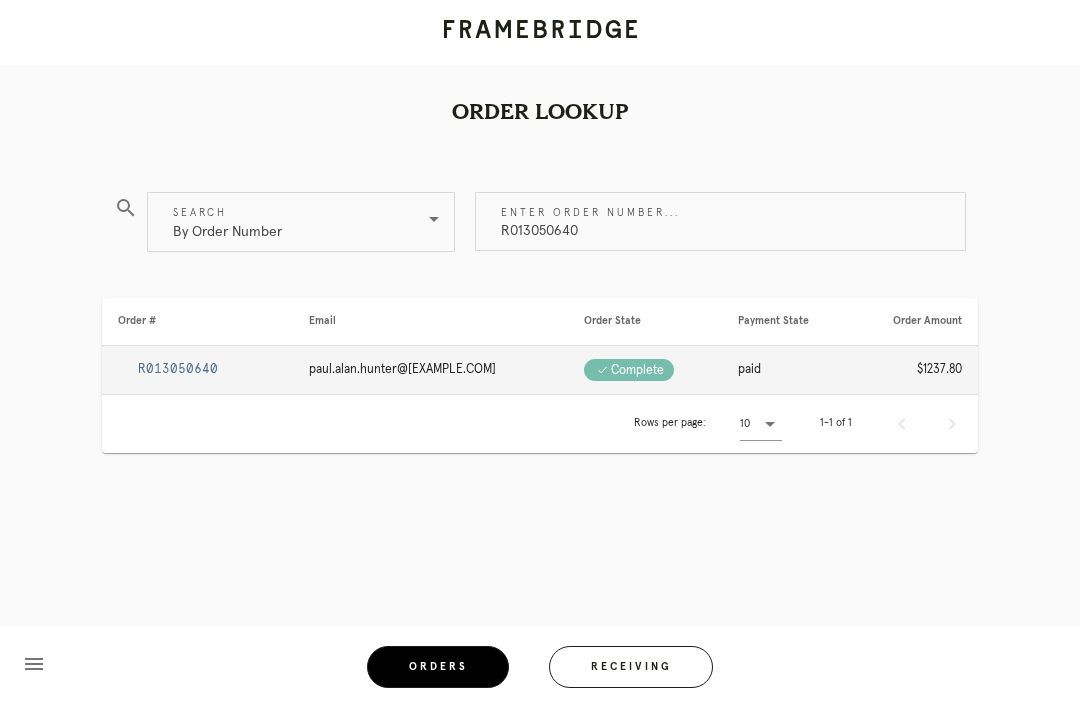 click on "R013050640" at bounding box center (178, 369) 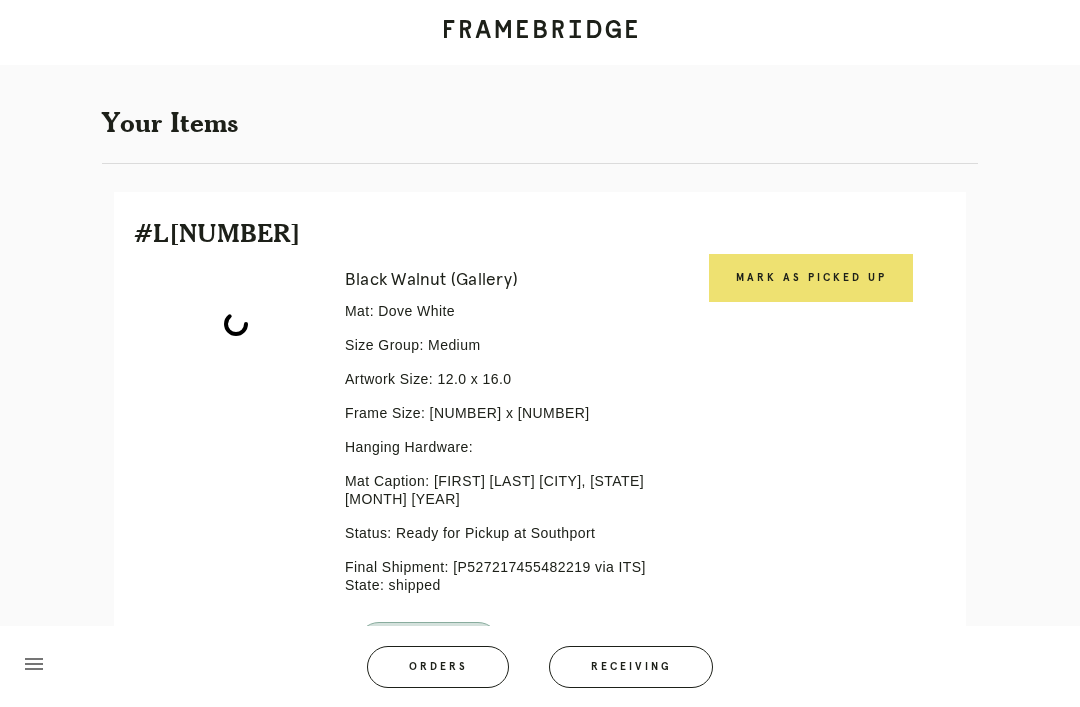 scroll, scrollTop: 323, scrollLeft: 0, axis: vertical 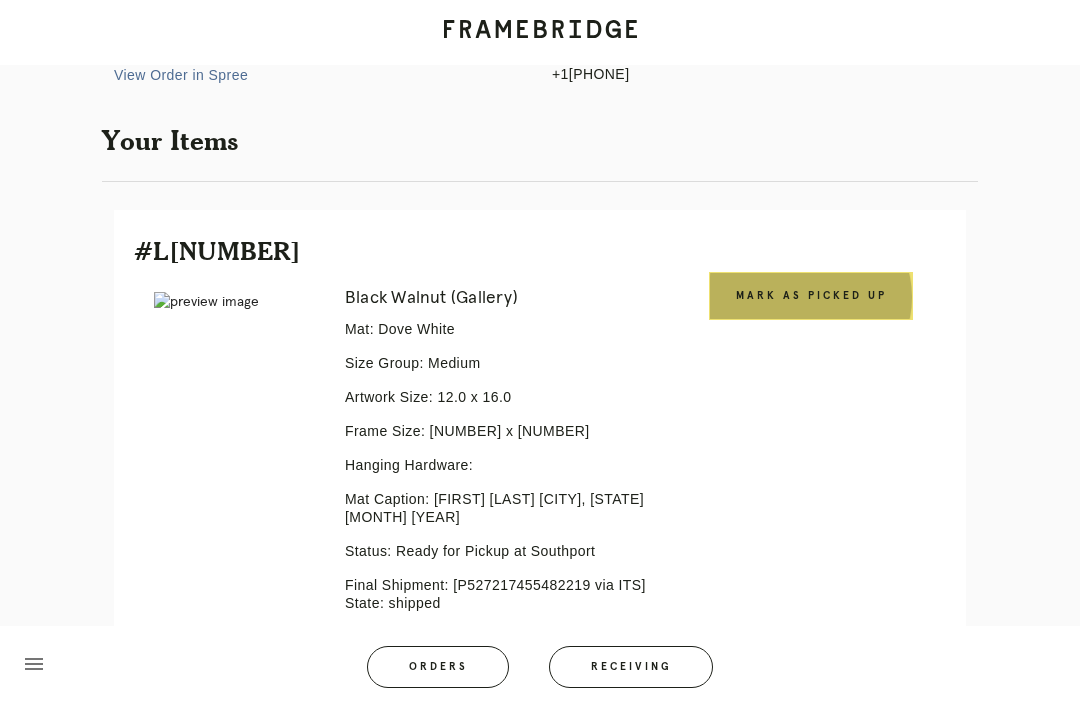 click on "Mark as Picked Up" at bounding box center (811, 296) 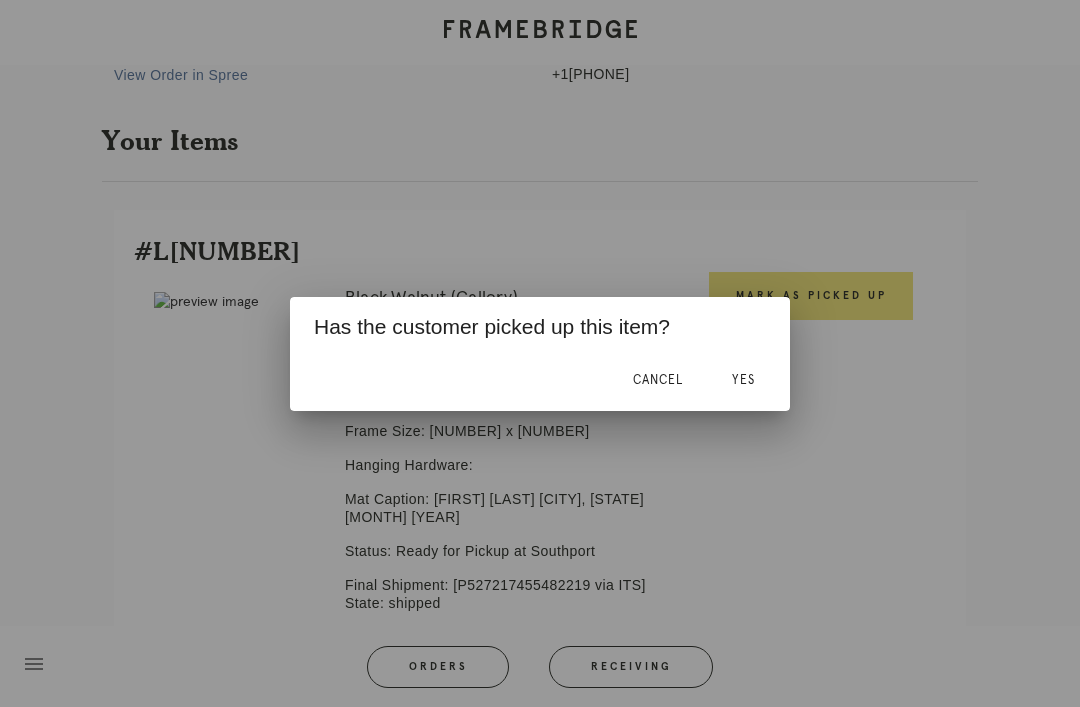 click on "Yes" at bounding box center (743, 381) 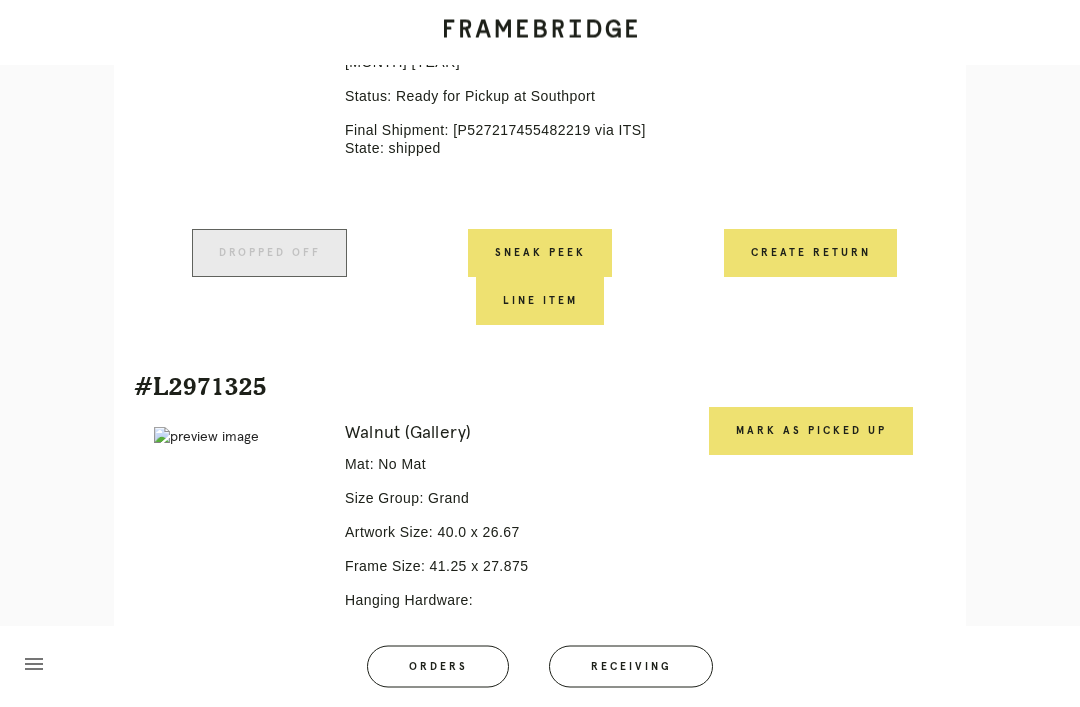 click on "Mark as Picked Up" at bounding box center (811, 432) 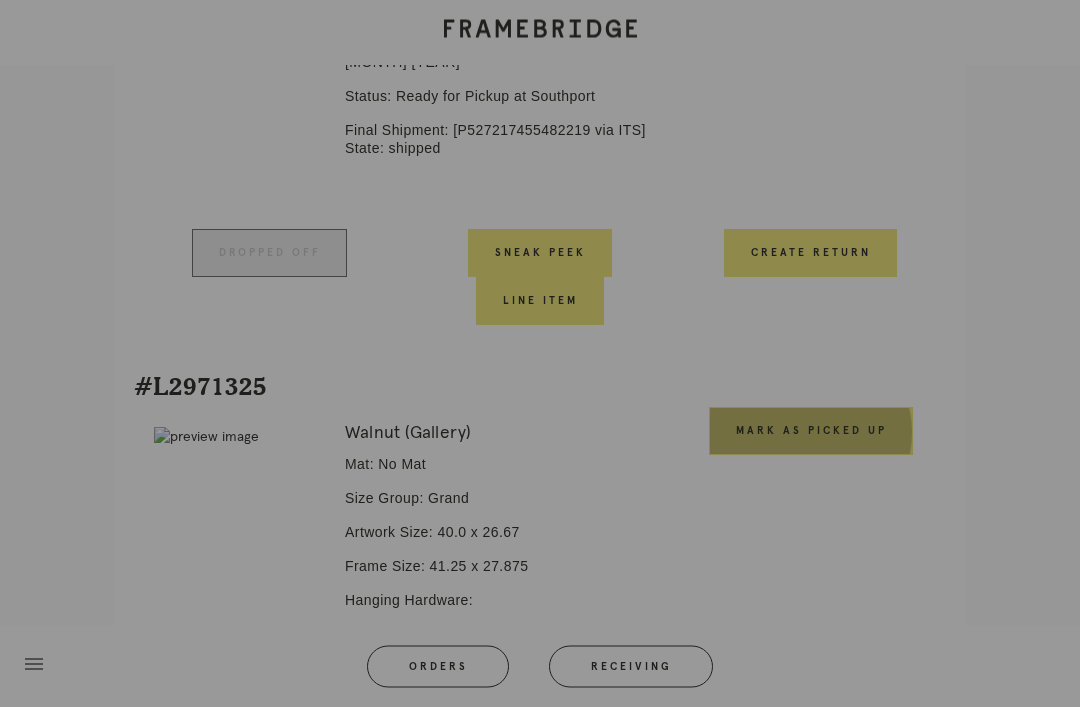 scroll, scrollTop: 778, scrollLeft: 0, axis: vertical 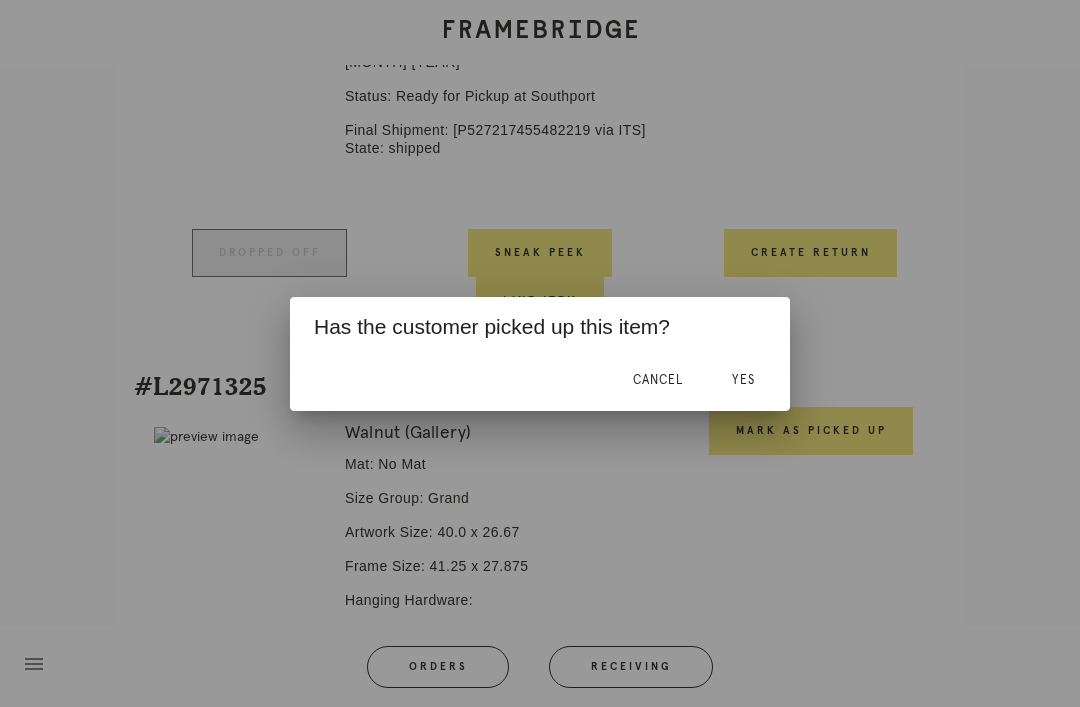 click on "Yes" at bounding box center (743, 380) 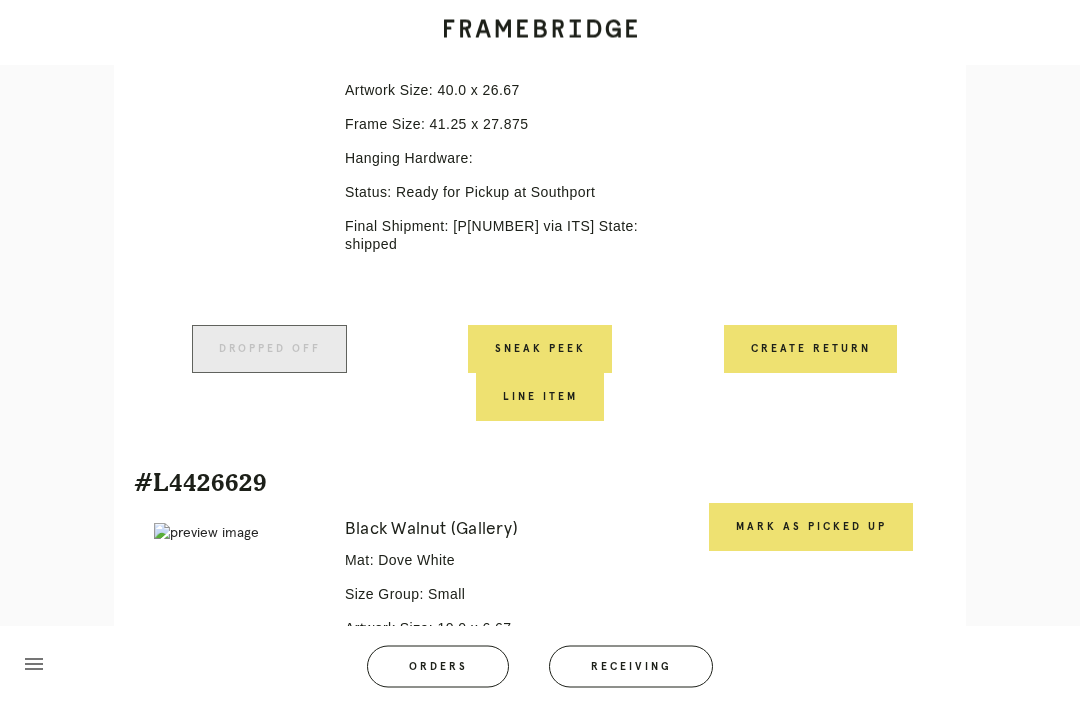 scroll, scrollTop: 1282, scrollLeft: 0, axis: vertical 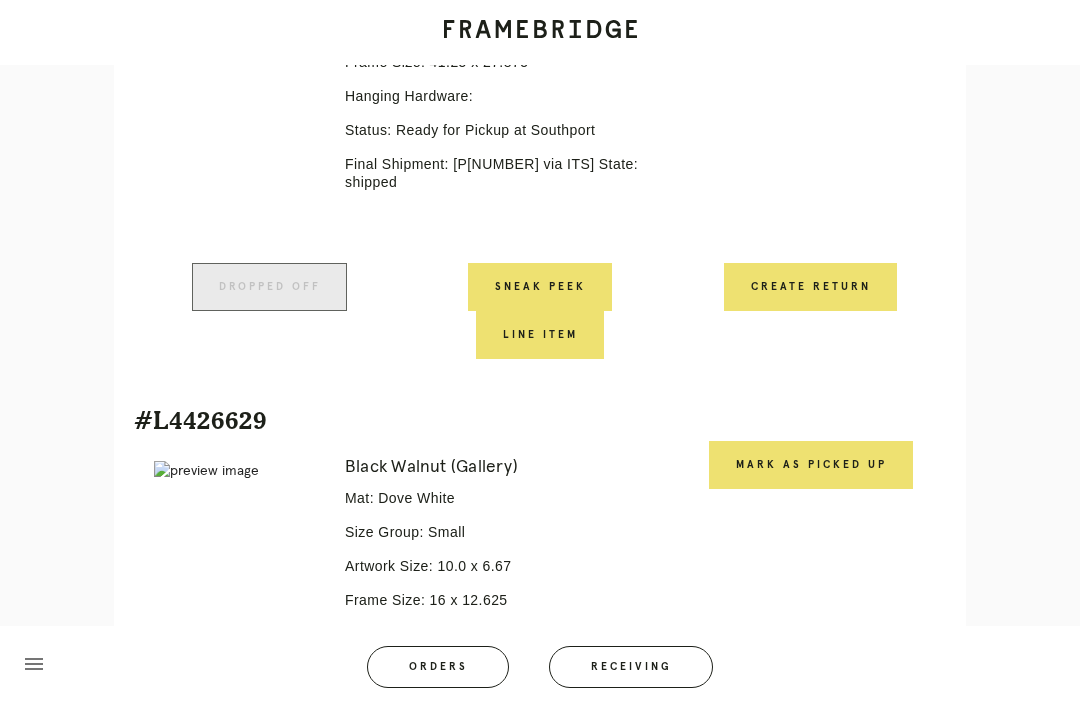 click on "Mark as Picked Up" at bounding box center (811, 465) 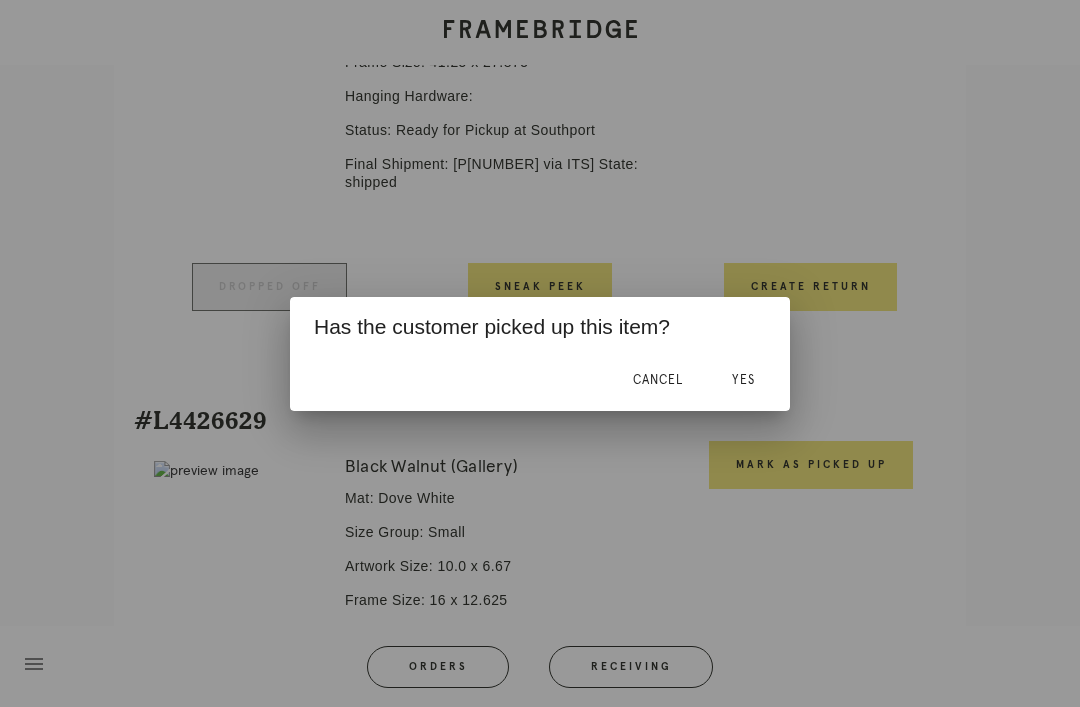 click on "Yes" at bounding box center (743, 381) 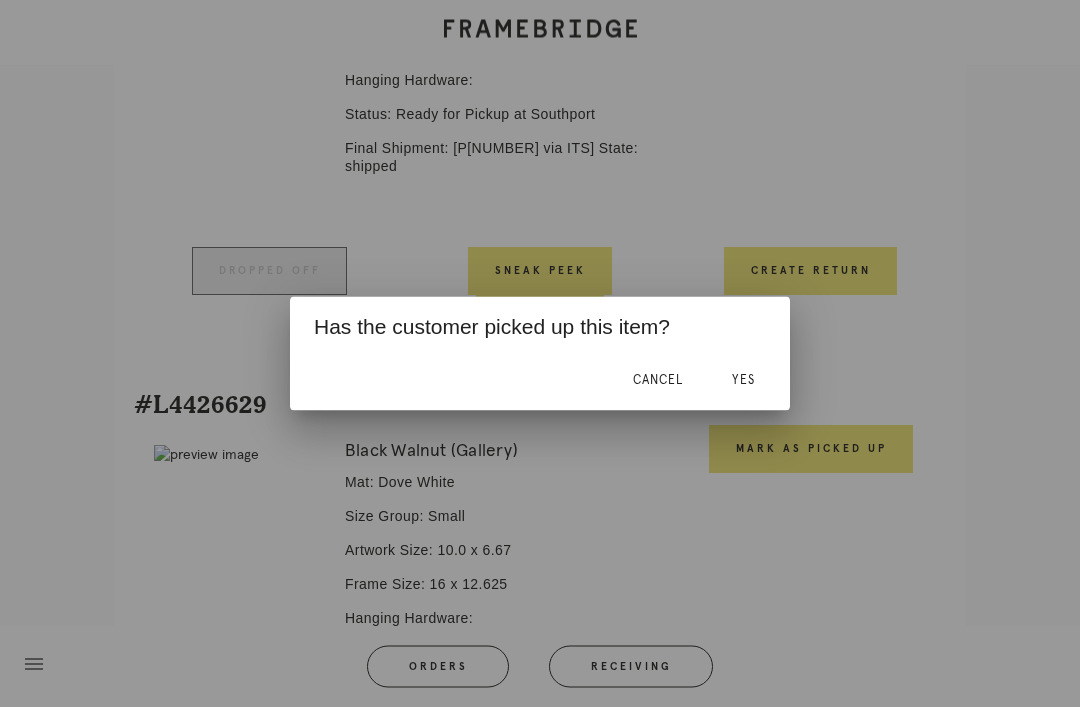 click on "Yes" at bounding box center [743, 381] 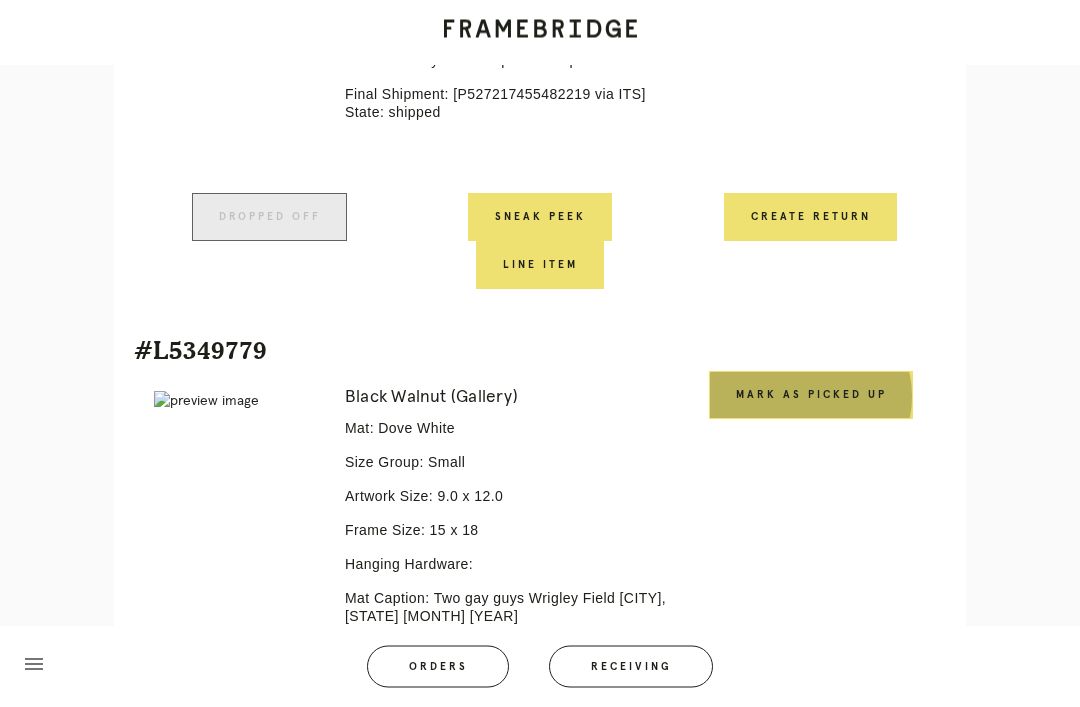 click on "Mark as Picked Up" at bounding box center (811, 396) 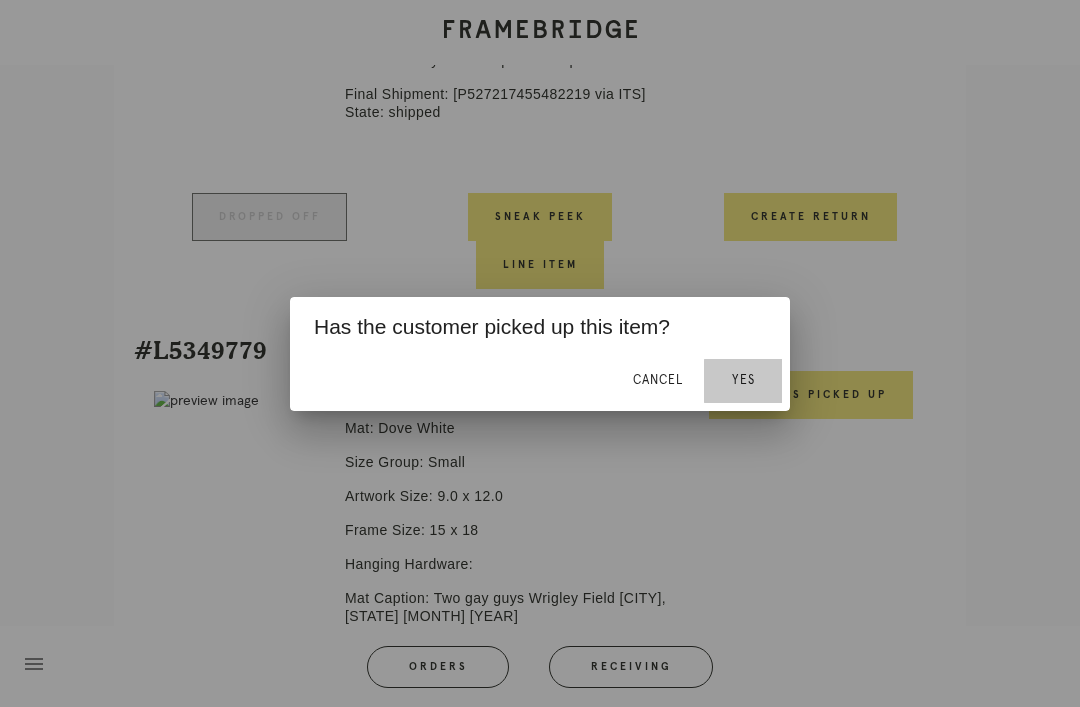 click on "Yes" at bounding box center [743, 380] 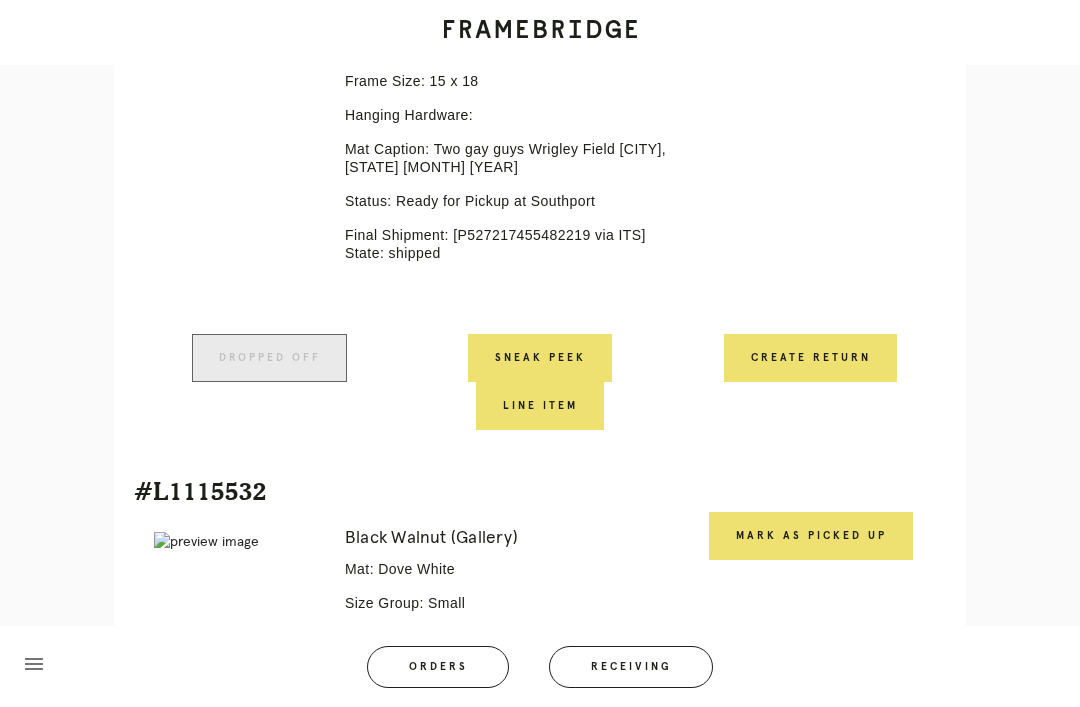 scroll, scrollTop: 2465, scrollLeft: 0, axis: vertical 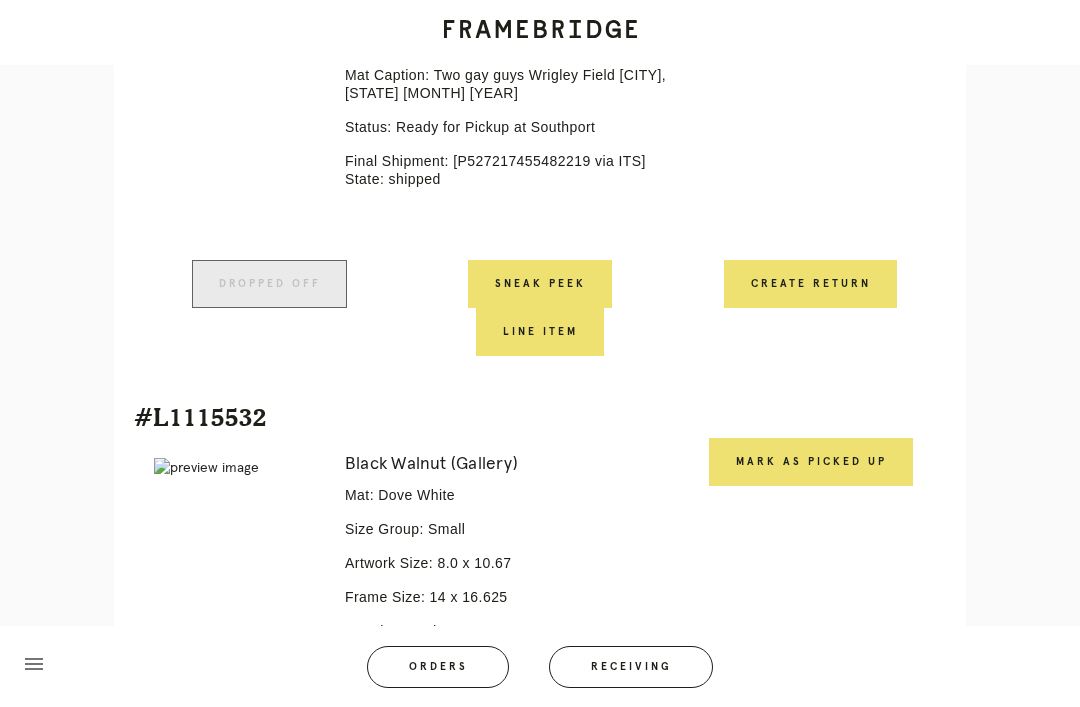 click on "Mark as Picked Up" at bounding box center [811, 462] 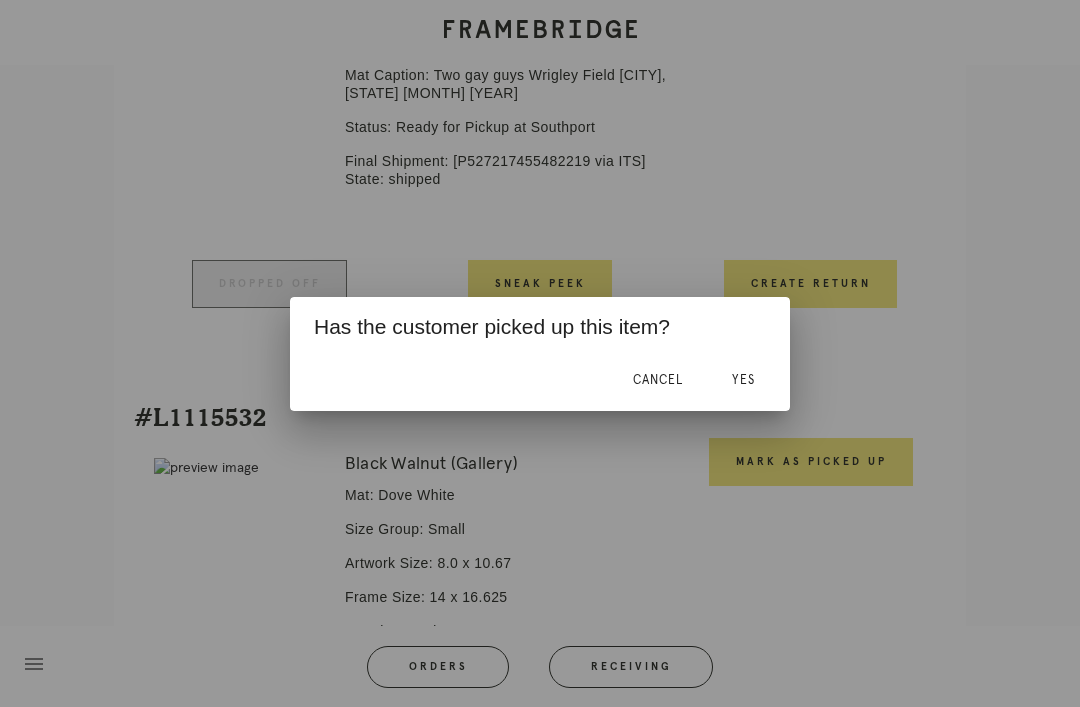 click on "Yes" at bounding box center [743, 380] 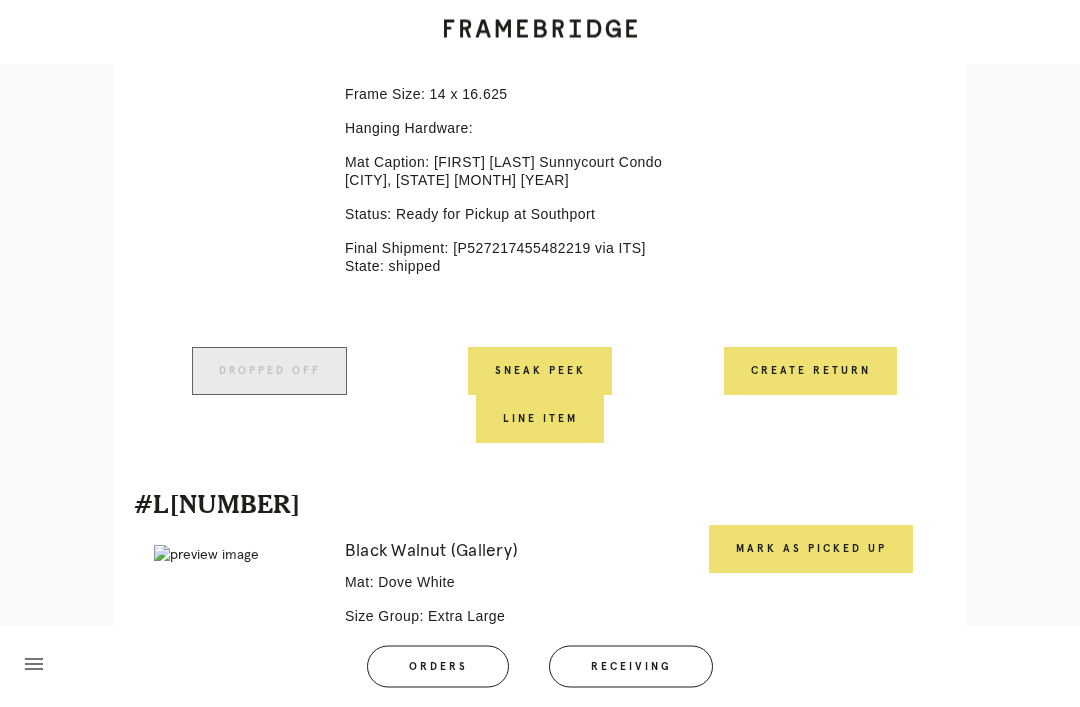 click on "Mark as Picked Up" at bounding box center (811, 550) 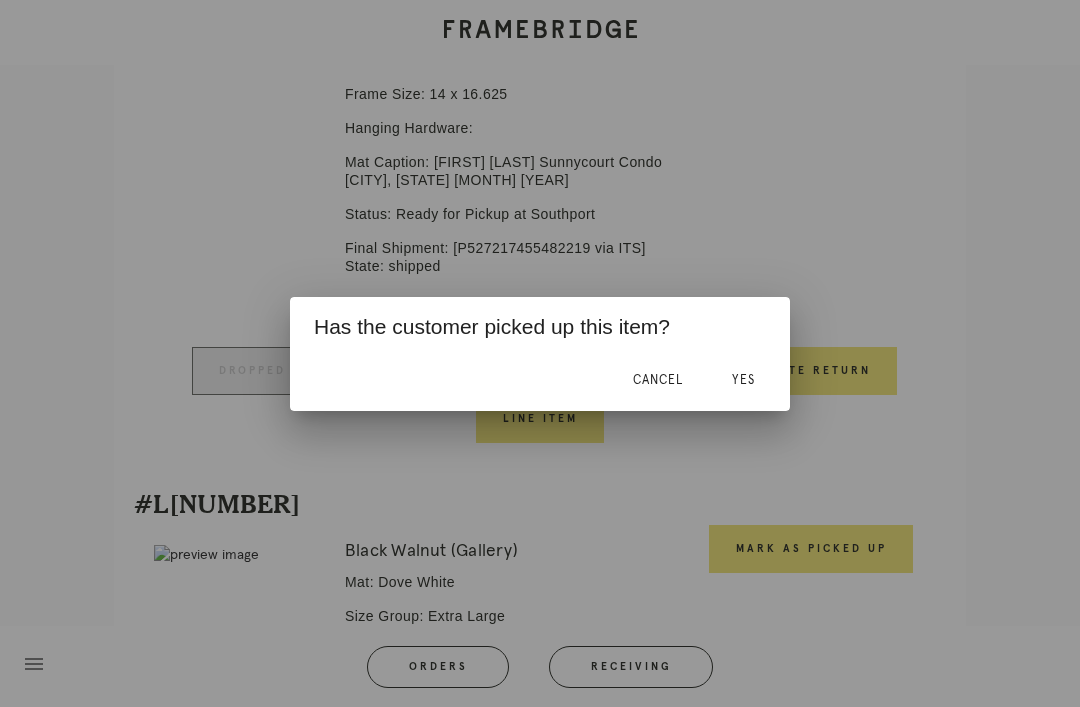 click on "Yes" at bounding box center (743, 380) 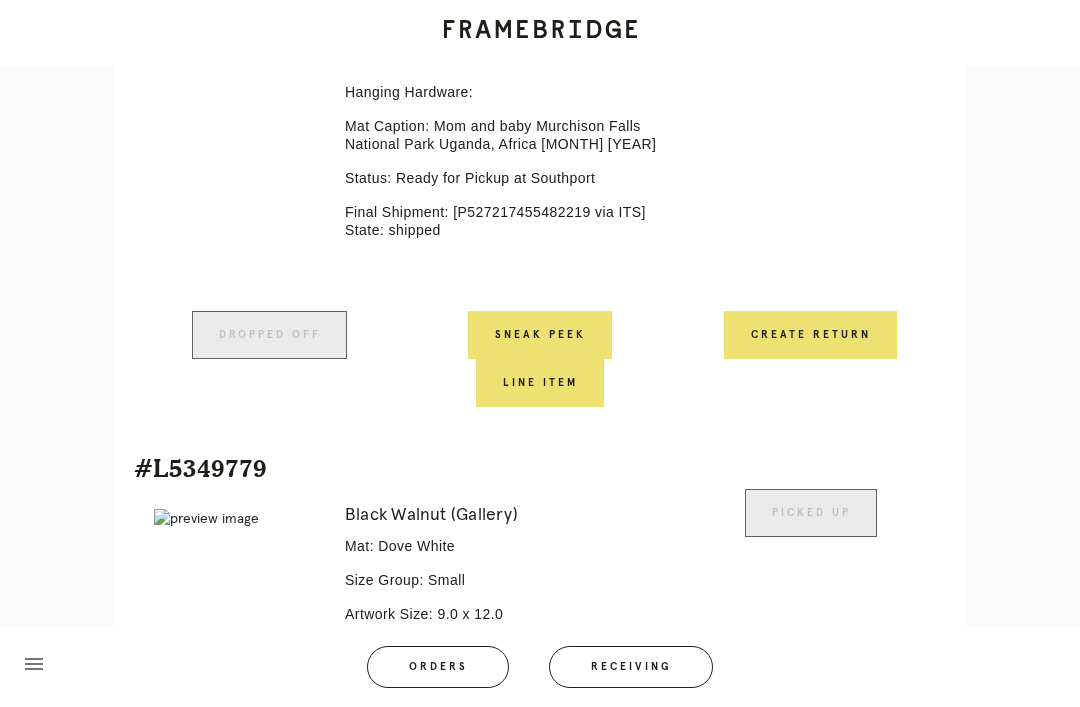 scroll, scrollTop: 1822, scrollLeft: 0, axis: vertical 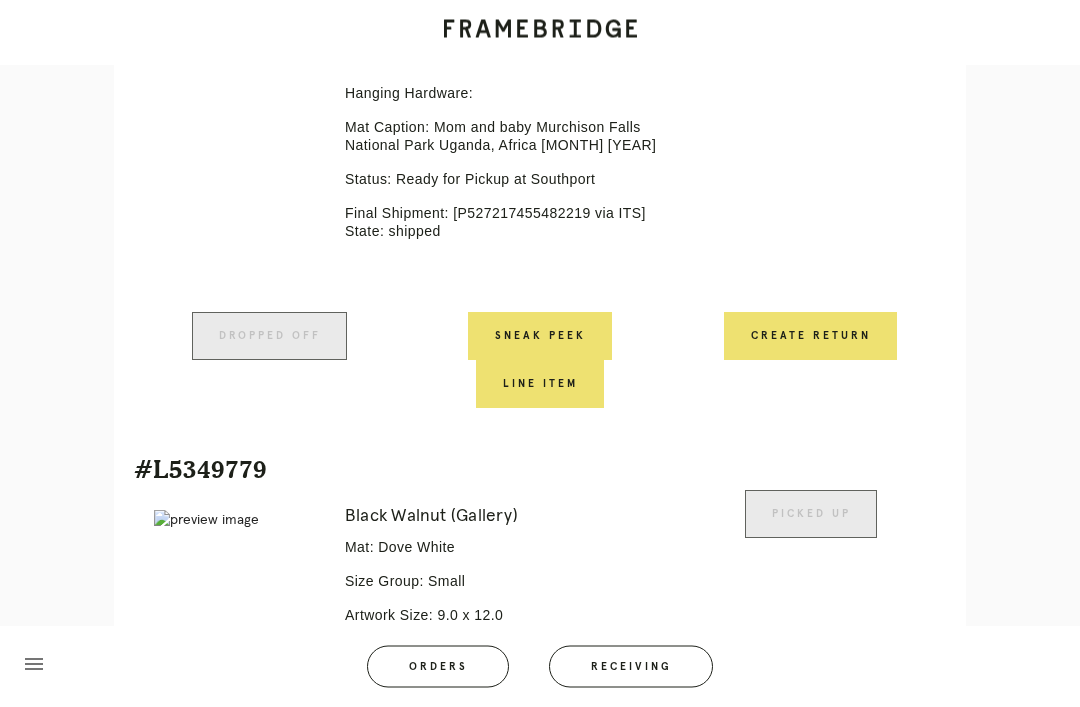 click on "Orders" at bounding box center [438, 667] 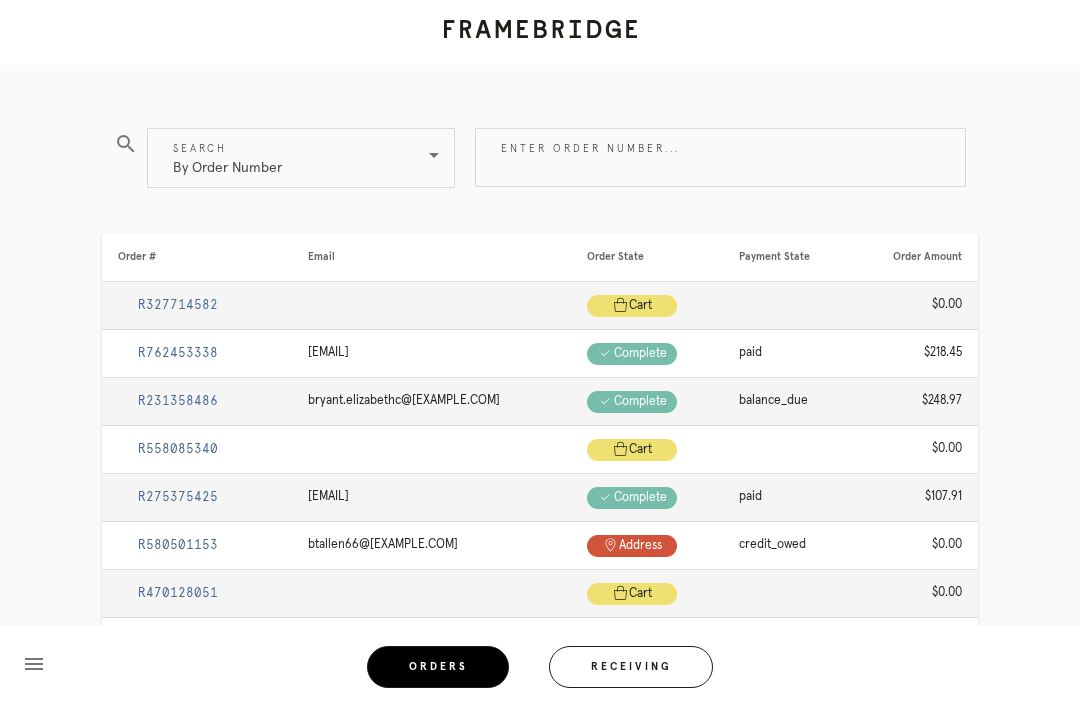 click on "Enter order number..." at bounding box center (720, 157) 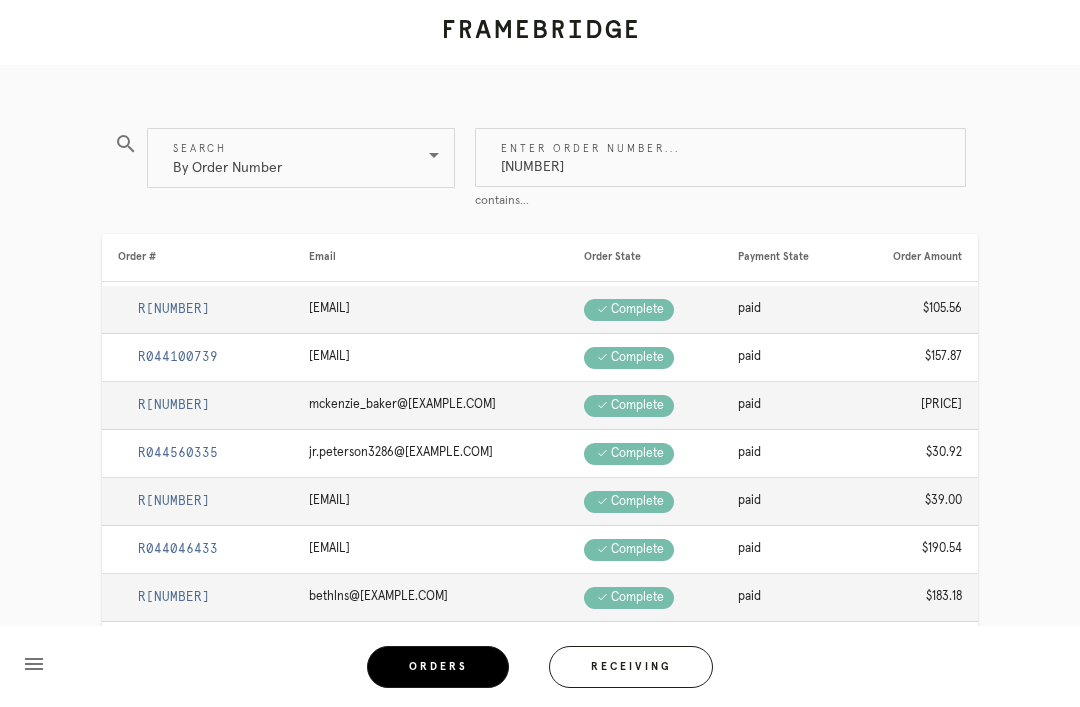type on "[NUMBER]" 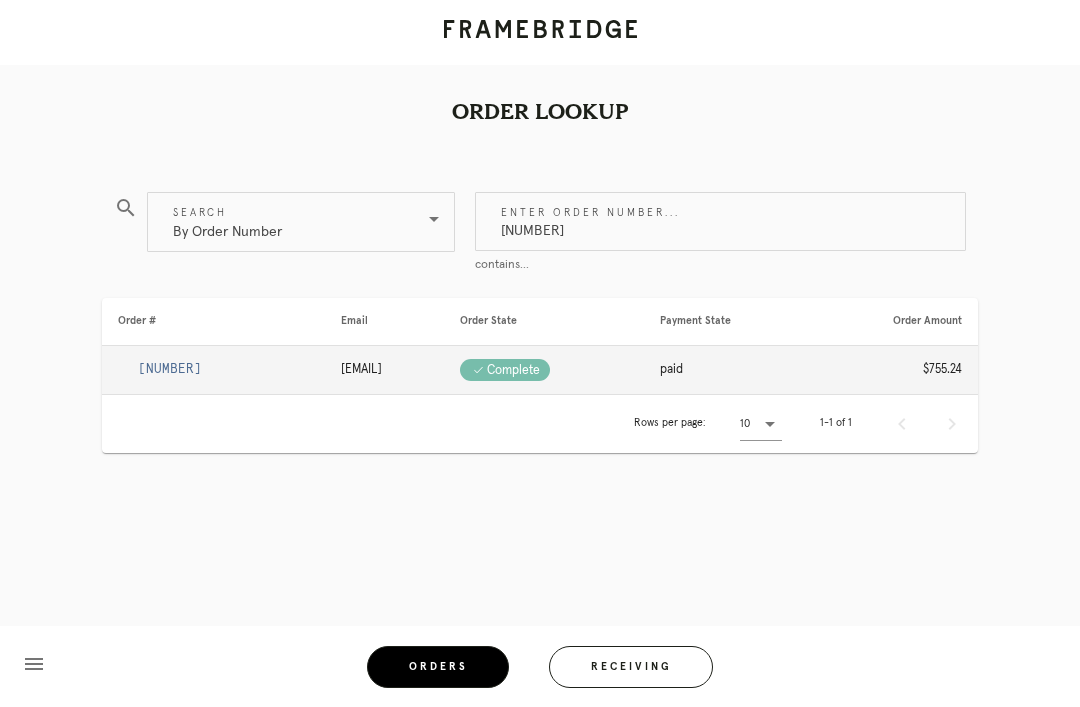 click on "[NUMBER]" at bounding box center [170, 369] 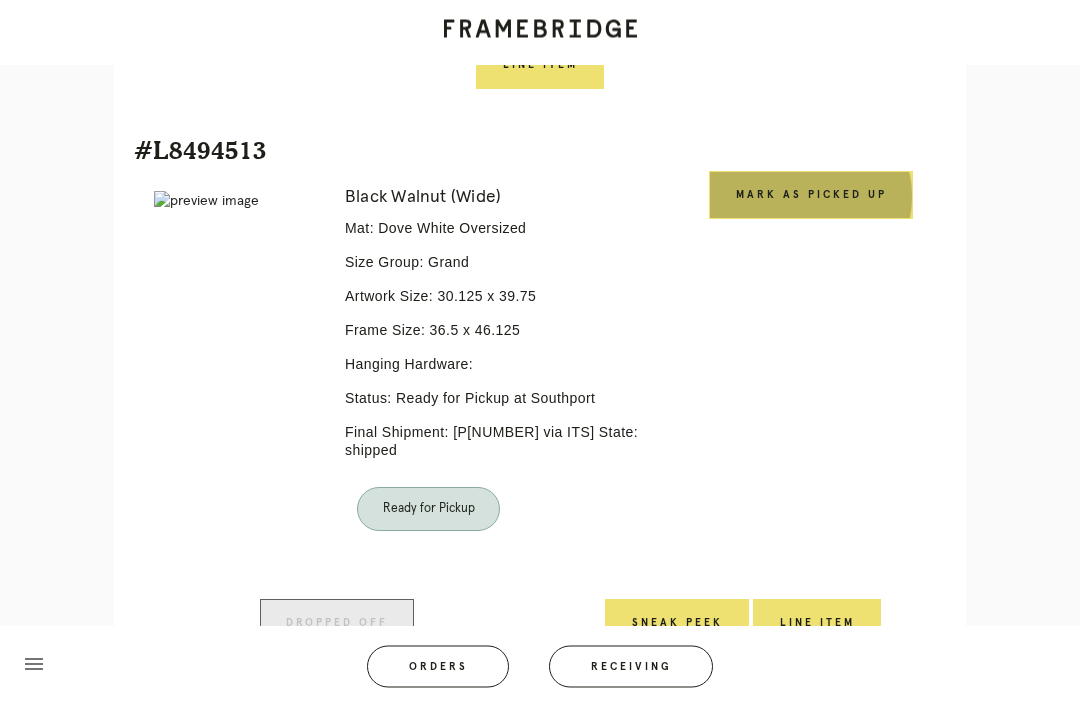 click on "Mark as Picked Up" at bounding box center [811, 196] 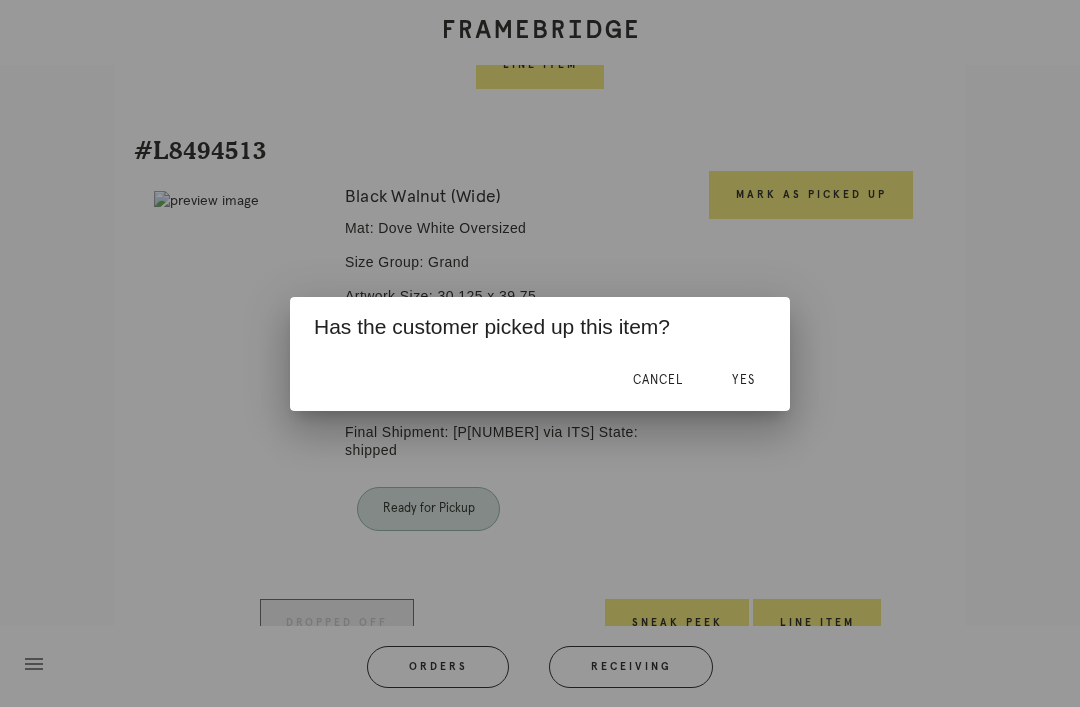 click on "Yes" at bounding box center (743, 381) 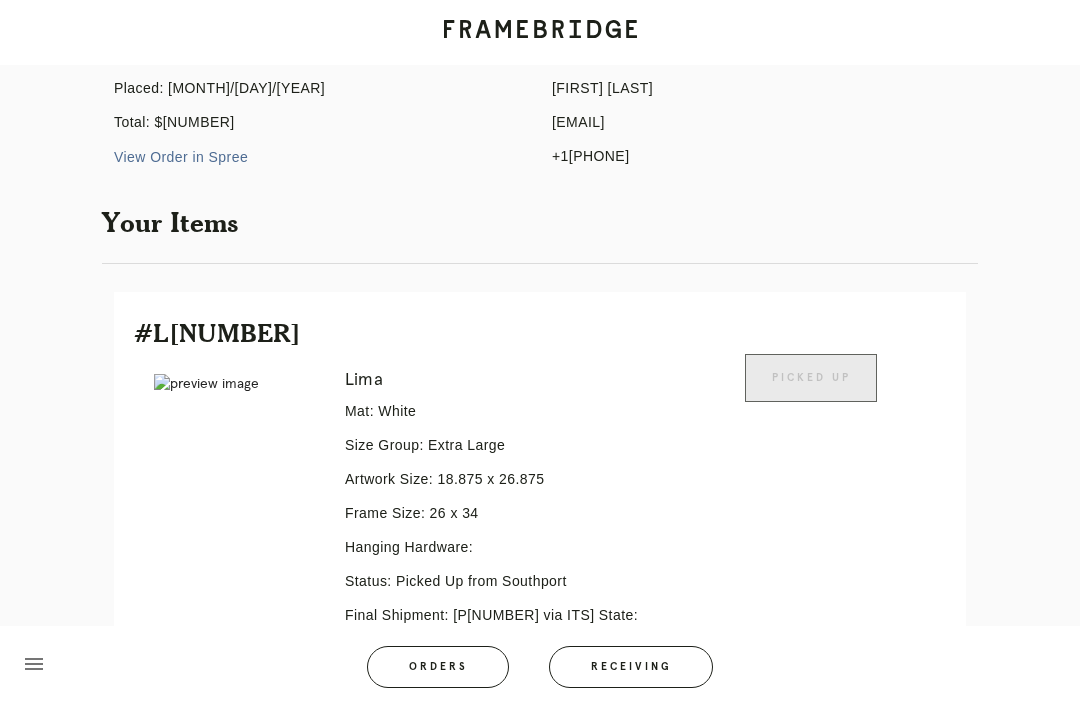 scroll, scrollTop: 222, scrollLeft: 0, axis: vertical 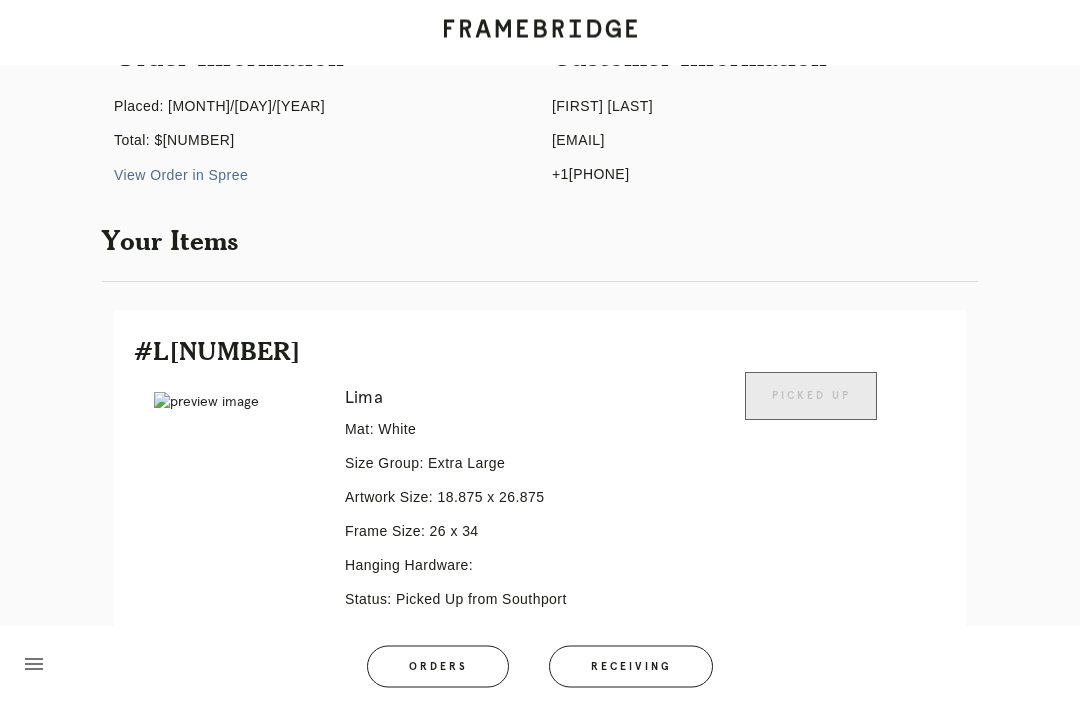 click on "Orders" at bounding box center [438, 667] 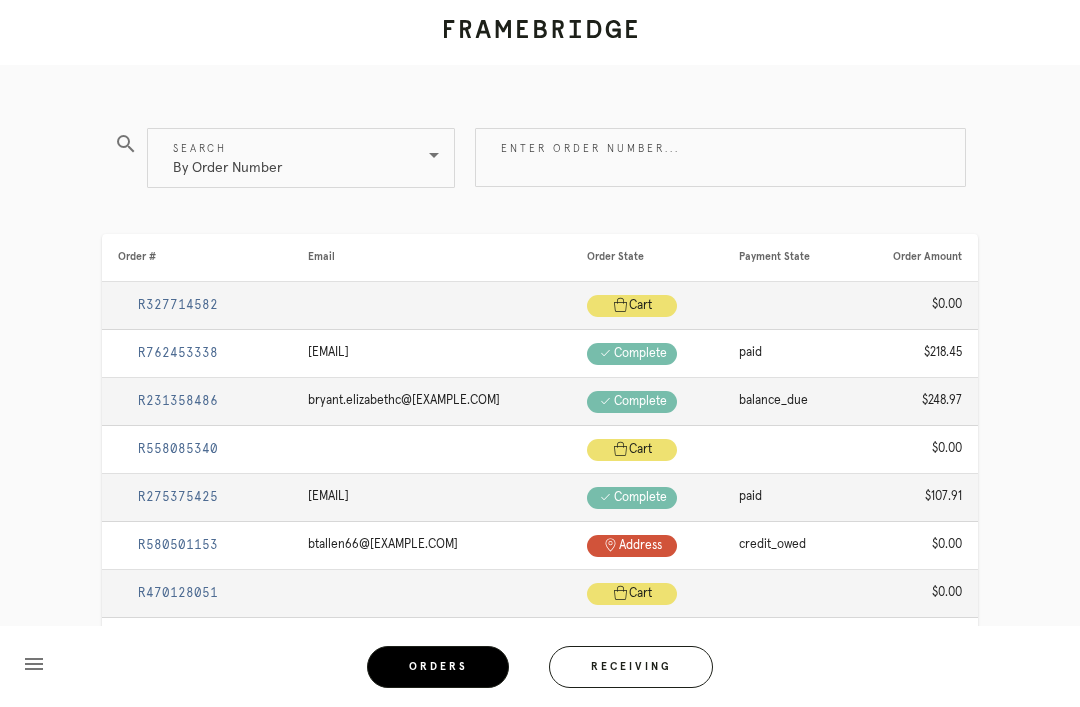 click on "Enter order number..." at bounding box center (720, 157) 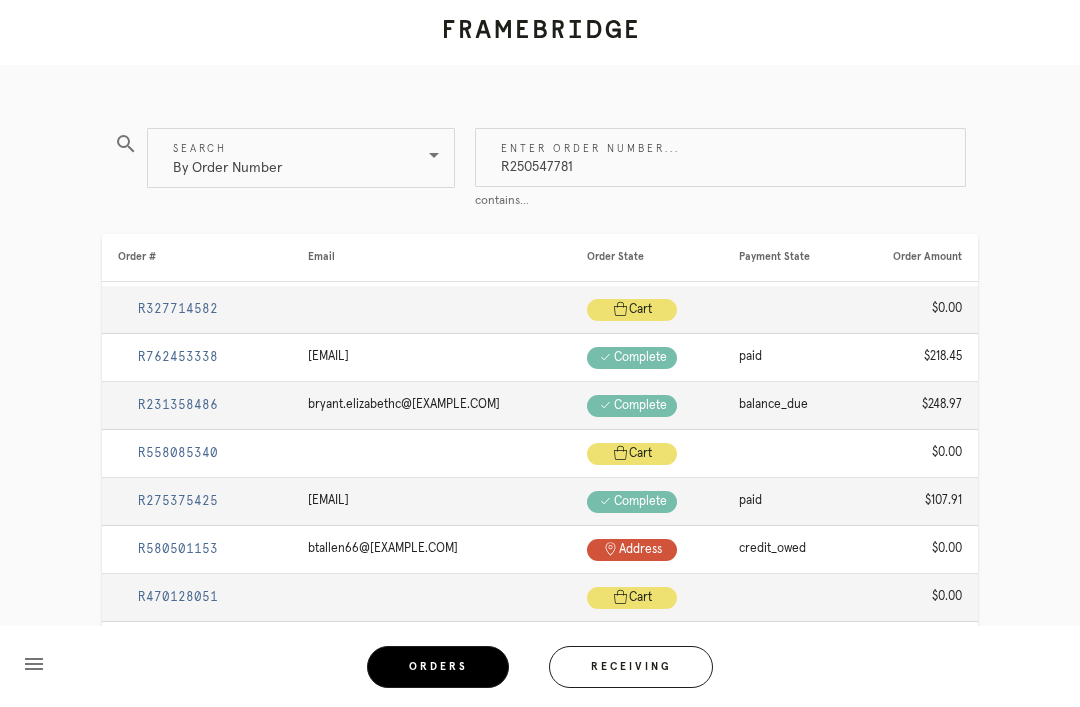 type on "R250547781" 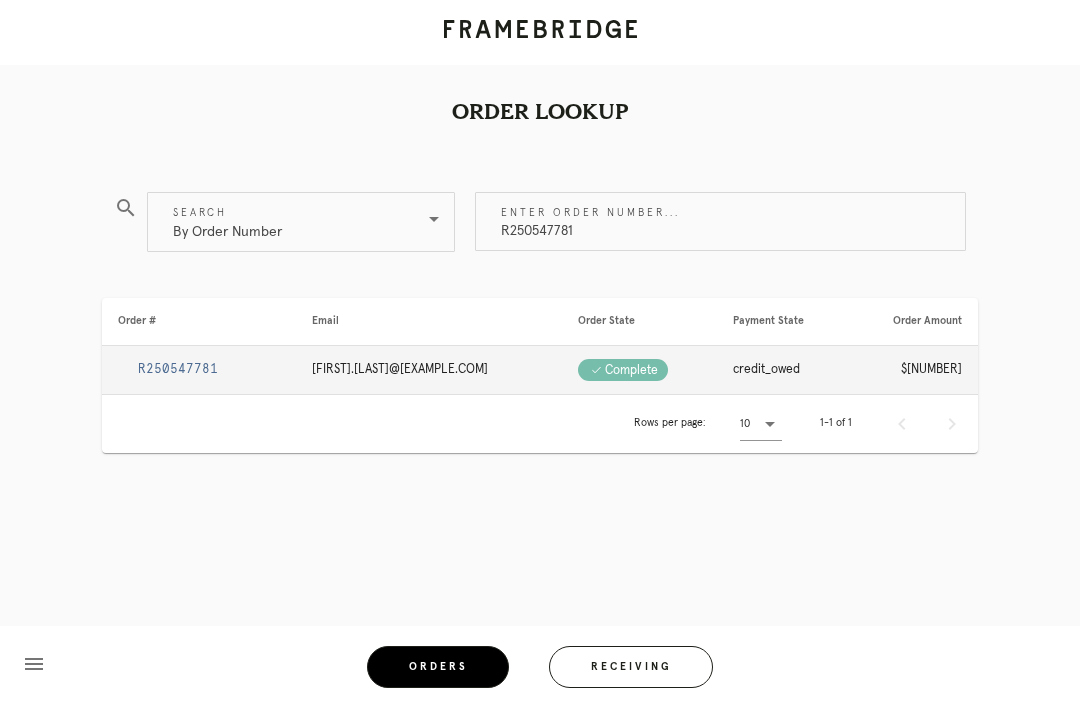 click on "R250547781" at bounding box center (178, 369) 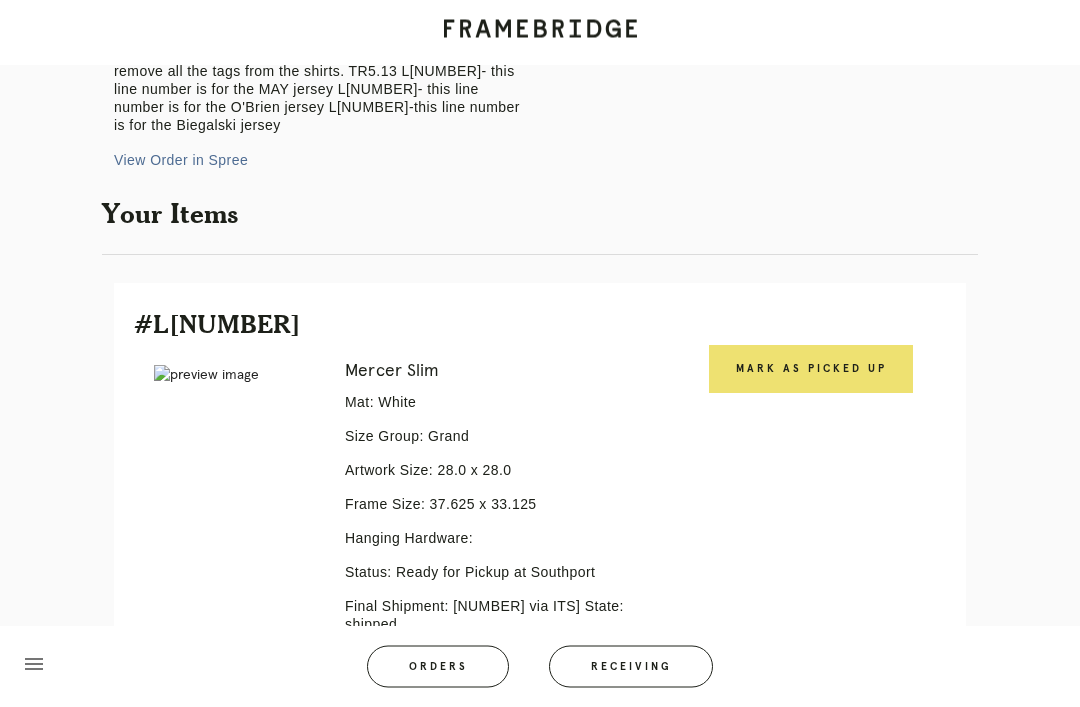click on "Mark as Picked Up" at bounding box center [811, 370] 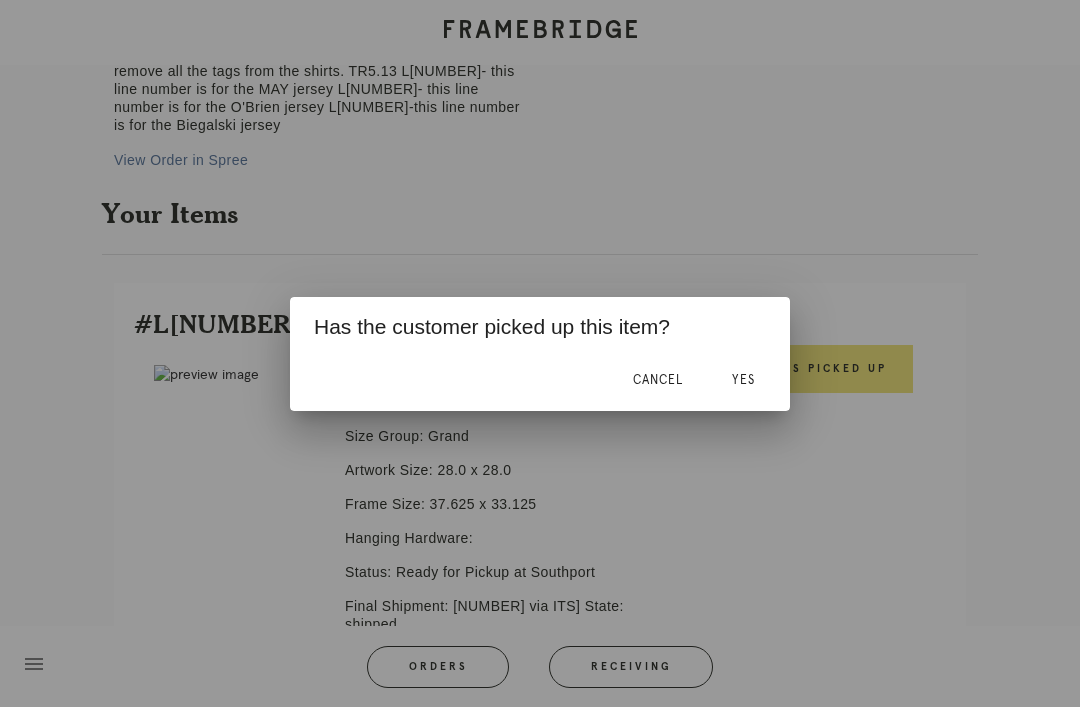 click on "Yes" at bounding box center (743, 381) 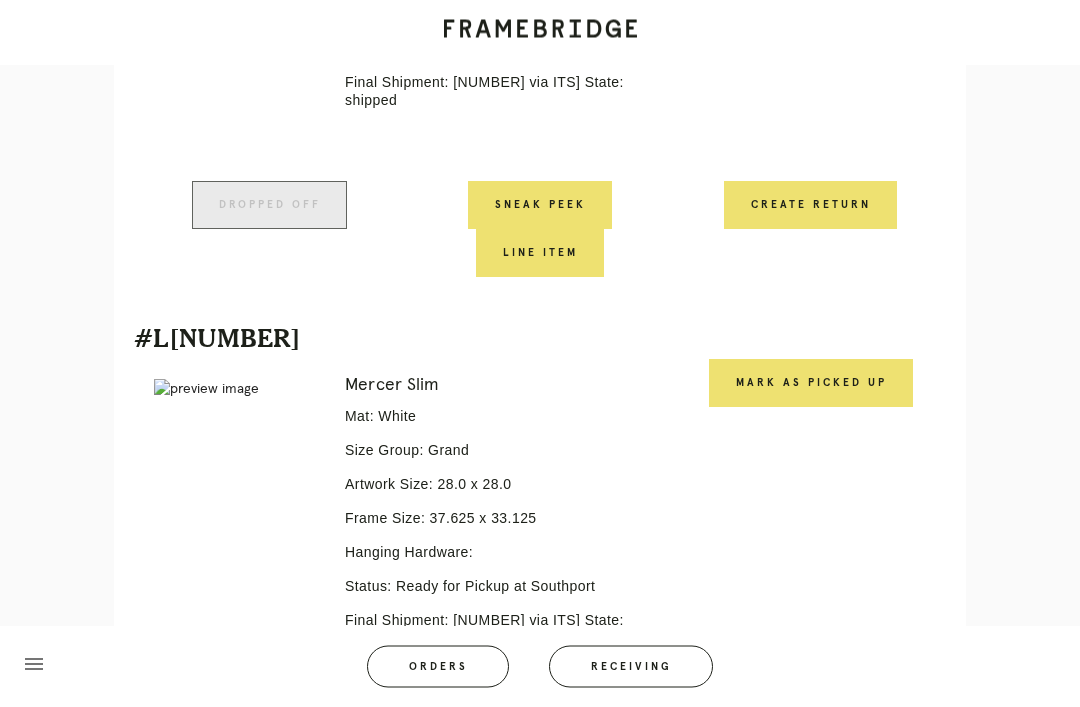 click on "Mark as Picked Up" at bounding box center [811, 384] 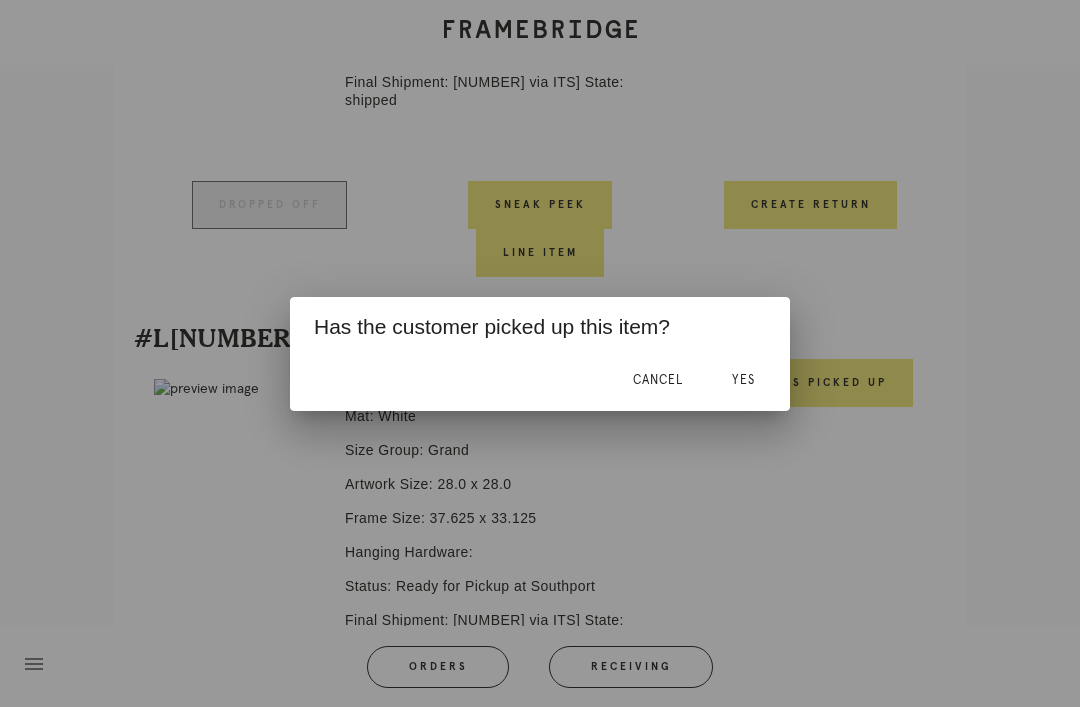 click on "Yes" at bounding box center (743, 380) 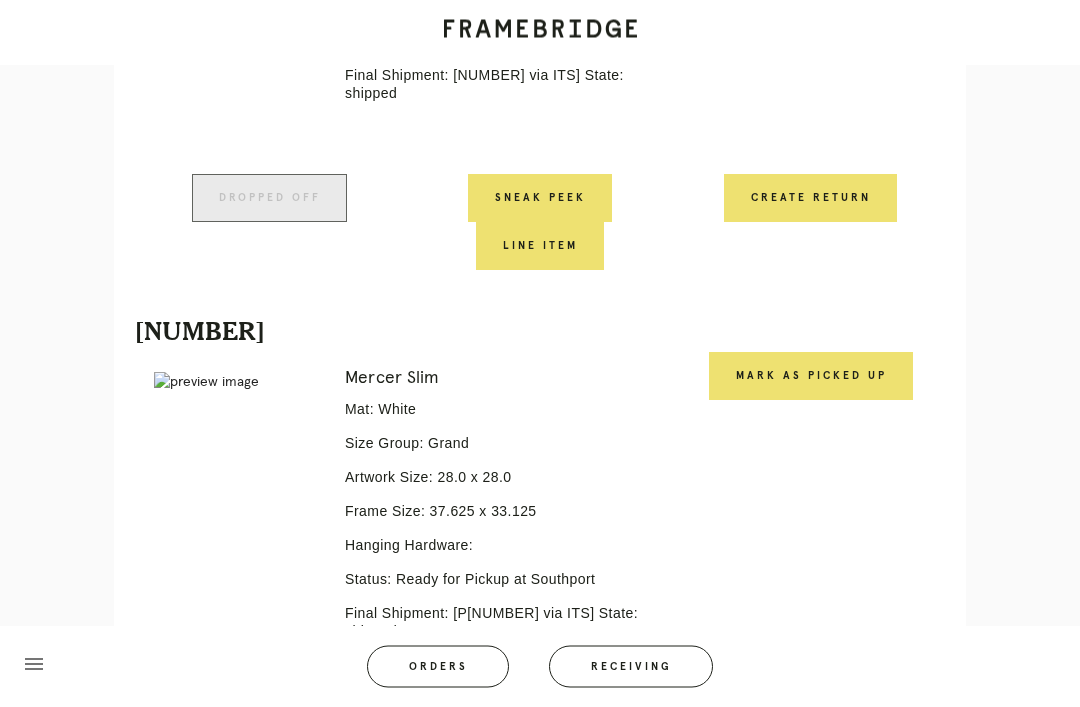 click on "Mark as Picked Up" at bounding box center [811, 377] 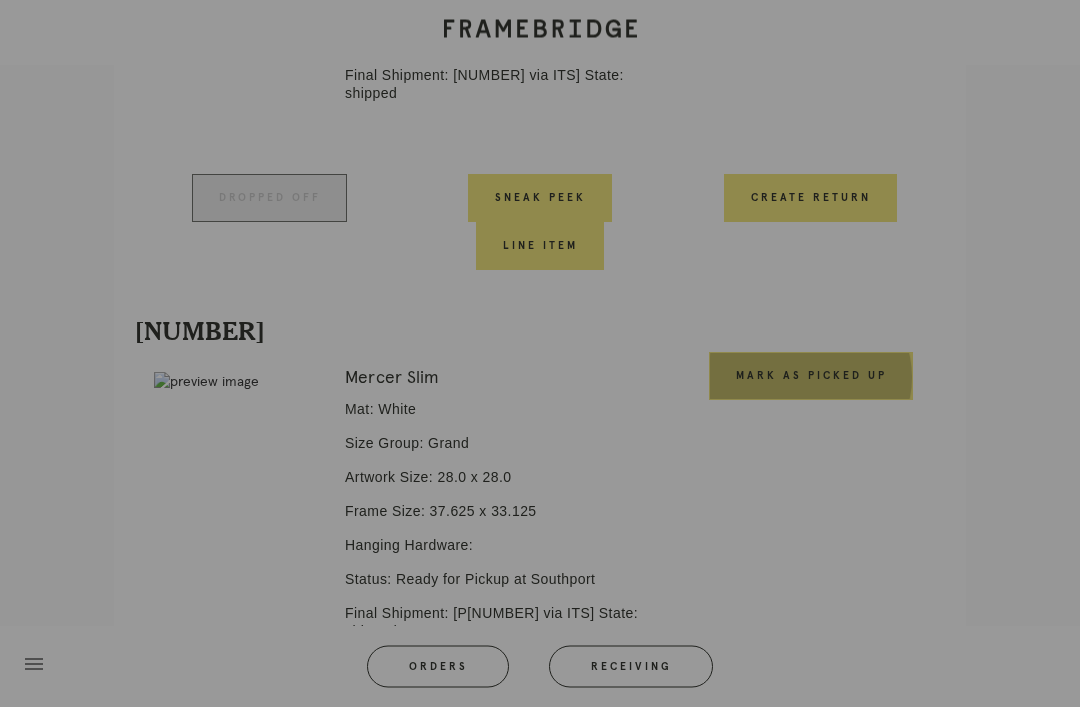scroll, scrollTop: 1449, scrollLeft: 0, axis: vertical 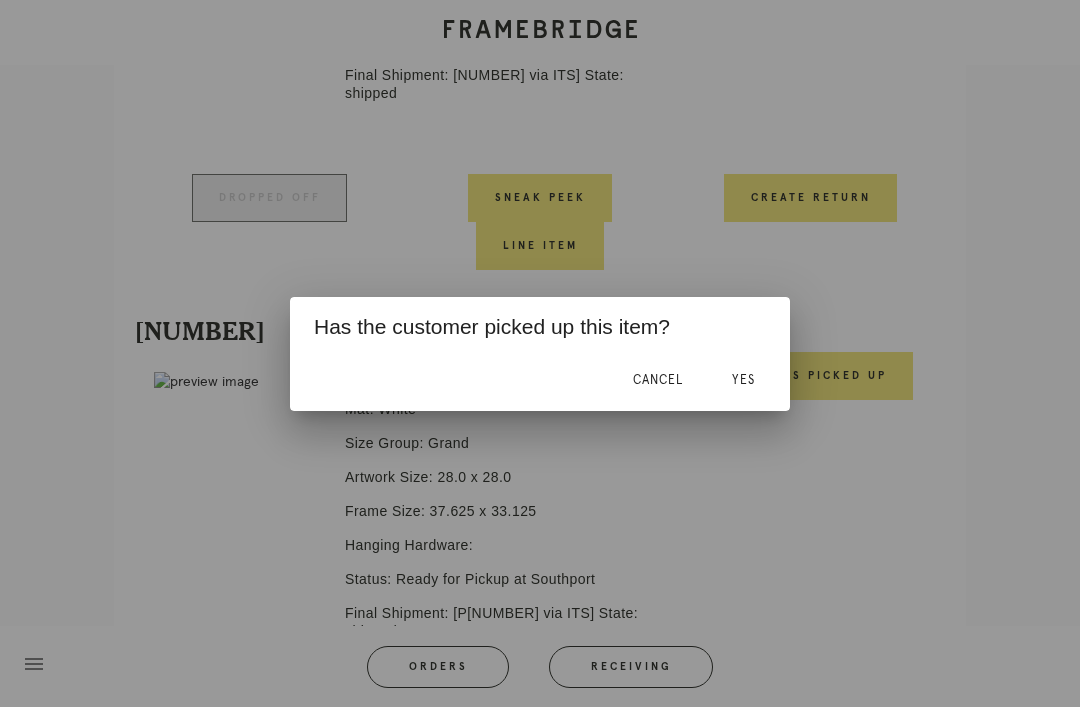 click on "Yes" at bounding box center [743, 380] 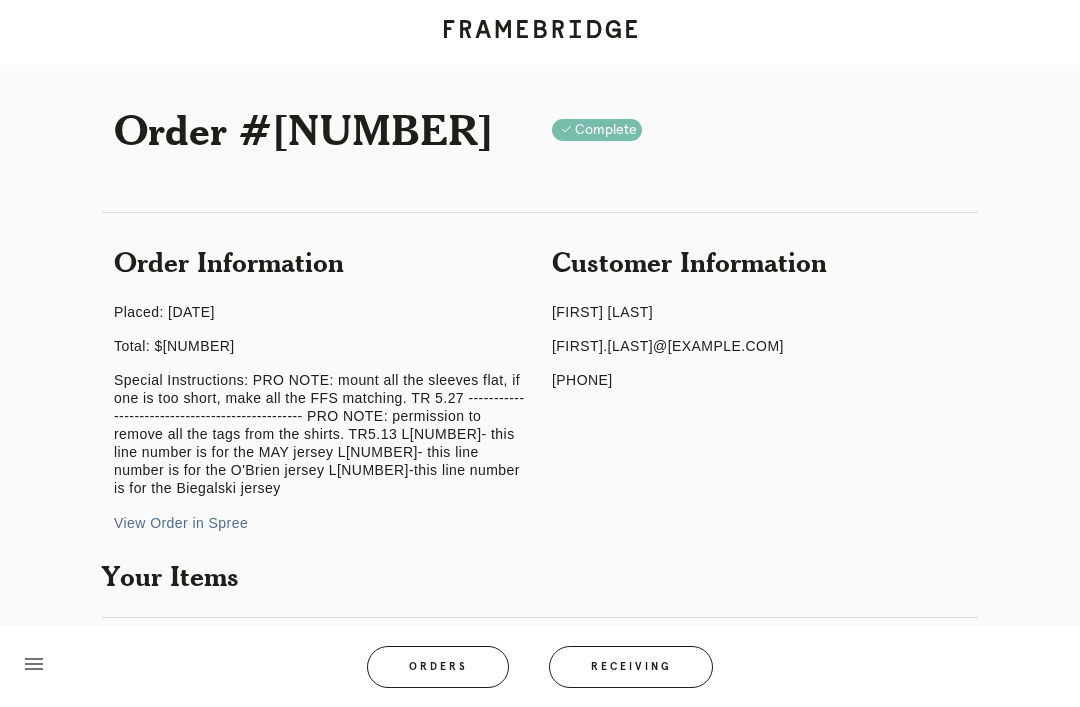 scroll, scrollTop: 0, scrollLeft: 0, axis: both 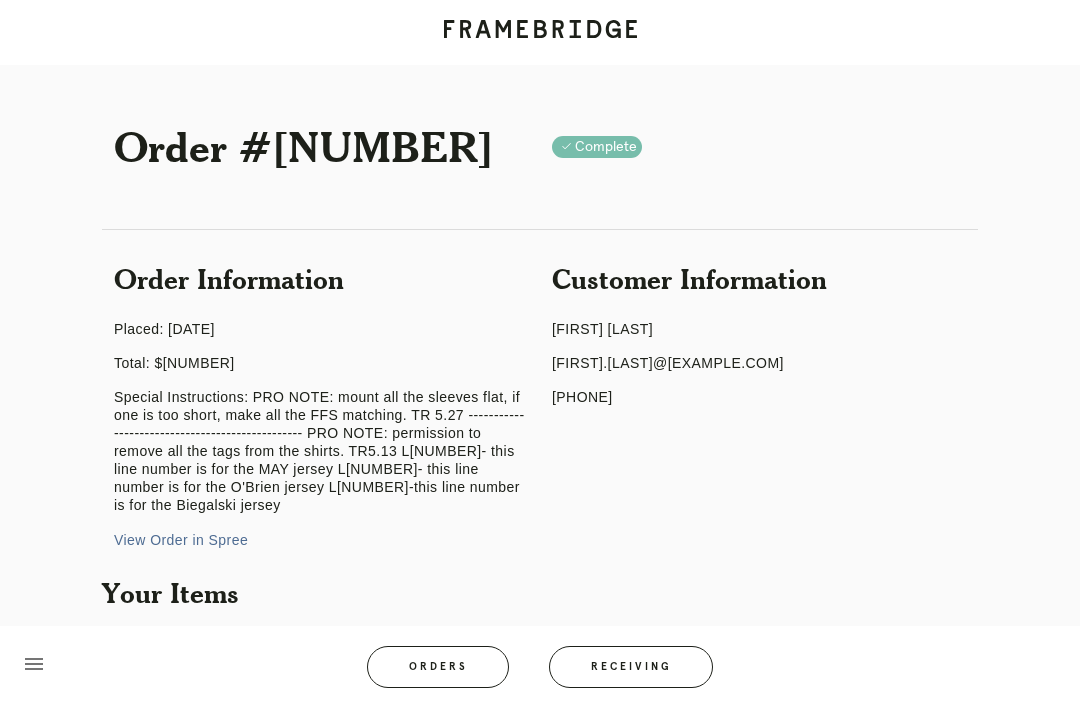 click on "Order #[NUMBER]
Check
.a {
fill: #1d2019;
}
complete
Order Information
Placed: [MONTH]/[DAY]/[YEAR]
Total: [PRICE]
Special Instructions: PRO NOTE: mount all the sleeves flat, if one is too short, just make all the FFS matching. TR 5.27
------------------------------------------------
PRO NOTE: permission to remove all the tags from the shirts. TR5.13
[NUMBER]- this line number is for the MAY jersey
[NUMBER]- this line number is for the O'Brien jersey
[NUMBER]-this line number is for the Biegalski jersey
View Order in Spree
Customer Information
[FIRST] [LAST]
[FIRST].[LAST]@[EXAMPLE.COM]
+[PHONE]
Your Items     [NUMBER]
Error retreiving frame spec #[NUMBER]
Mercer Slim
Mat: White
Size Group: Grand" at bounding box center (540, 1178) 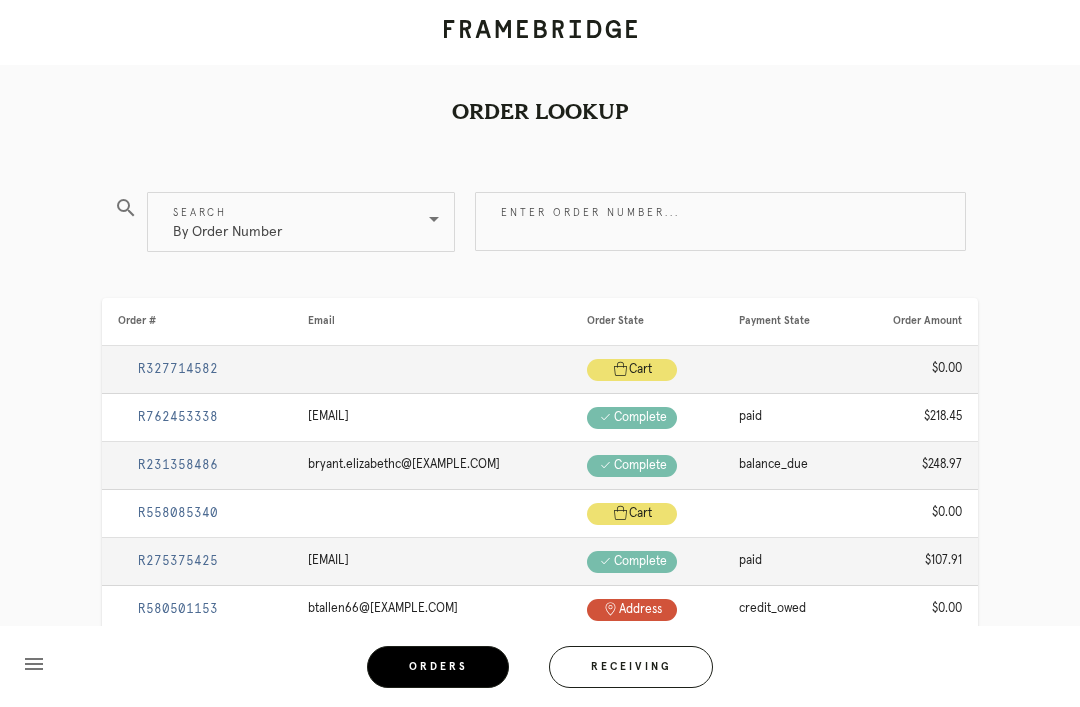click on "Enter order number..." at bounding box center (720, 221) 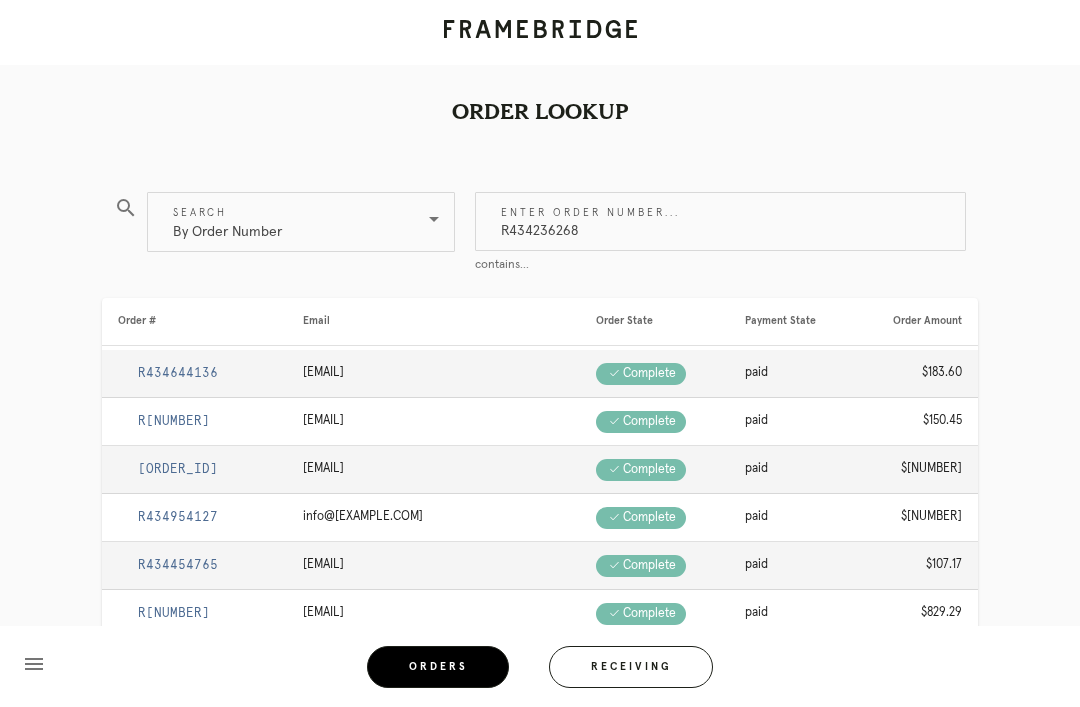 type on "R434236268" 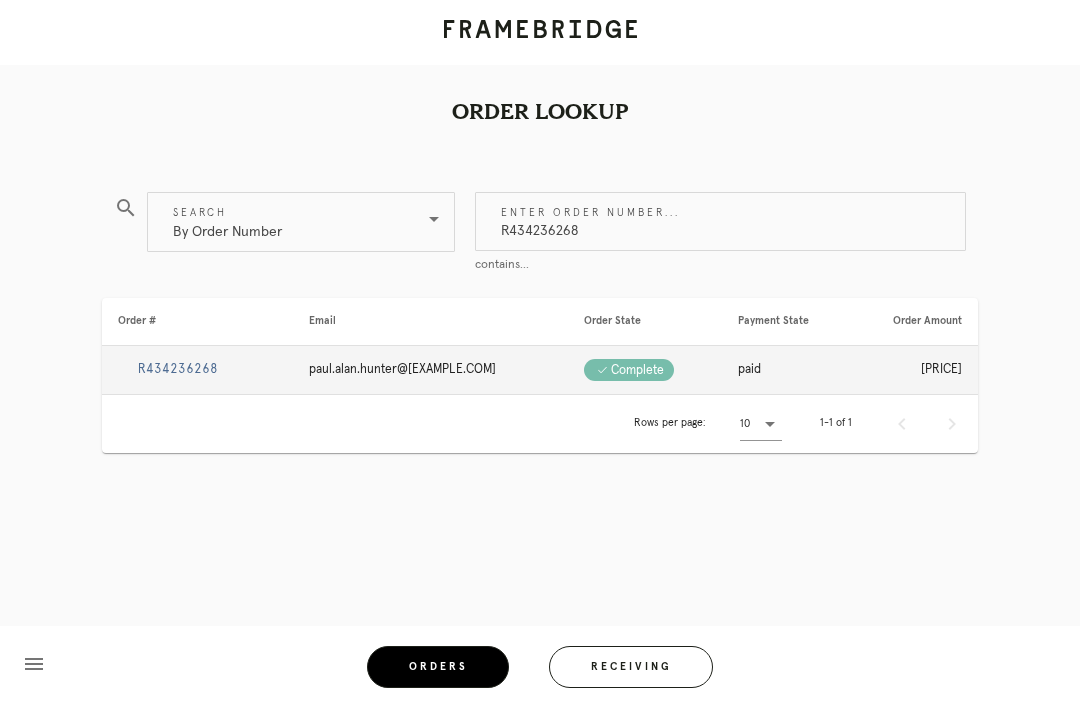 click on "R434236268" at bounding box center (178, 369) 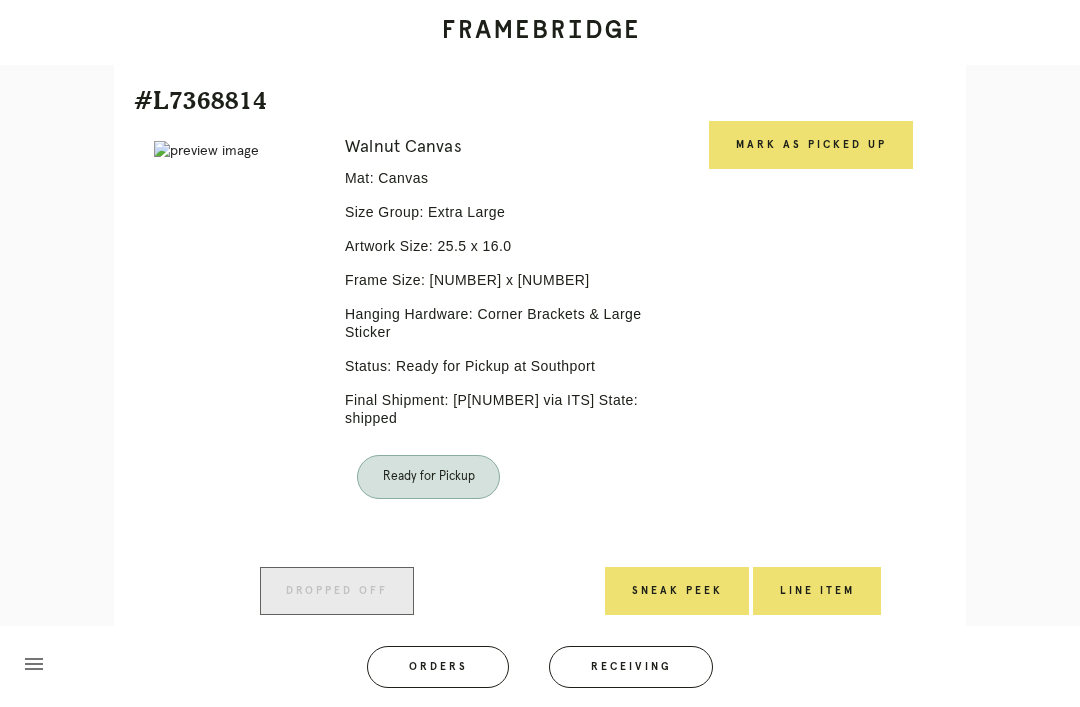 scroll, scrollTop: 656, scrollLeft: 0, axis: vertical 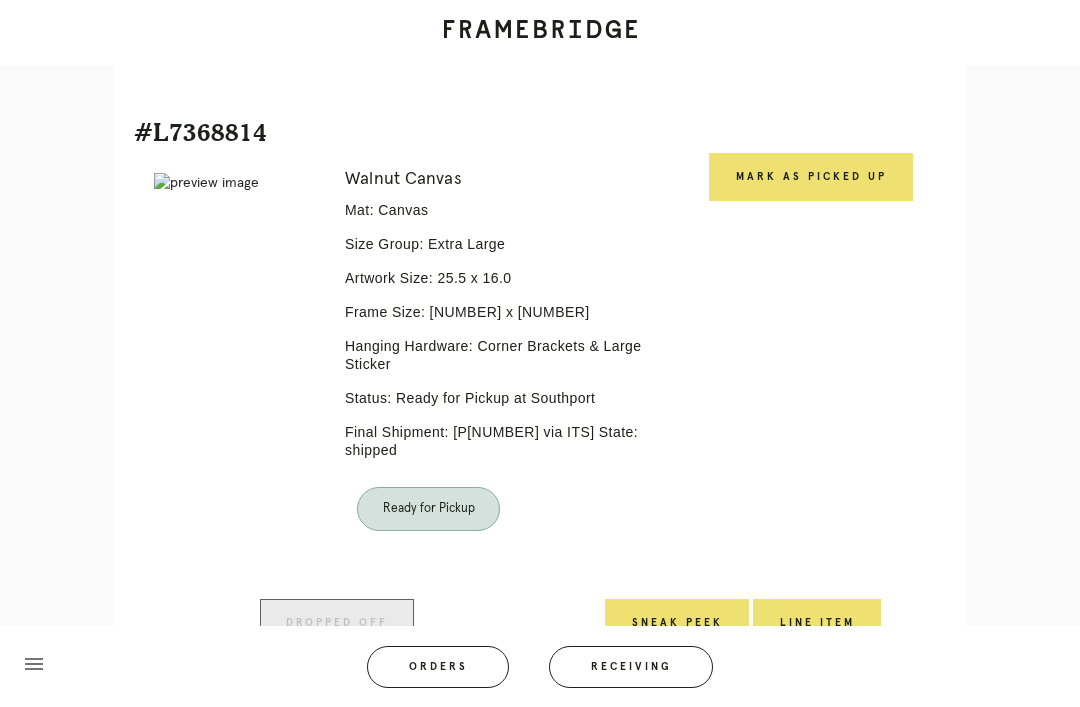 click on "Mark as Picked Up" at bounding box center [811, 177] 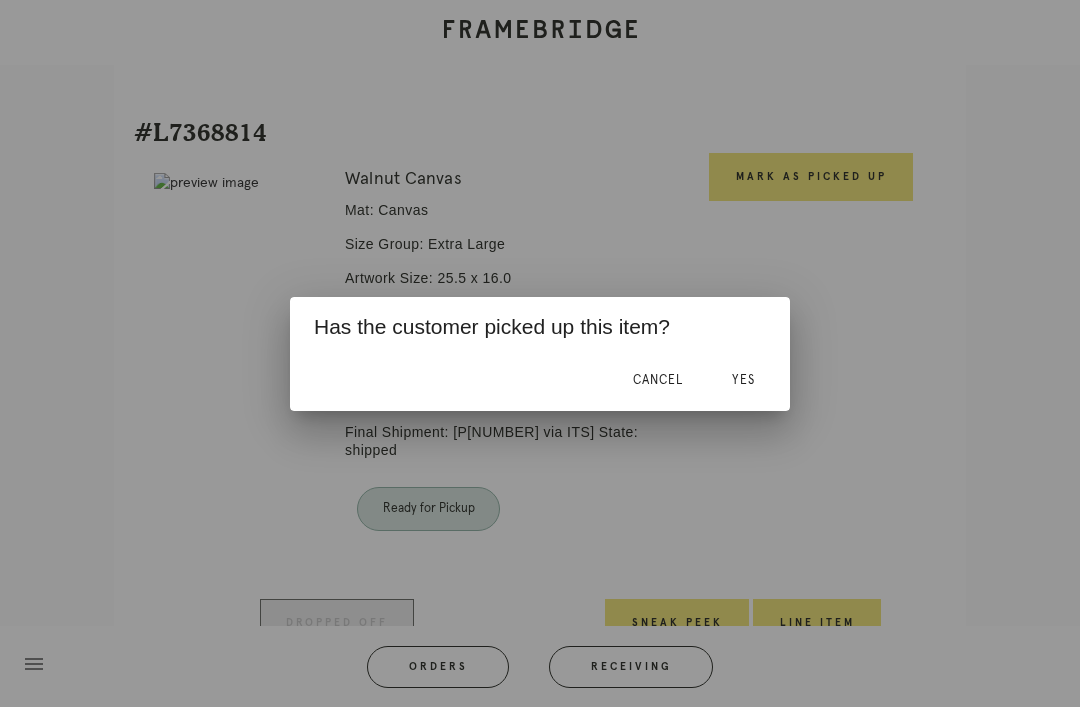 click on "Yes" at bounding box center [743, 381] 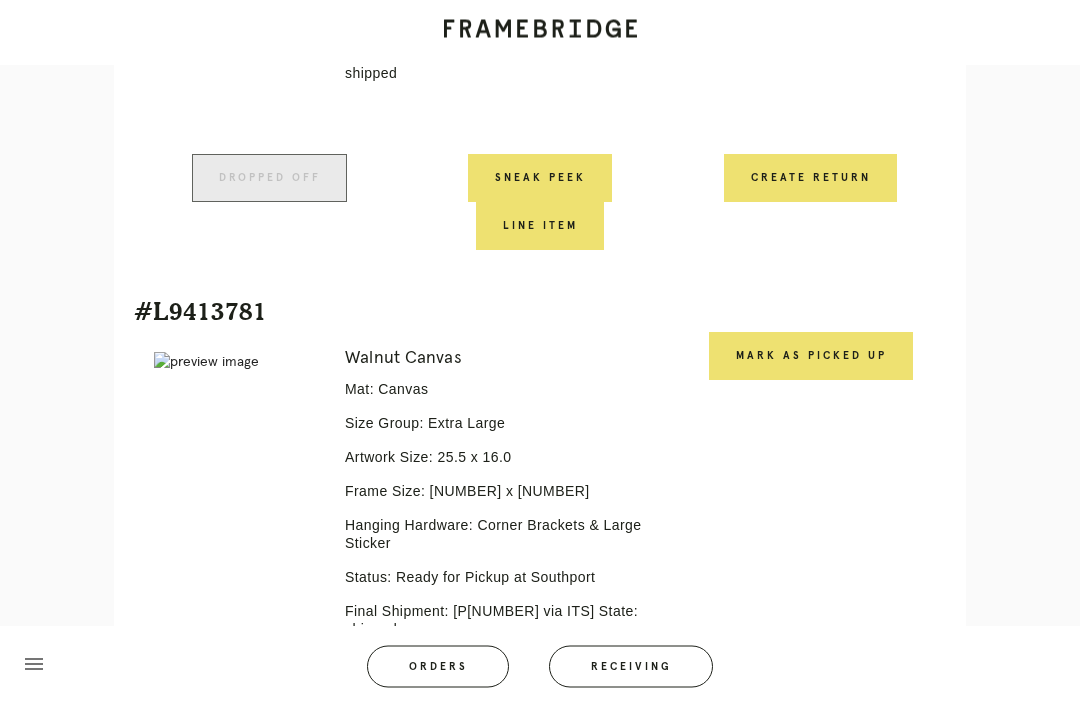 click on "Mark as Picked Up" at bounding box center (811, 357) 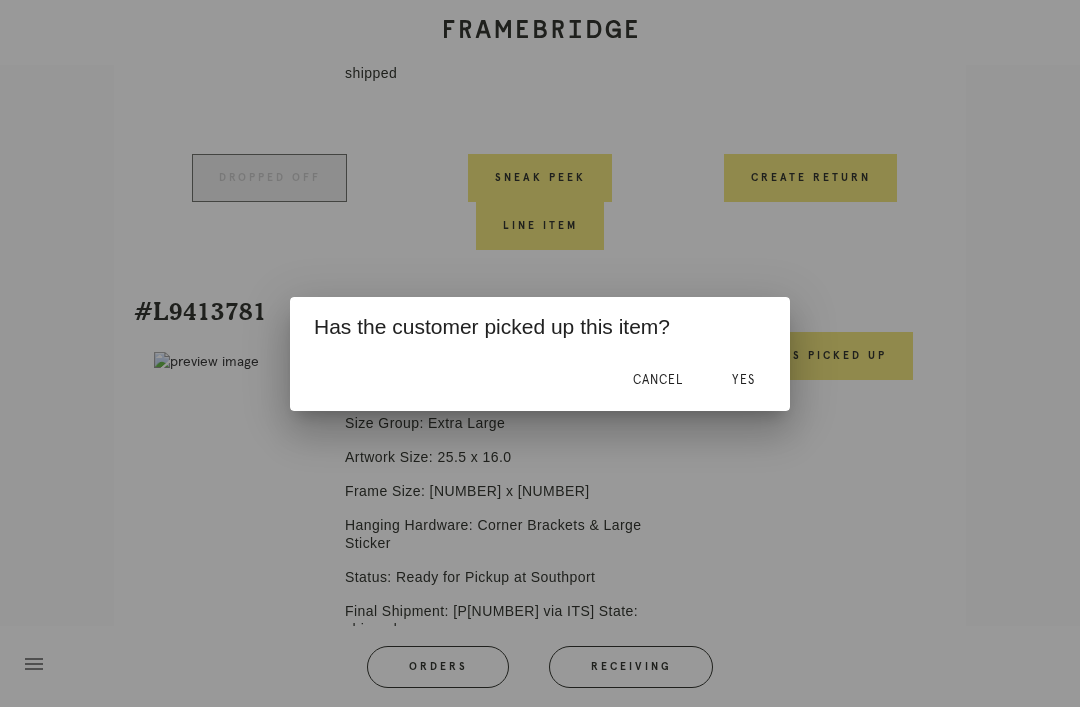 click on "Yes" at bounding box center [743, 381] 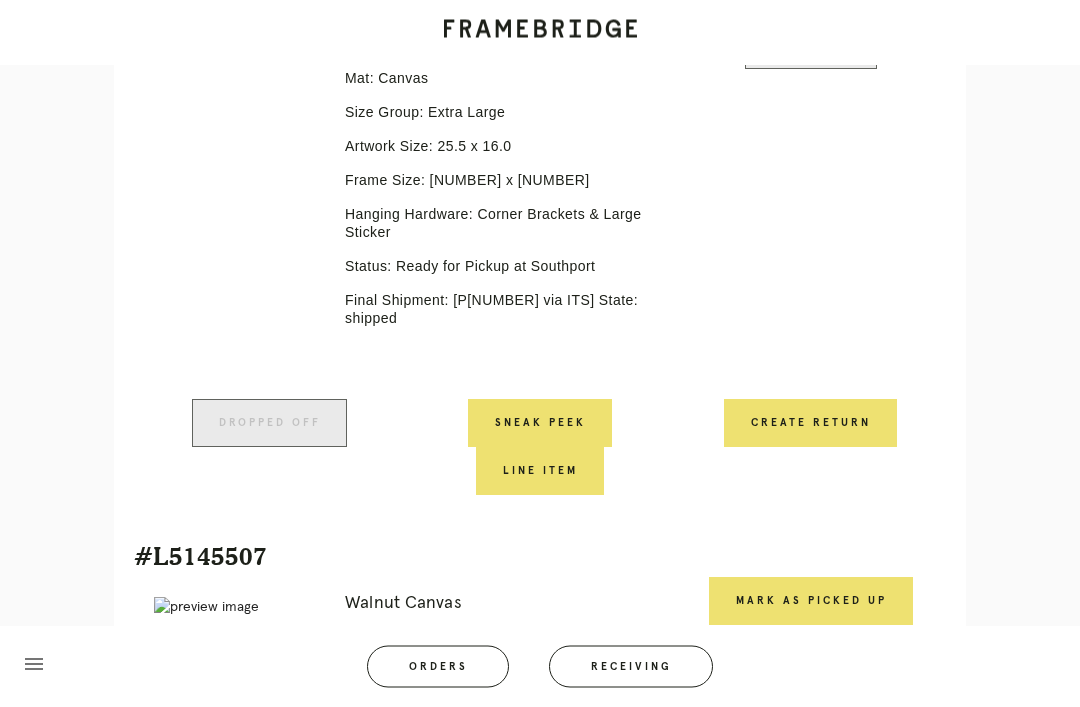 scroll, scrollTop: 1393, scrollLeft: 0, axis: vertical 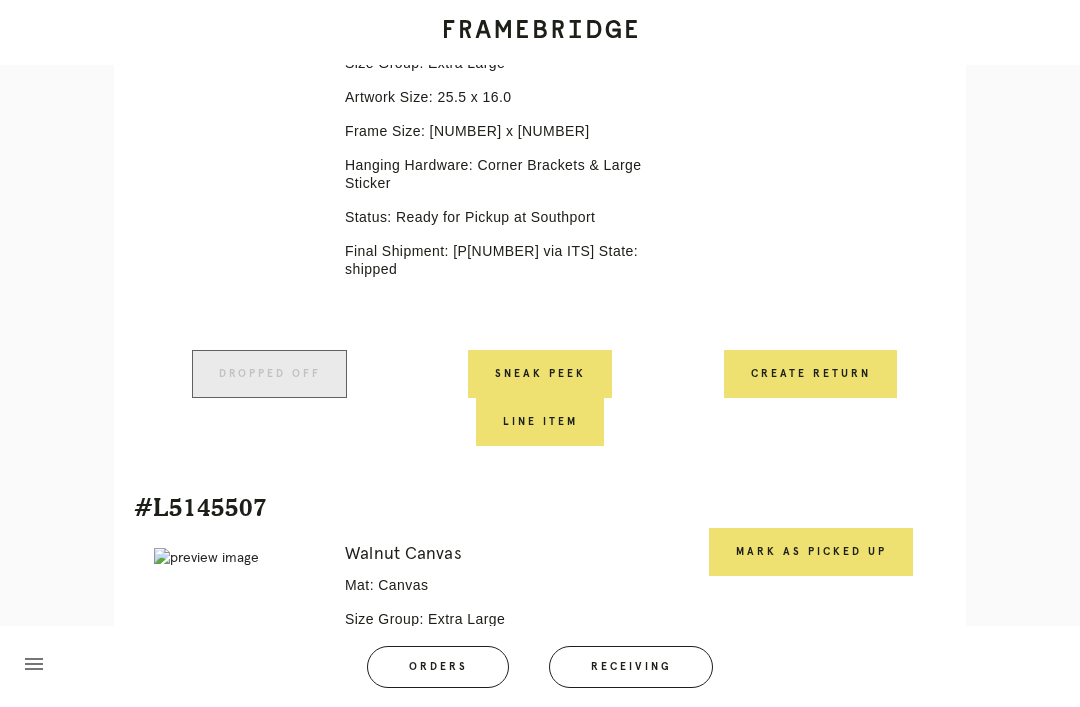 click on "Order #R434236268
Check
.a {
fill: #1d2019;
}
complete
Order Information
Placed: [DATE]
Total: [PRICE]
Special Instructions: PRO NOTE: we are not matching FFS on these. just proceed with each as individual frame. TR 6.2
View Order in Spree
Customer Information
[FIRST] [LAST]
[EMAIL]
[PHONE]
Your Items     #L8219587
Finished Good Product
Accept Return
#L7368814
Error retreiving frame spec #9536080
Walnut Canvas
Mat: Canvas
Size Group: Extra Large
Artwork Size:
25.5
x
16.0
Frame Size:
28.25
x
18.5
Hanging Hardware: Corner Brackets & Large Sticker" at bounding box center [540, -136] 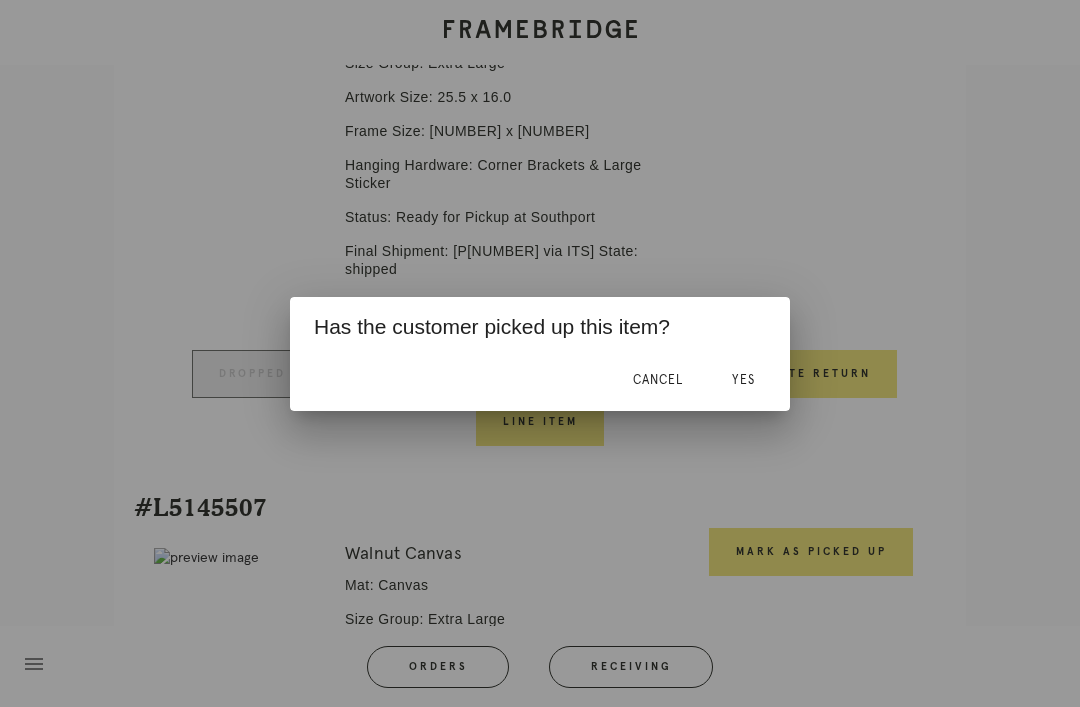 click on "Yes" at bounding box center (743, 381) 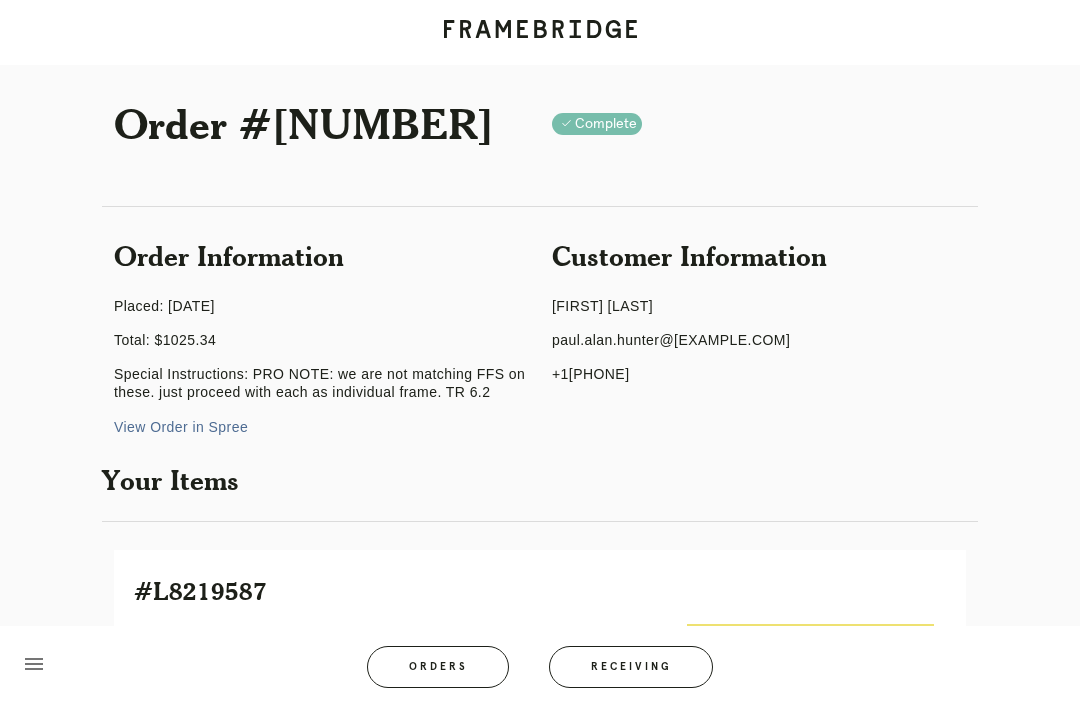 scroll, scrollTop: 0, scrollLeft: 0, axis: both 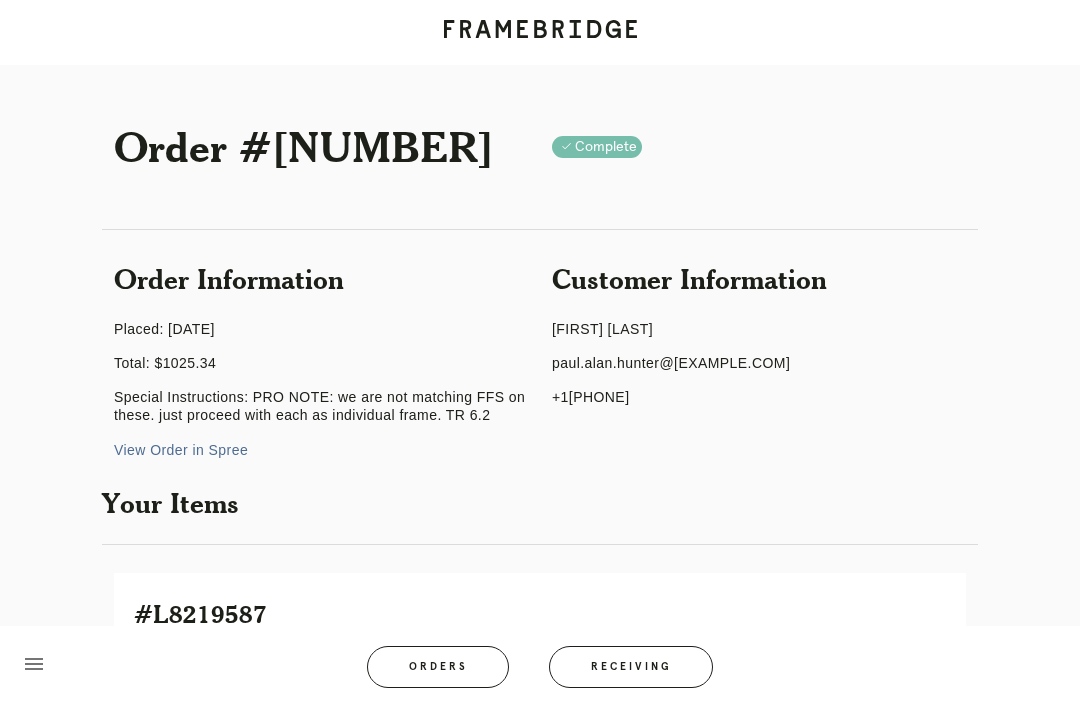 click on "Orders" at bounding box center (438, 667) 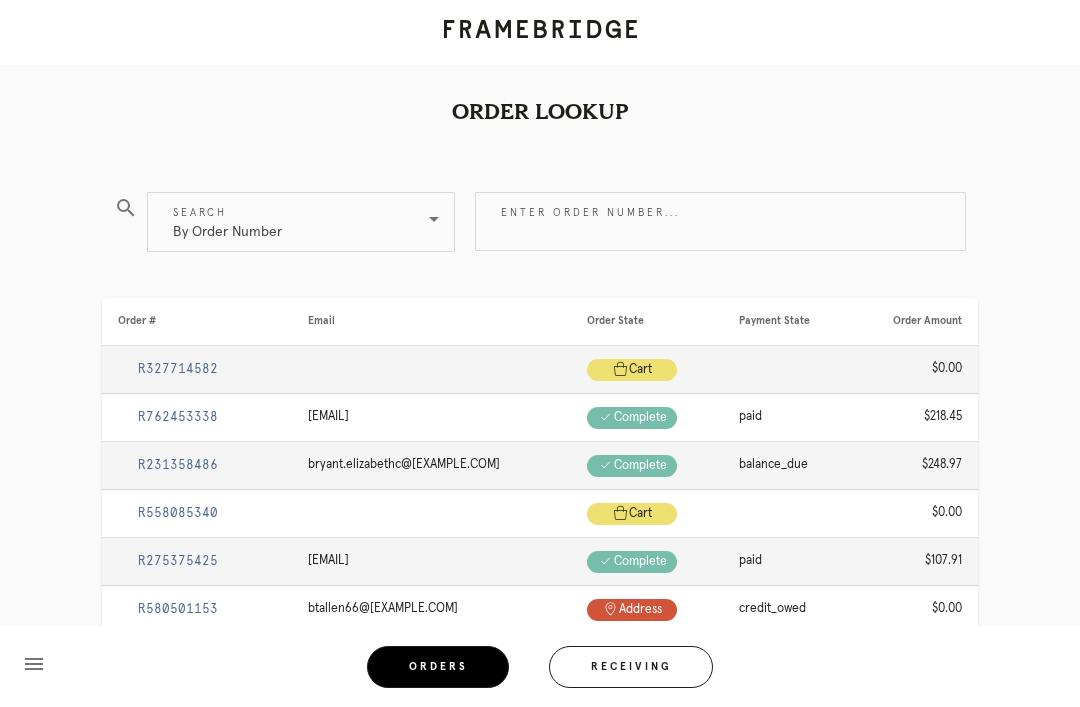 click on "Enter order number..." at bounding box center (720, 221) 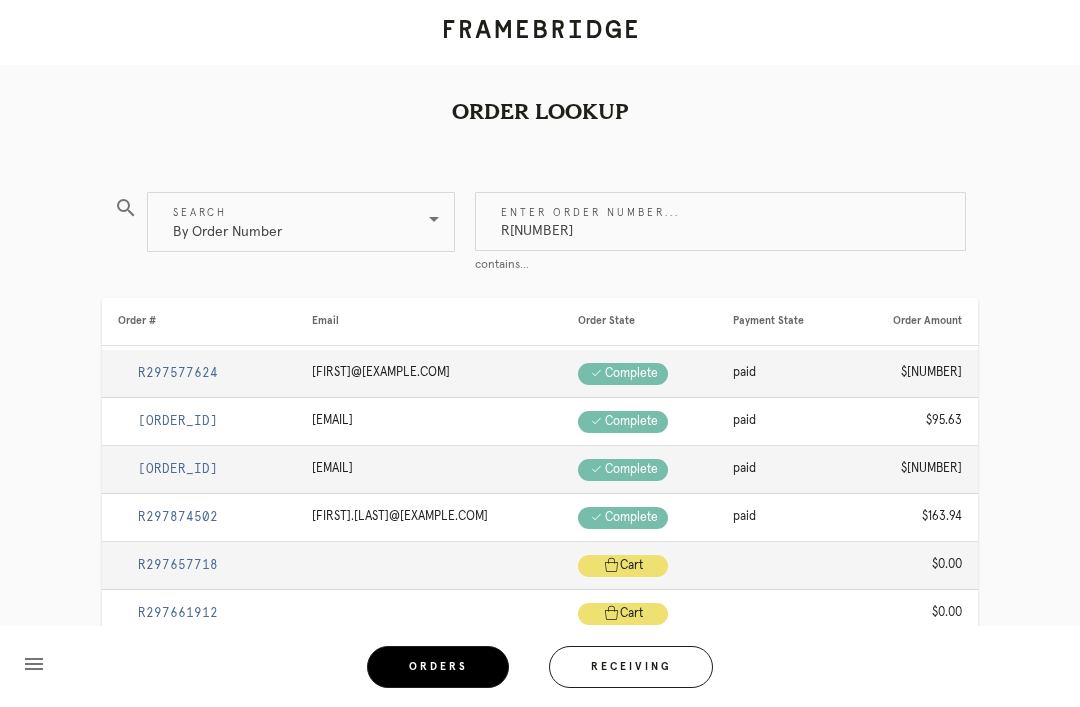 type on "R[NUMBER]" 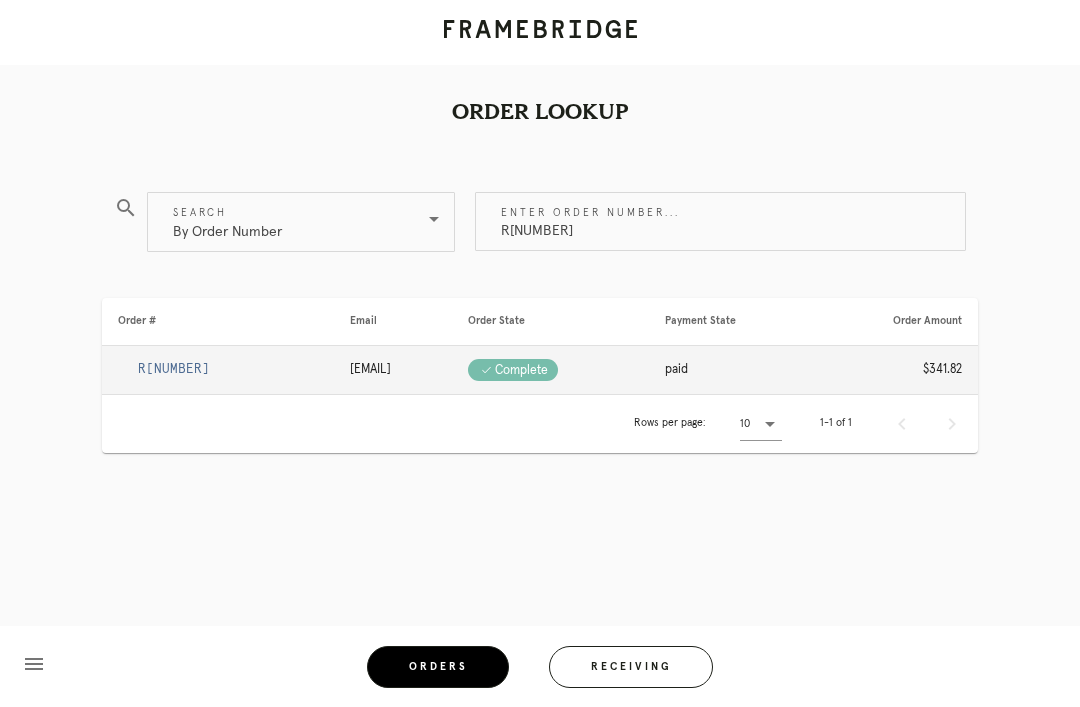 click on "R[NUMBER]" at bounding box center (218, 370) 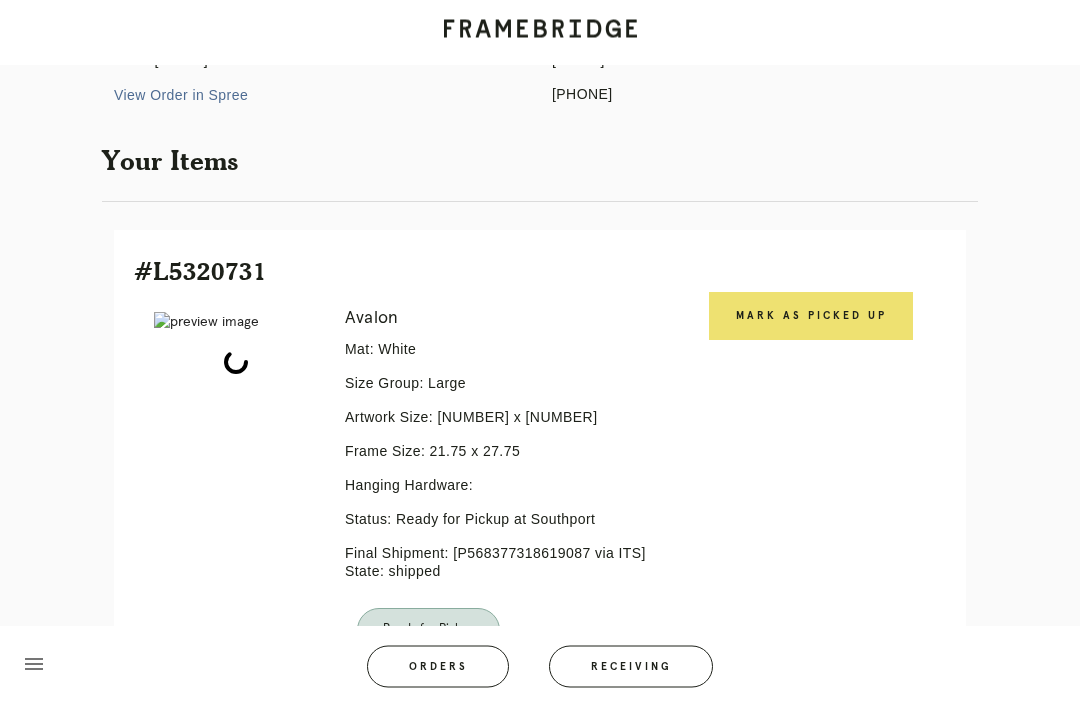 scroll, scrollTop: 303, scrollLeft: 0, axis: vertical 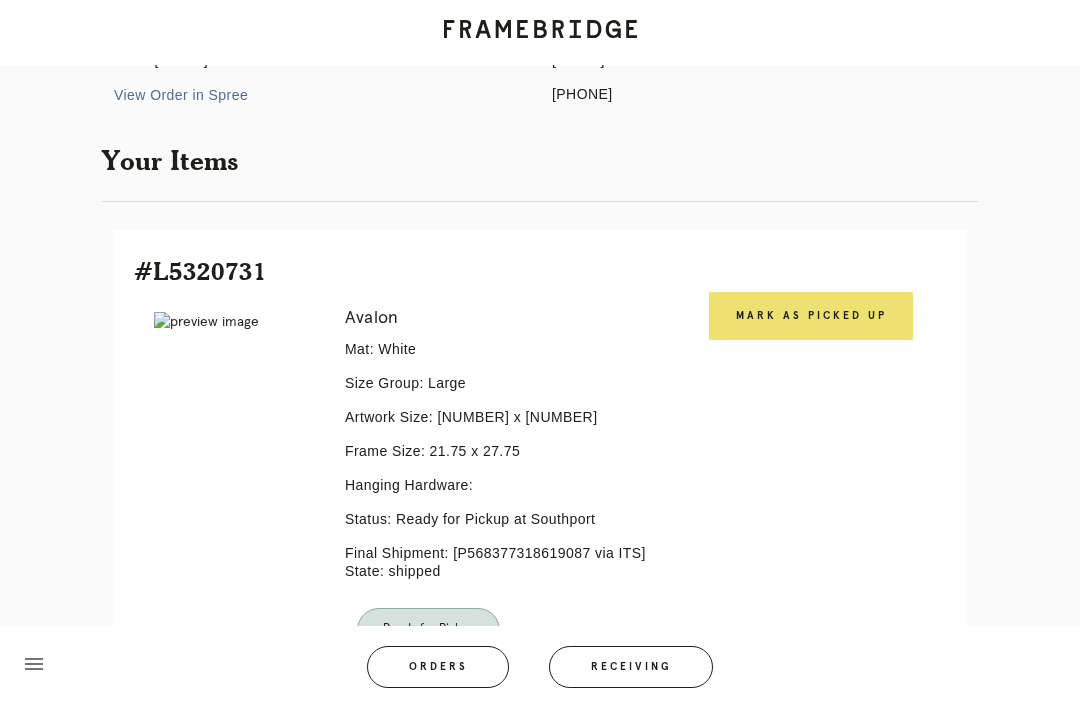 click on "Mark as Picked Up" at bounding box center [811, 316] 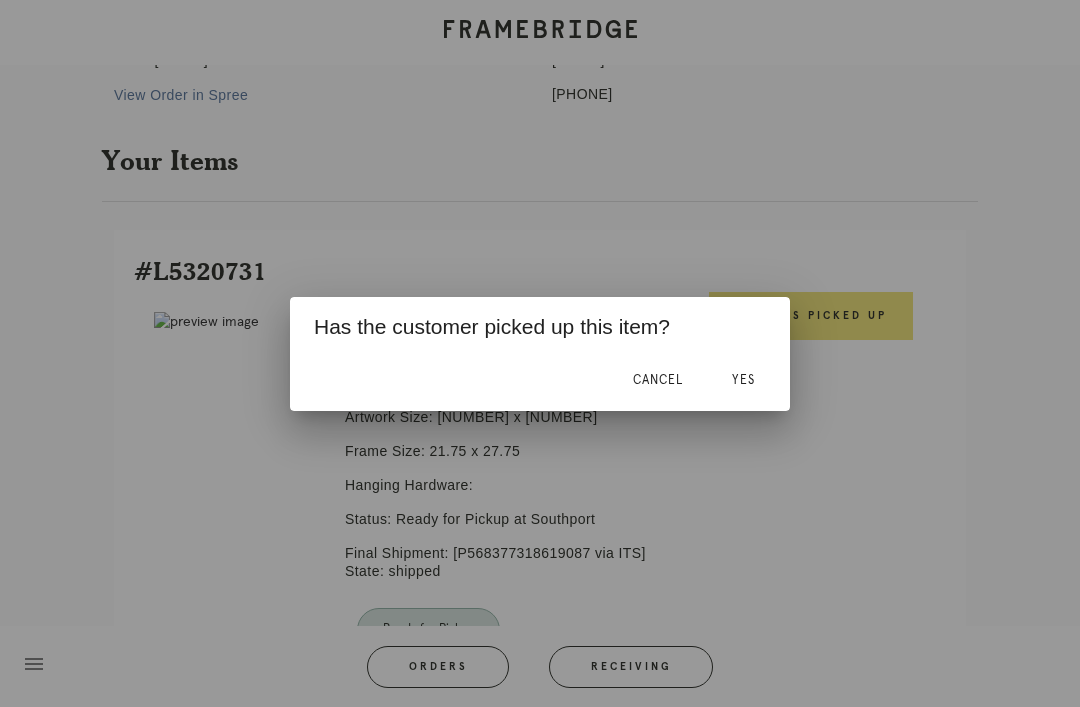click on "Yes" at bounding box center [743, 381] 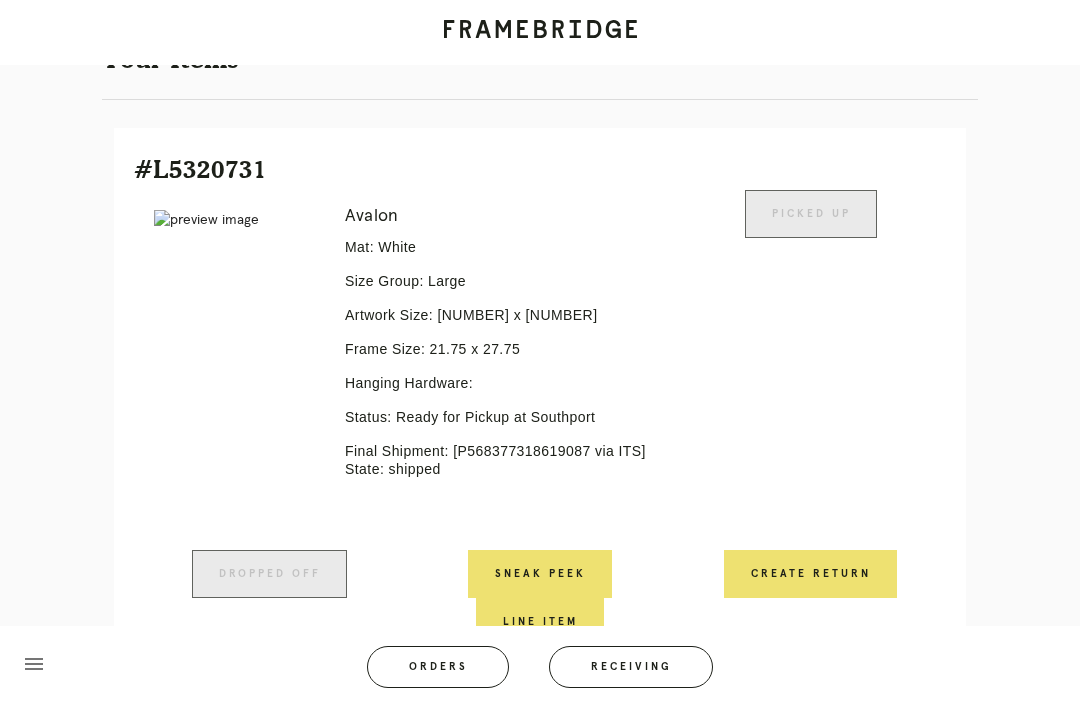 scroll, scrollTop: 428, scrollLeft: 0, axis: vertical 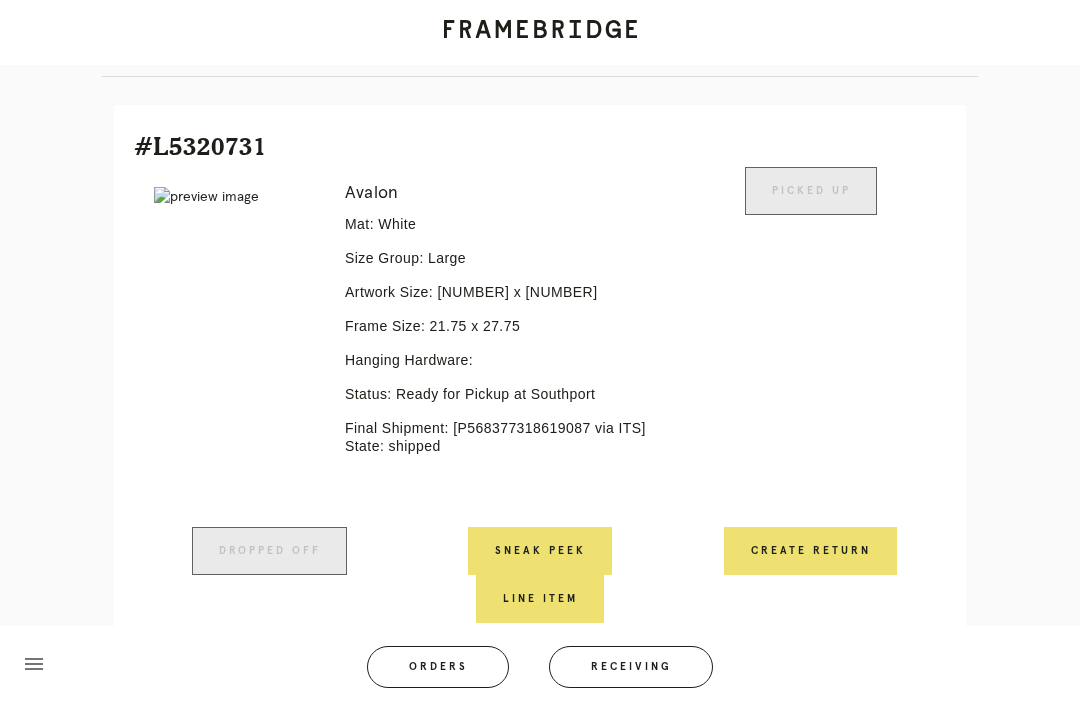 click on "Orders" at bounding box center [438, 667] 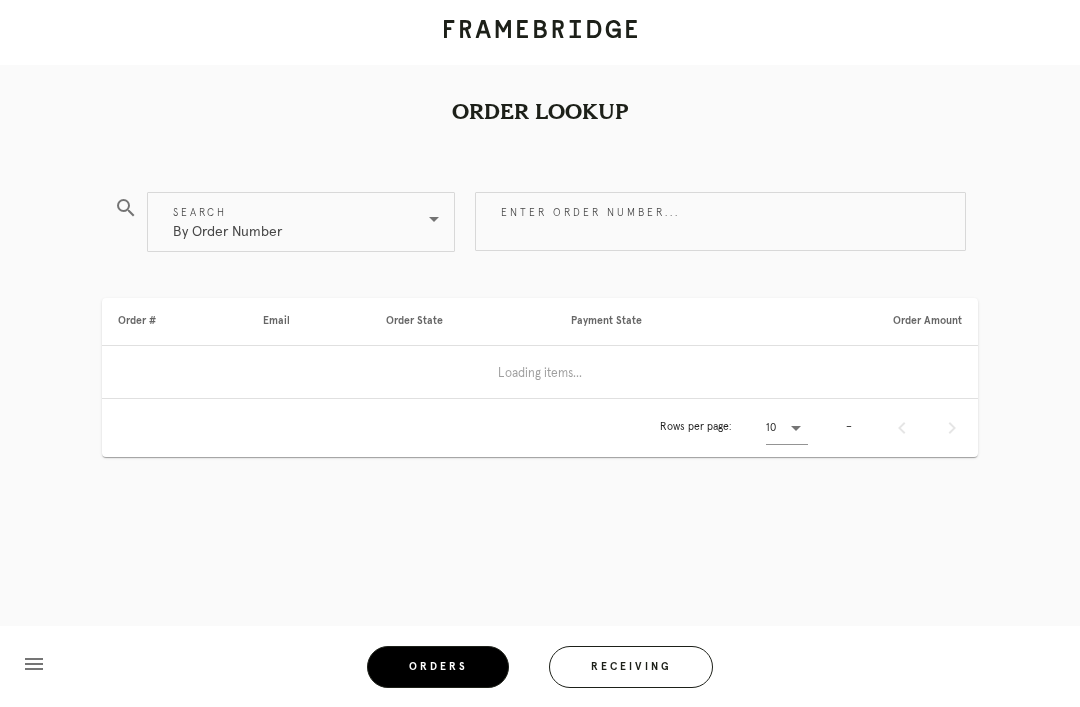 scroll, scrollTop: 0, scrollLeft: 0, axis: both 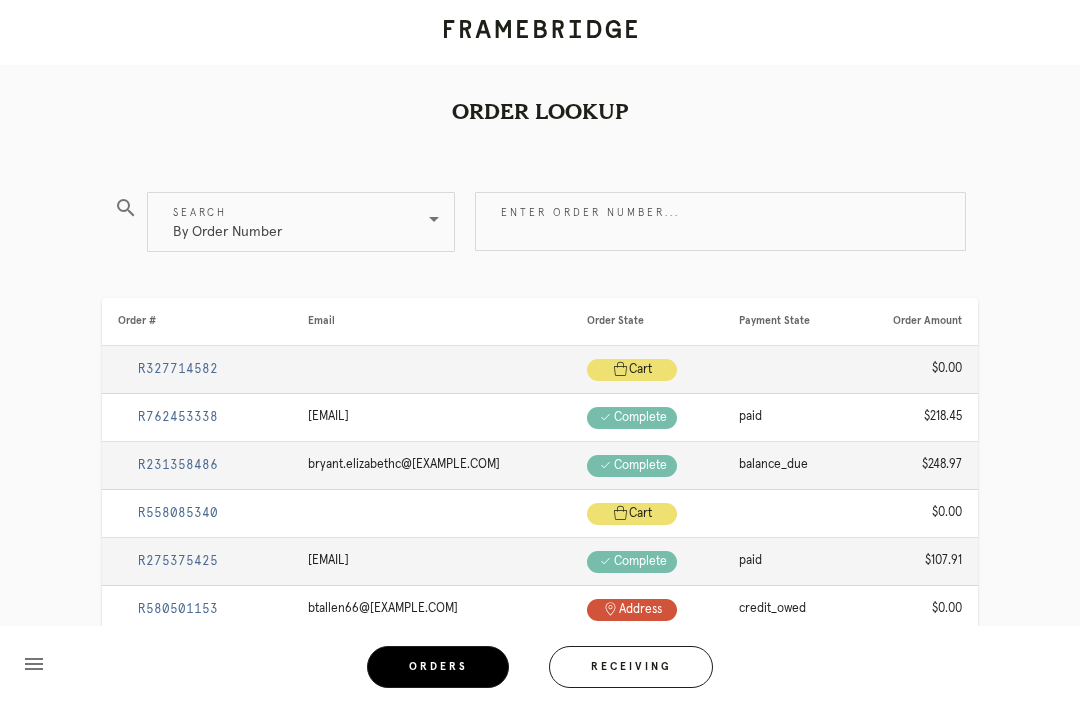 click on "Enter order number..." at bounding box center (720, 221) 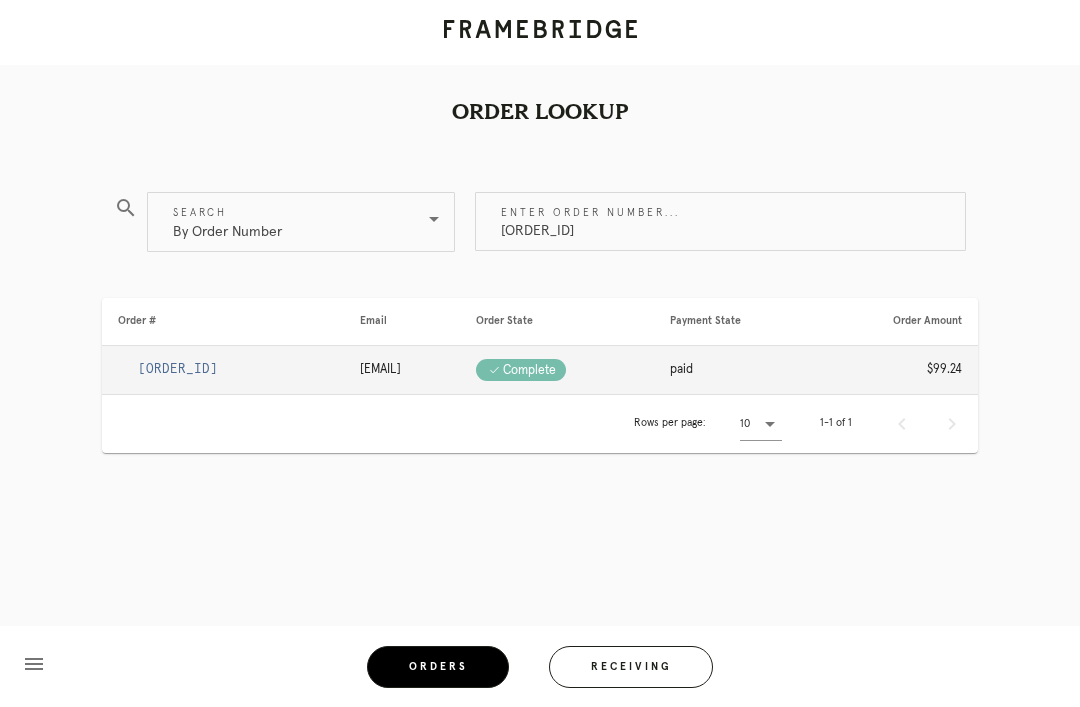 type on "[ORDER_ID]" 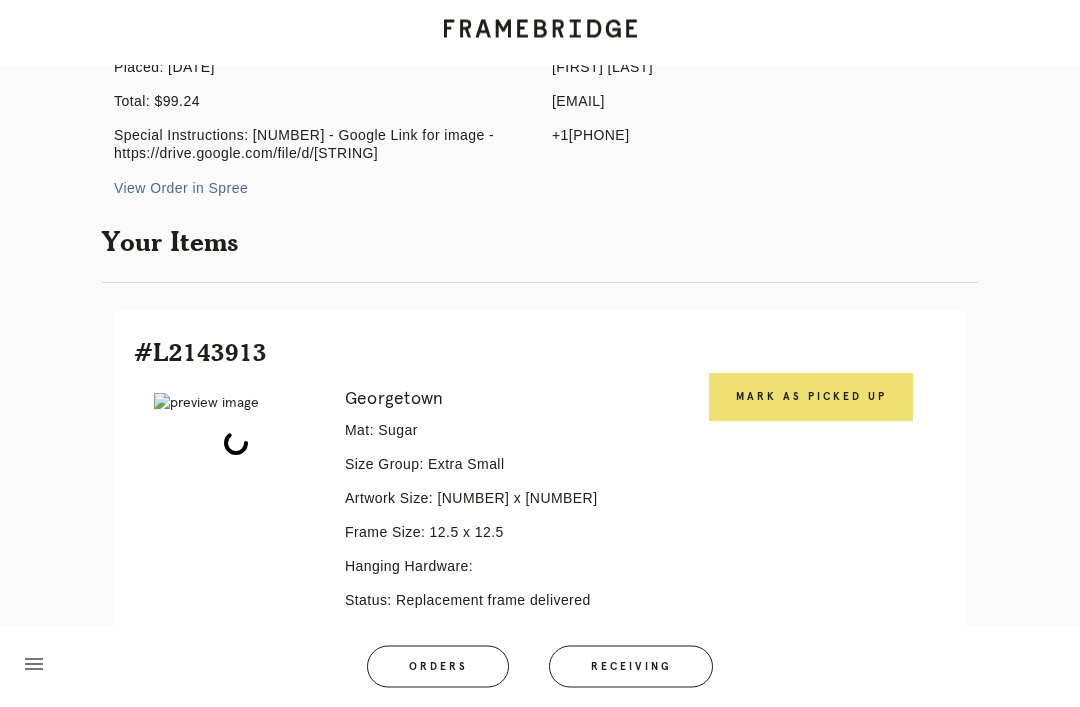scroll, scrollTop: 328, scrollLeft: 0, axis: vertical 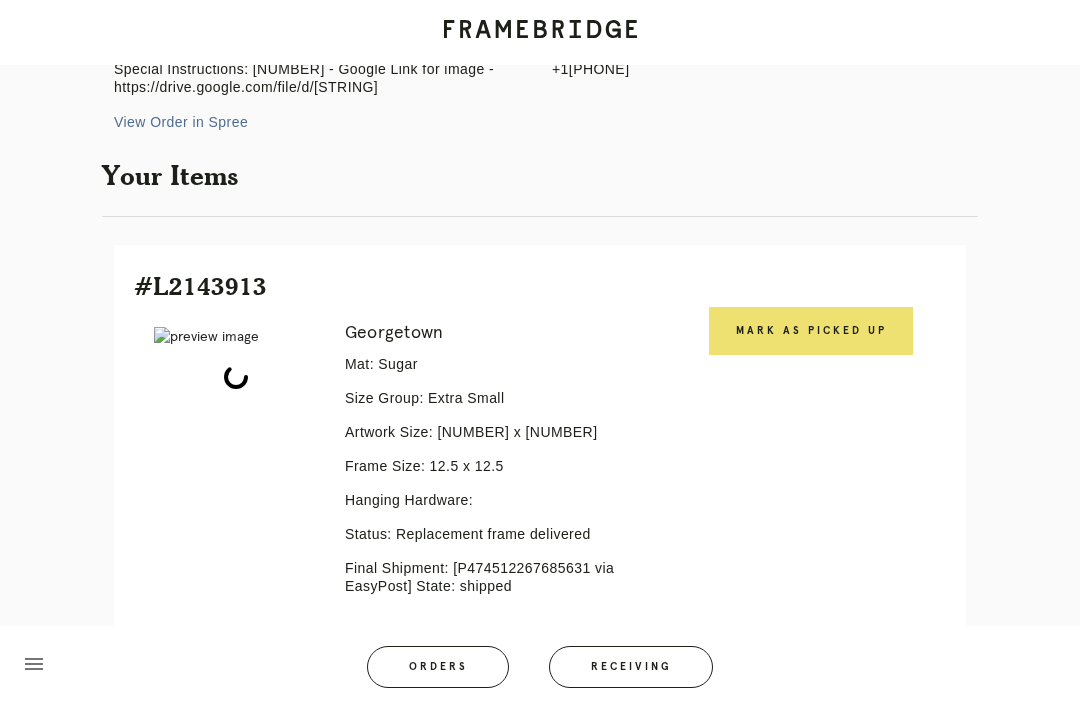 click on "Mark as Picked Up" at bounding box center [811, 331] 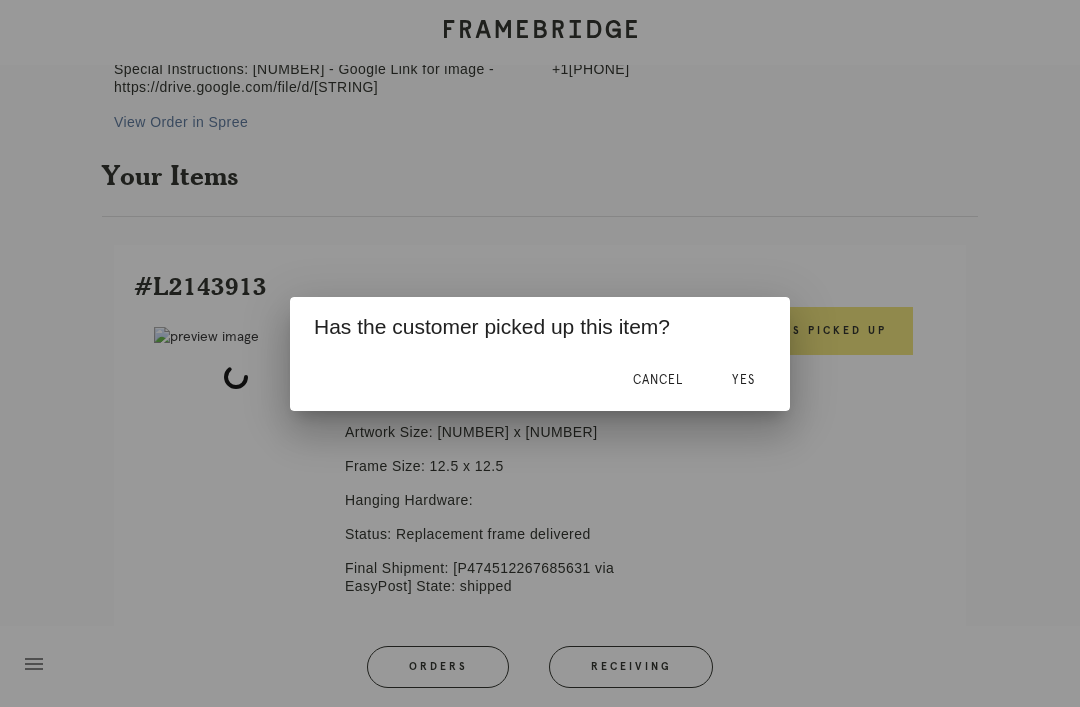 click on "Yes" at bounding box center (743, 380) 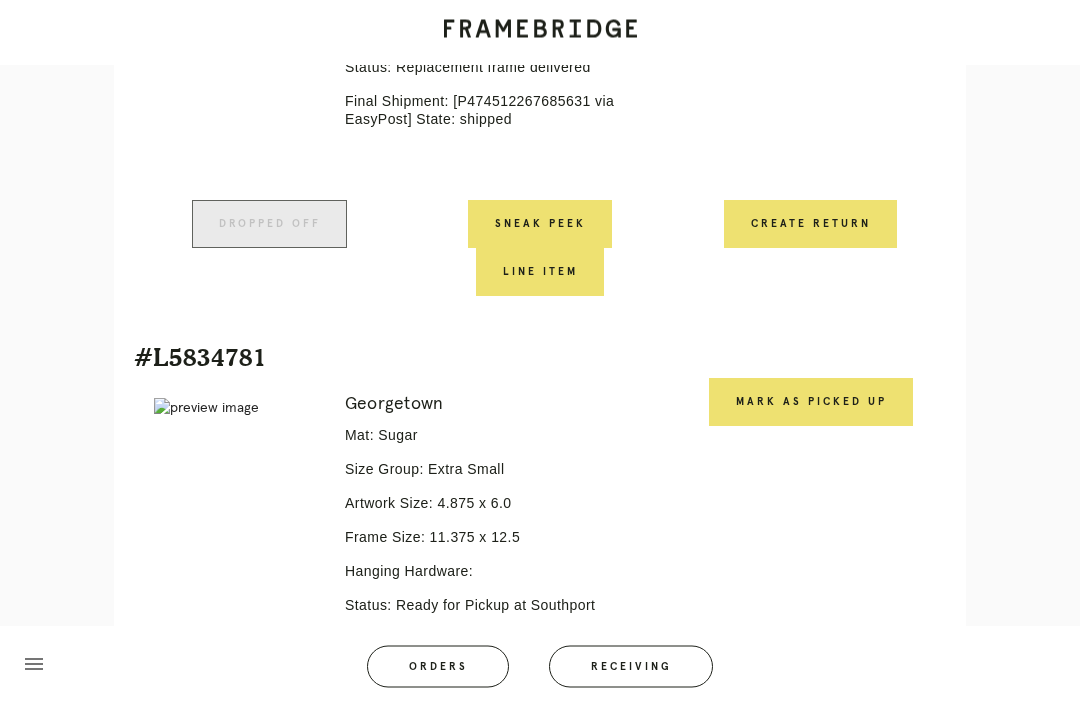 scroll, scrollTop: 795, scrollLeft: 0, axis: vertical 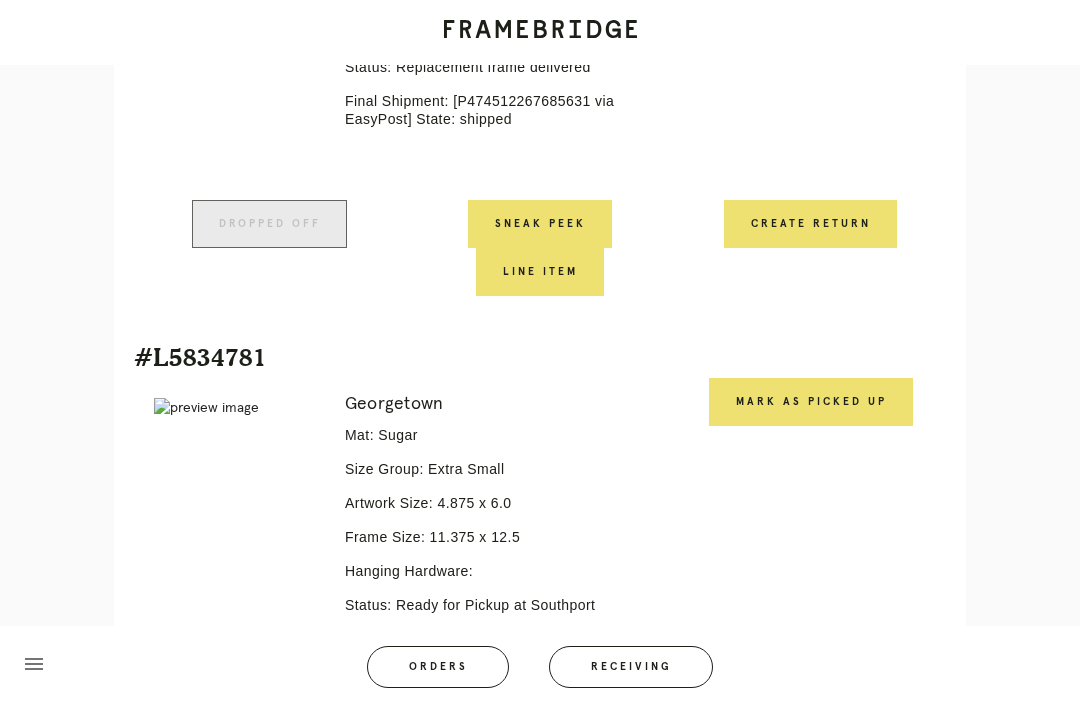 click on "Mark as Picked Up" at bounding box center (811, 402) 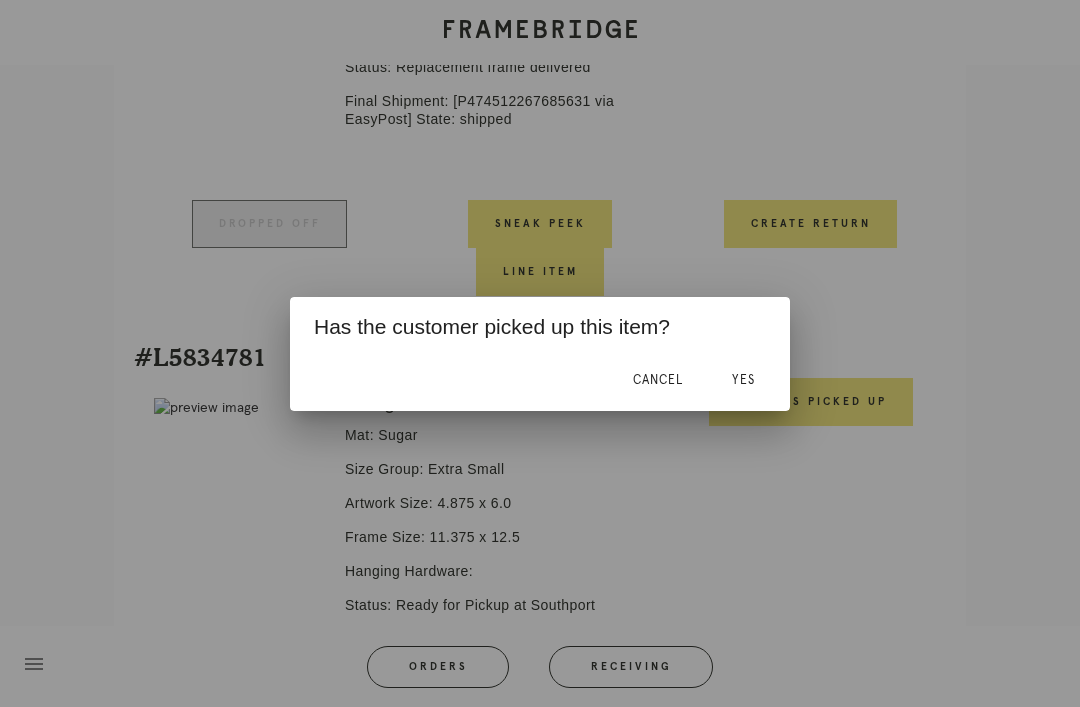 click on "Yes" at bounding box center [743, 380] 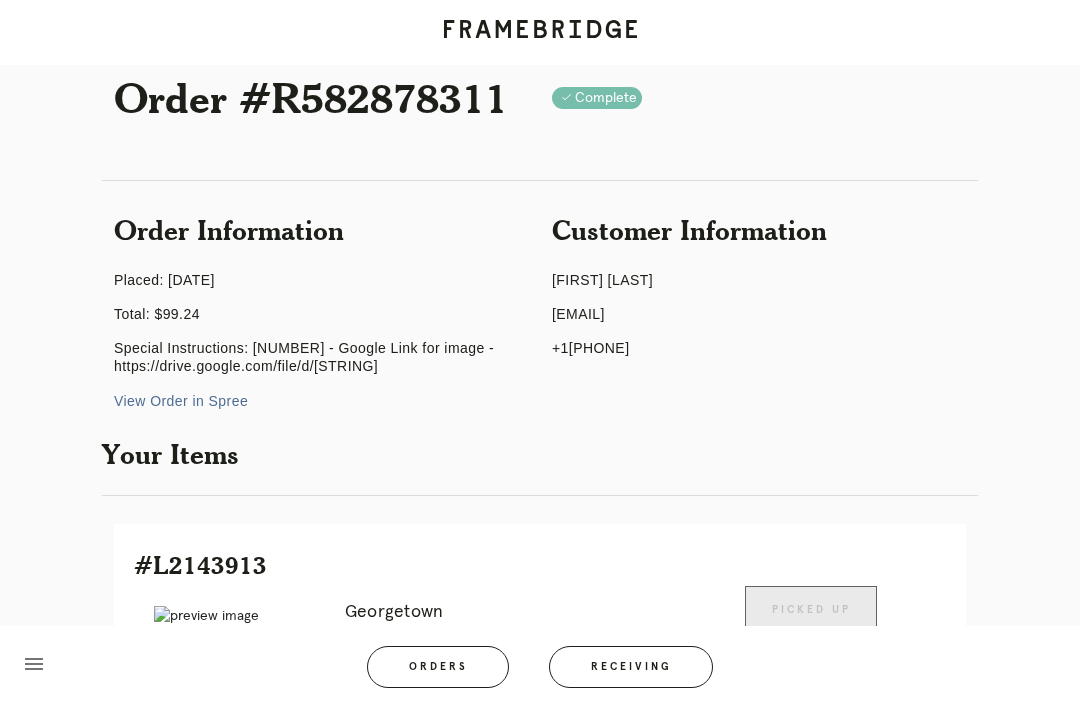scroll, scrollTop: 48, scrollLeft: 0, axis: vertical 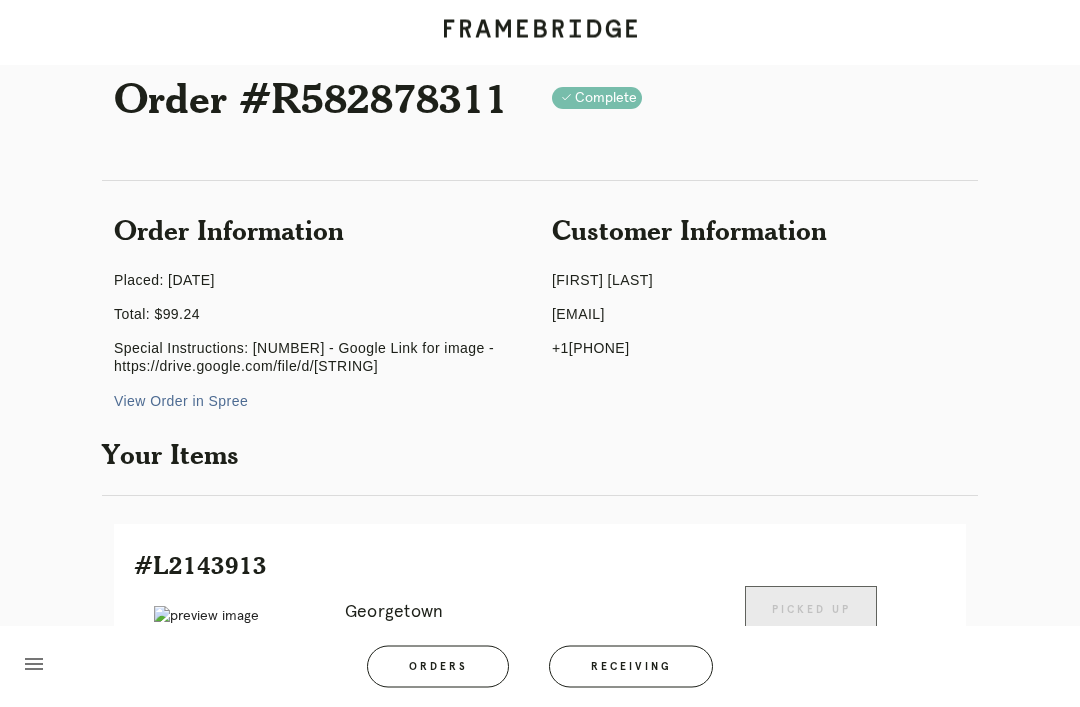click on "Orders" at bounding box center [438, 667] 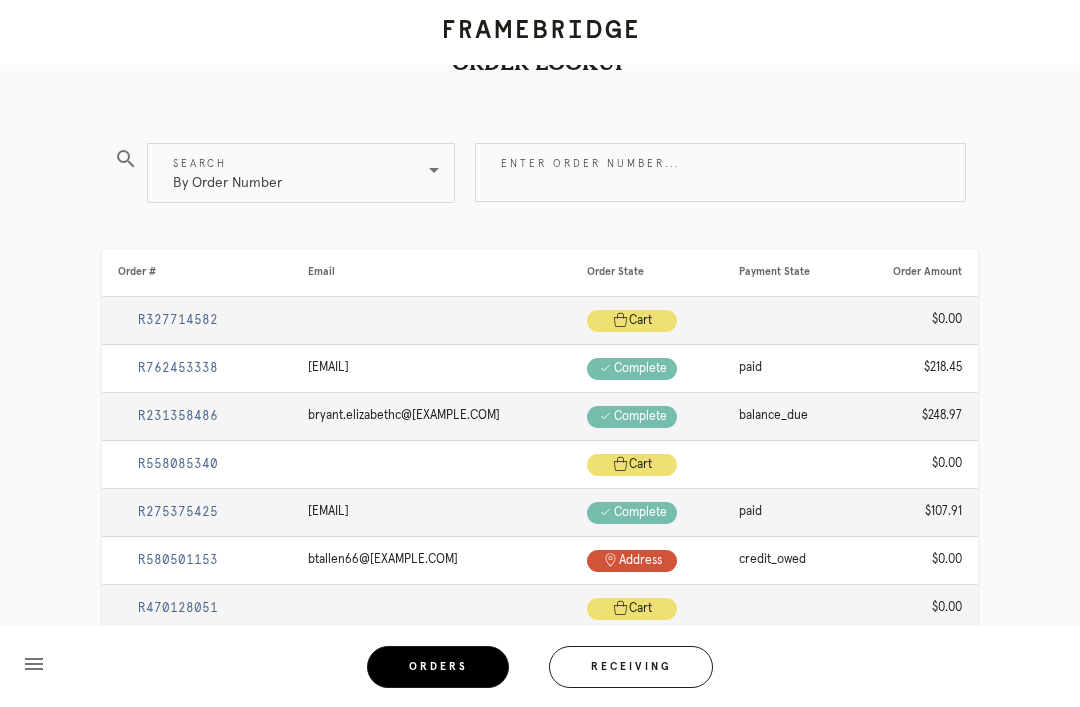 click on "Enter order number..." at bounding box center (720, 172) 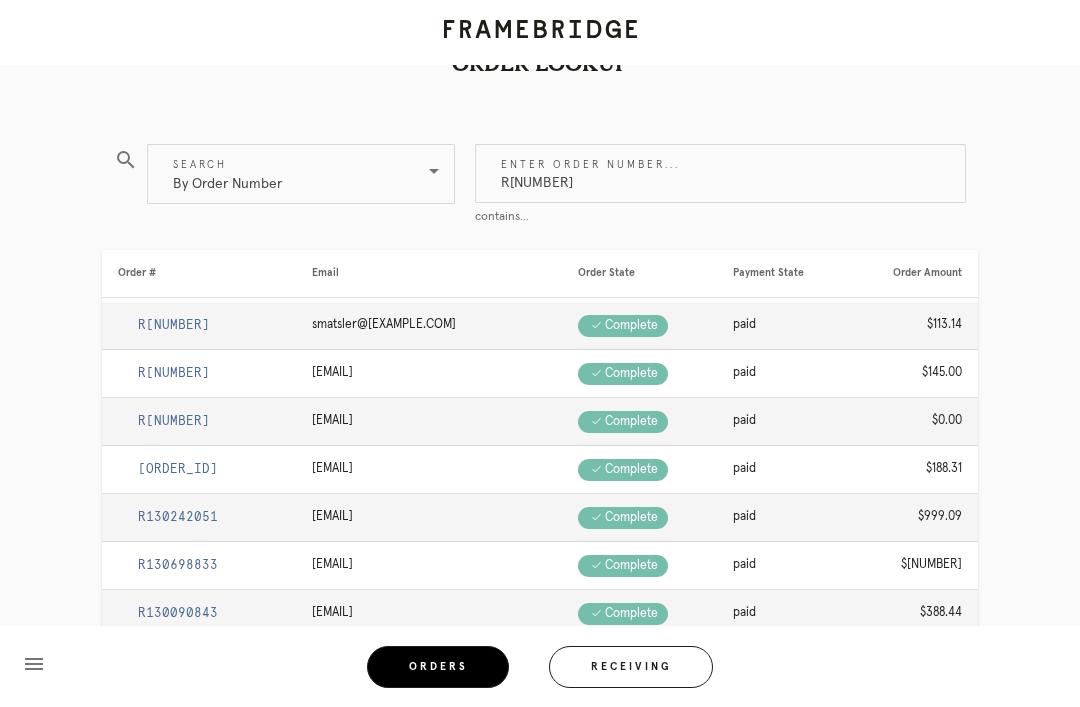 type on "R[NUMBER]" 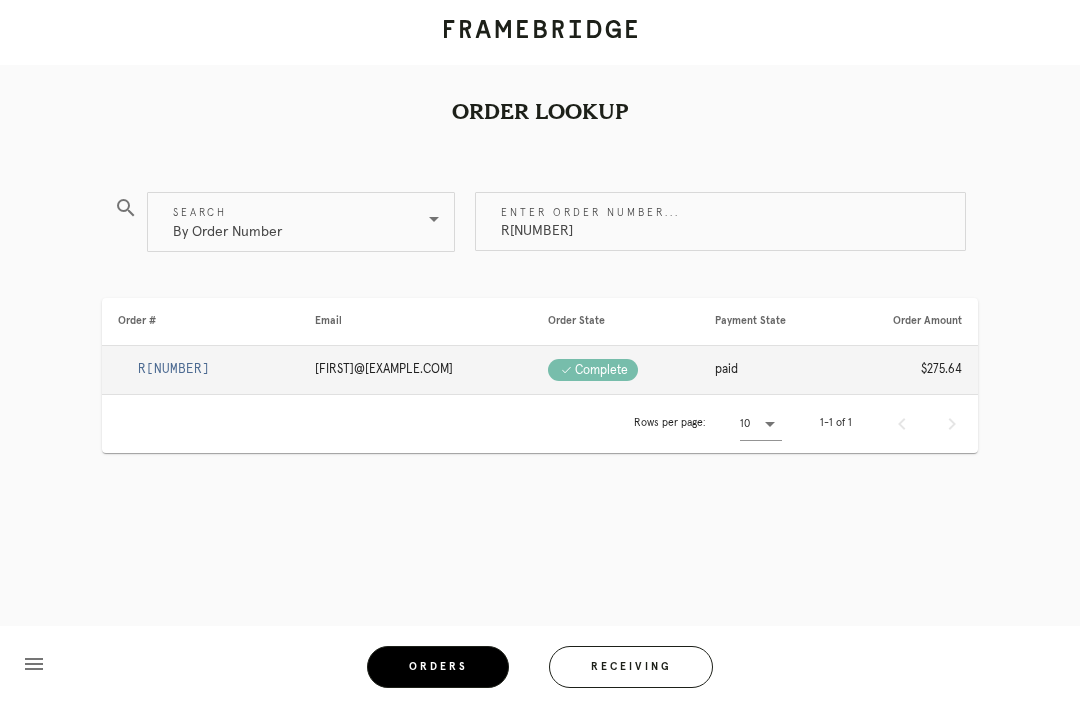 scroll, scrollTop: 64, scrollLeft: 0, axis: vertical 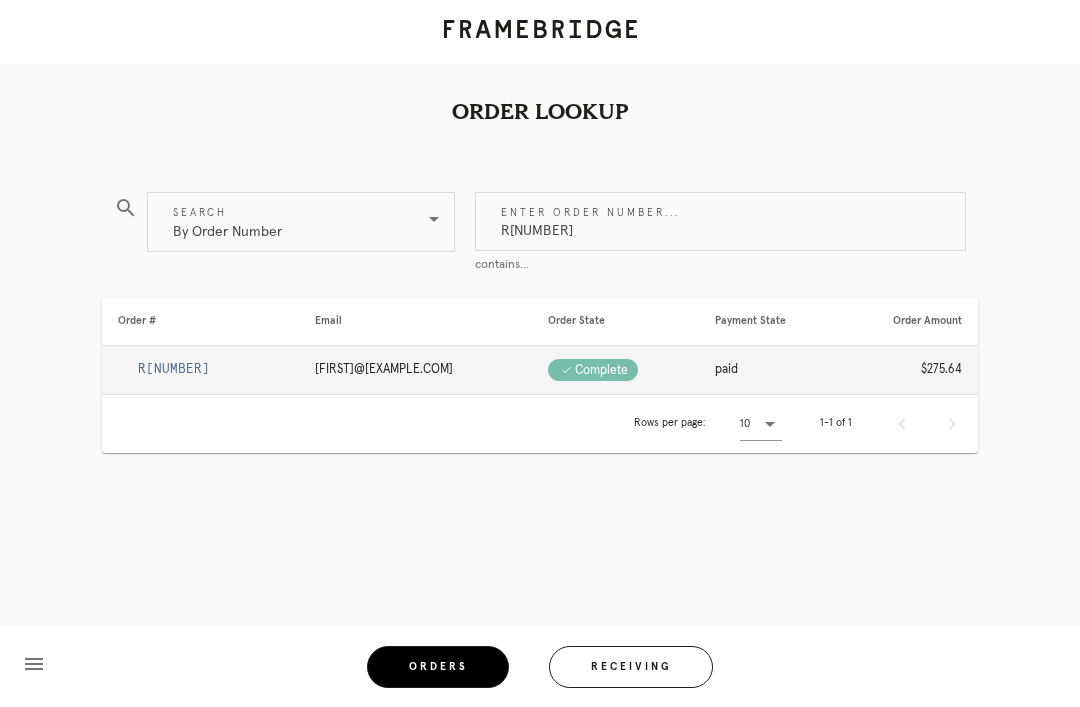 click on "R[NUMBER]" at bounding box center (200, 370) 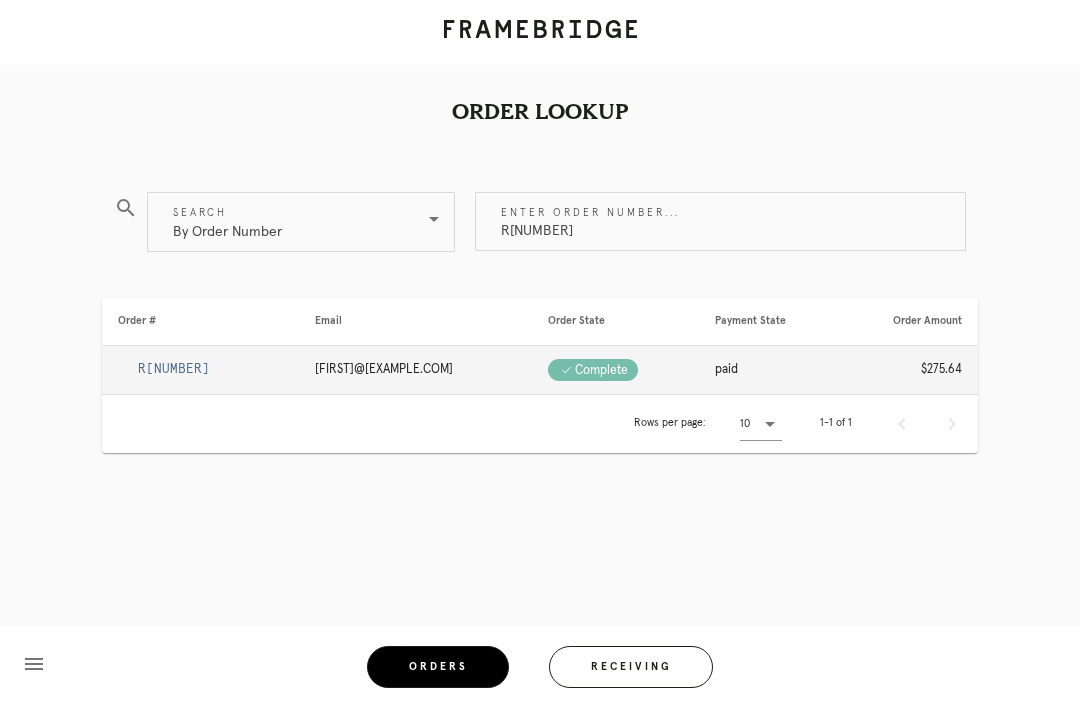 click on "R[NUMBER]" at bounding box center [174, 369] 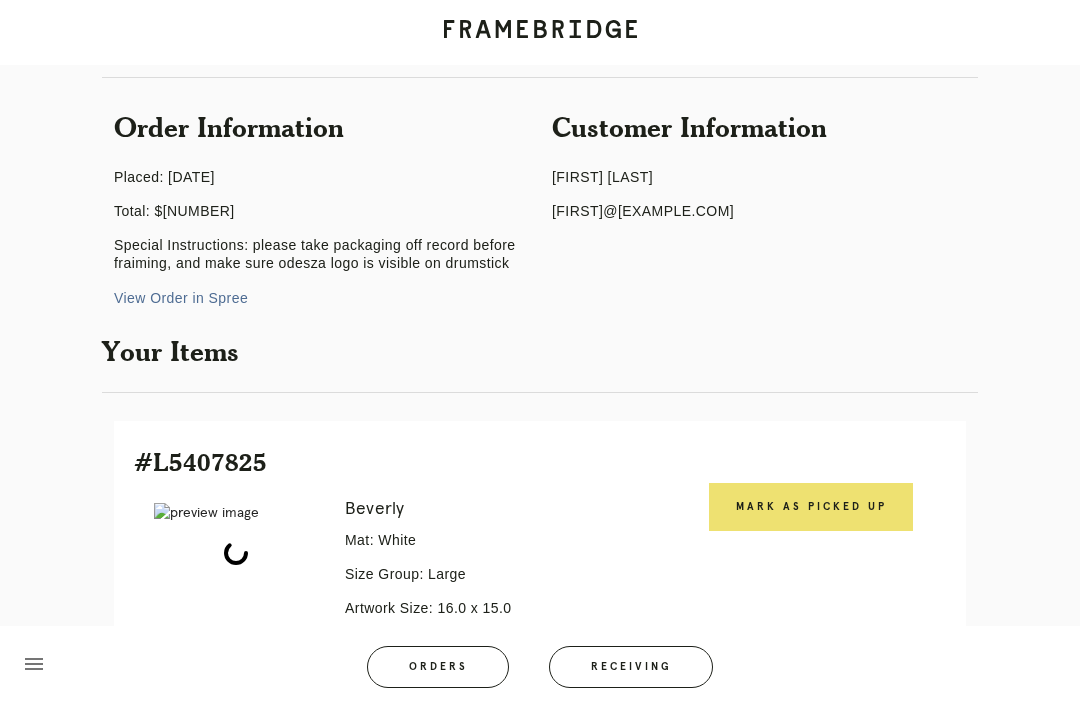 scroll, scrollTop: 302, scrollLeft: 0, axis: vertical 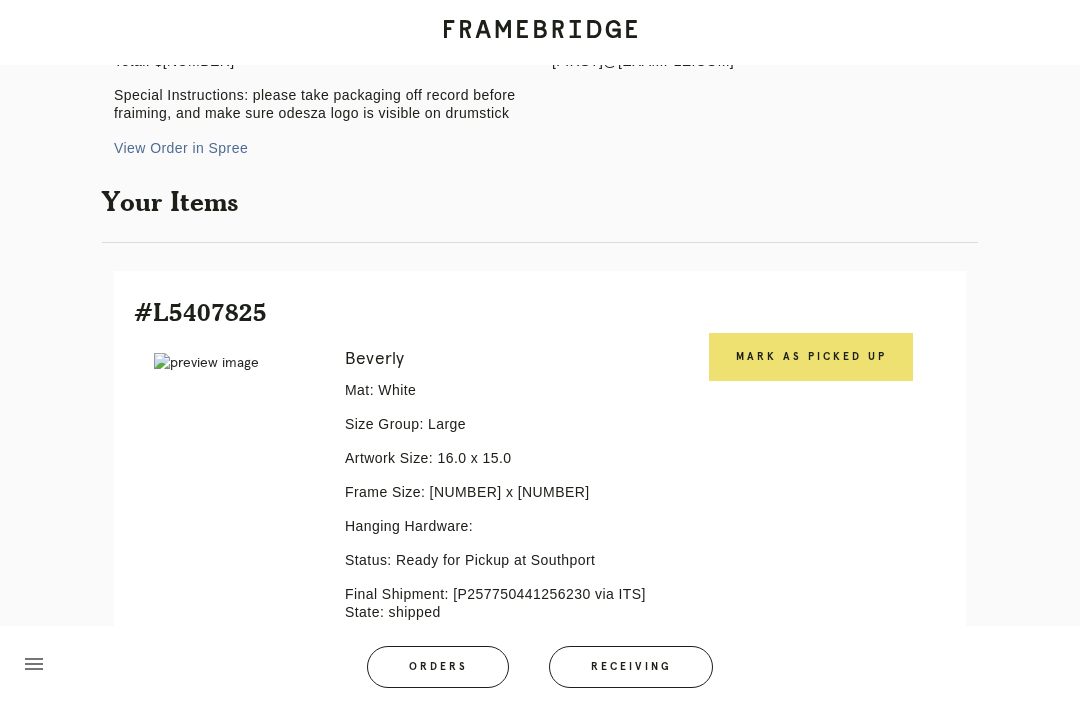 click on "Mark as Picked Up" at bounding box center (811, 357) 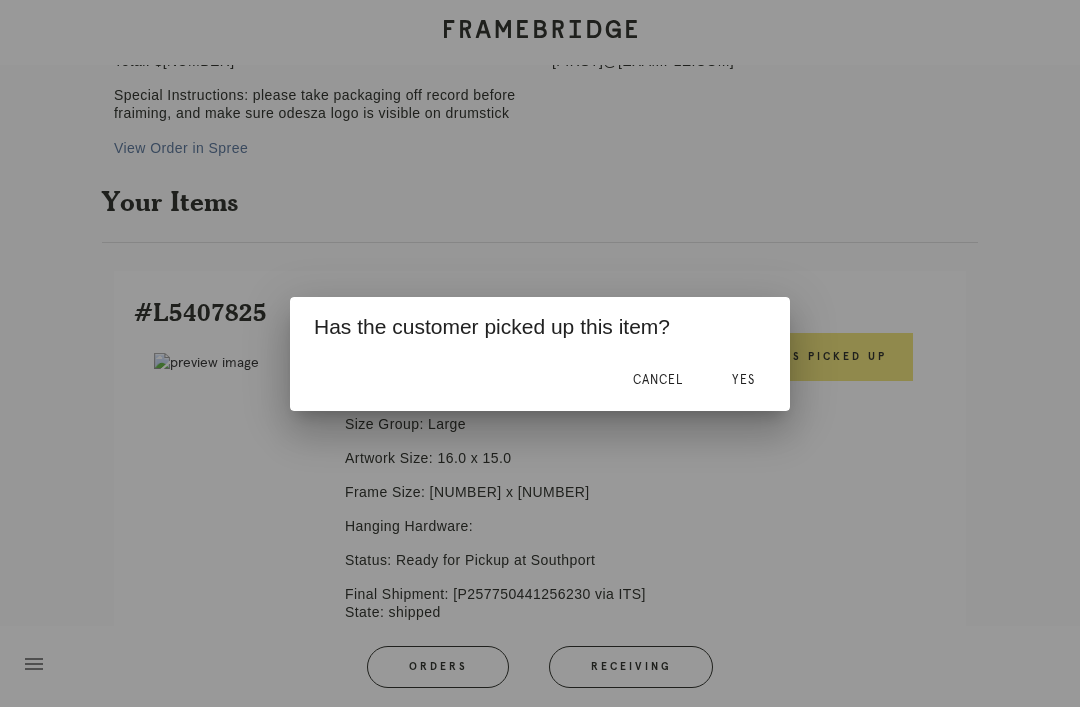 click on "Yes" at bounding box center [743, 381] 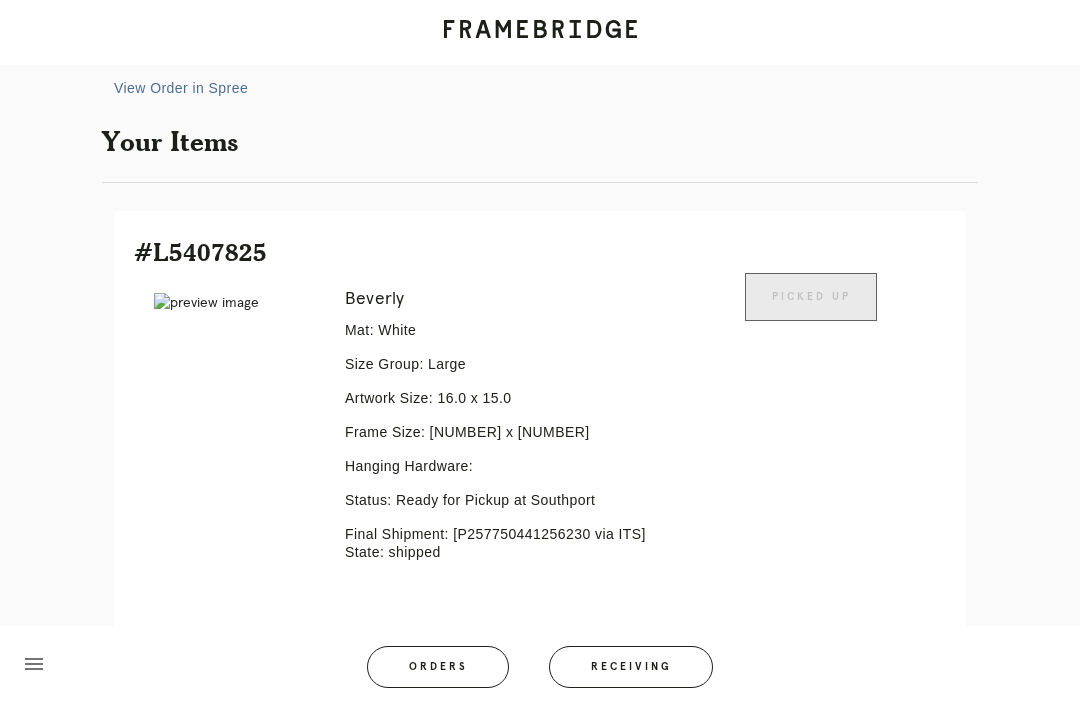 scroll, scrollTop: 467, scrollLeft: 0, axis: vertical 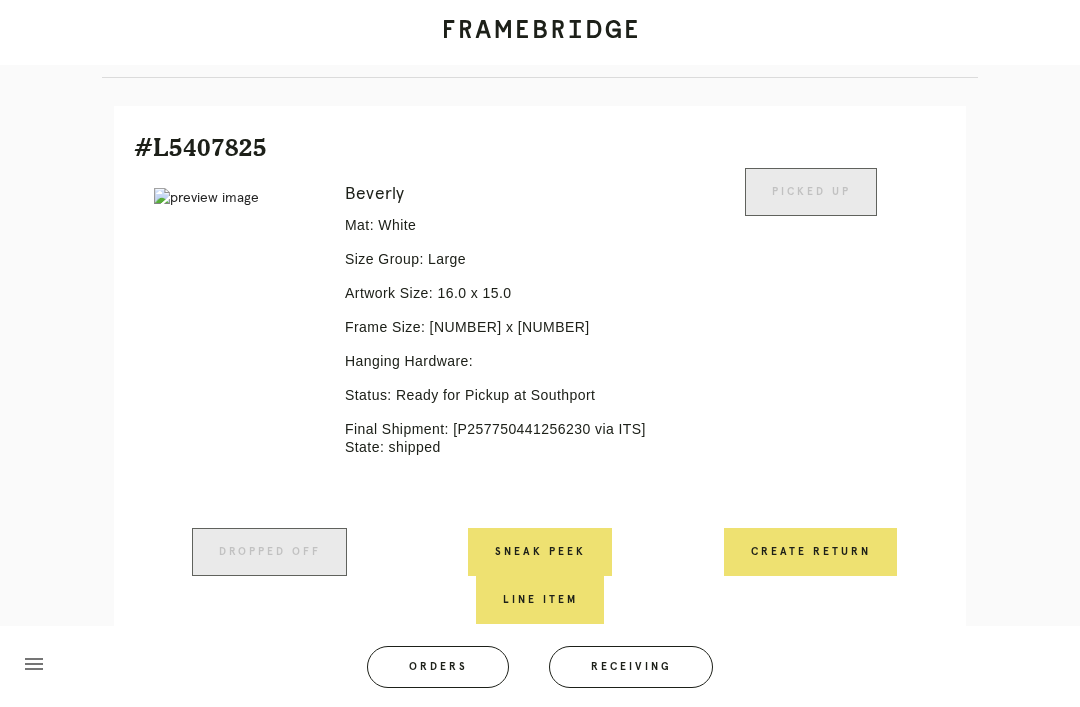 click on "Orders" at bounding box center (438, 667) 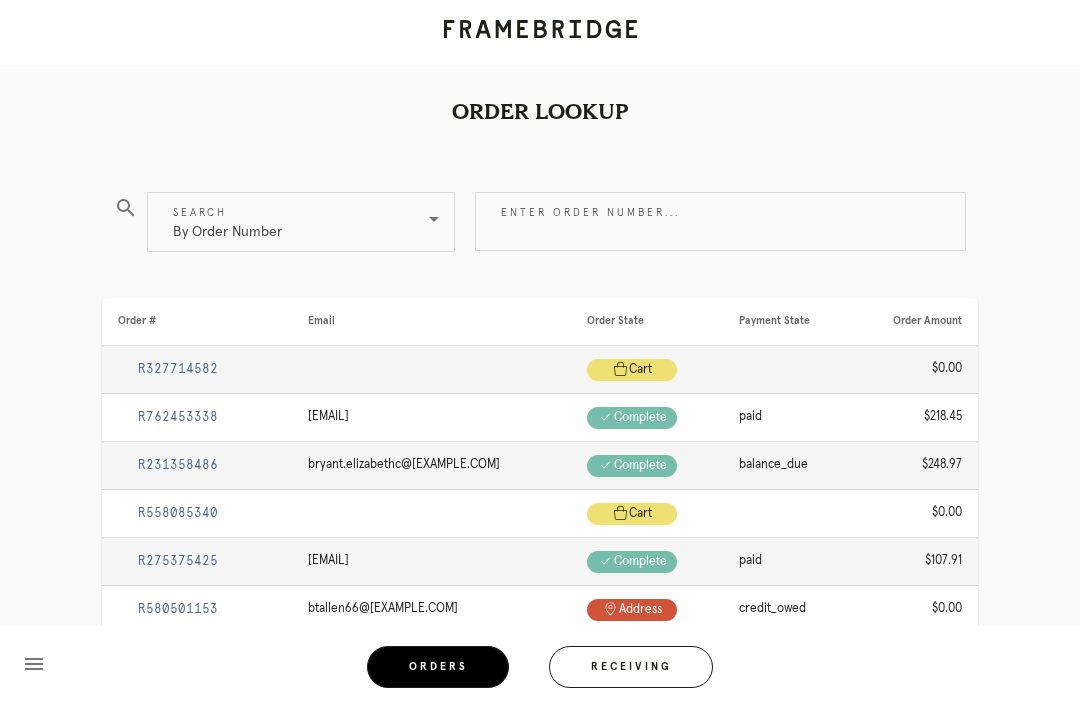 click on "Enter order number..." at bounding box center [720, 221] 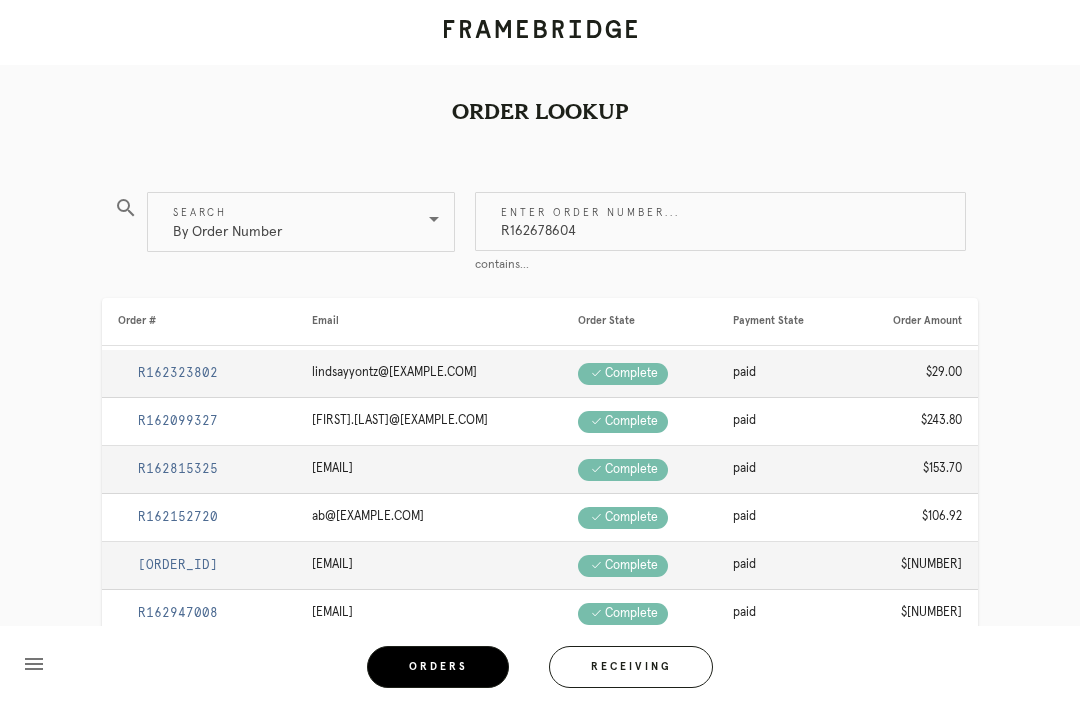 type on "R162678604" 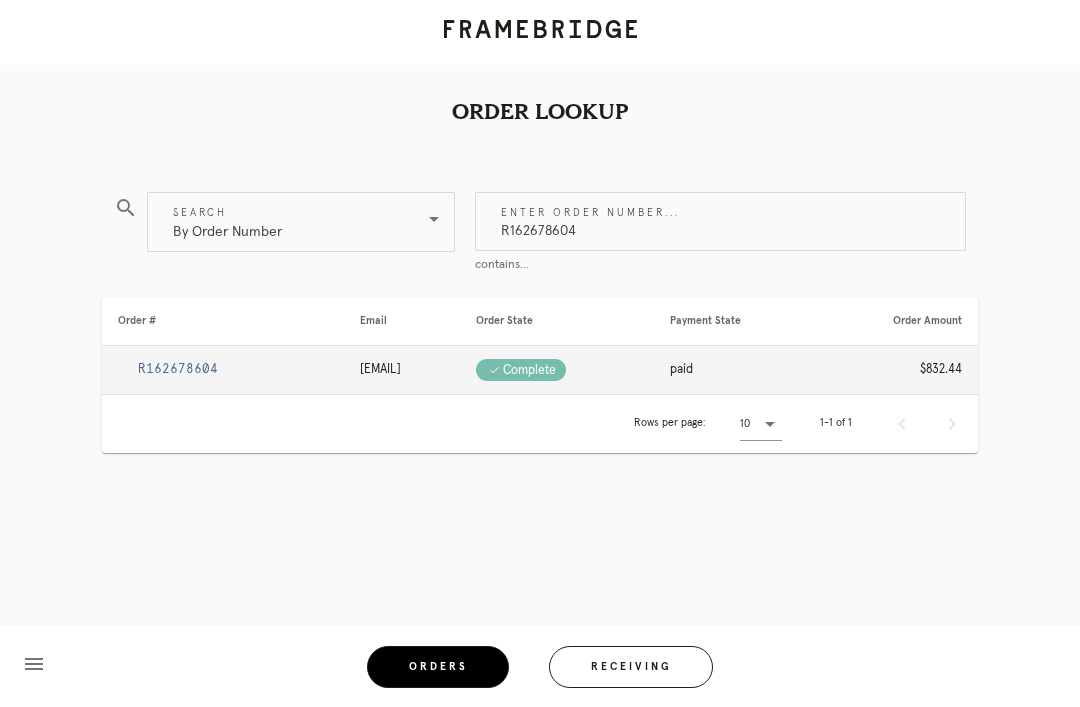 click on "R162678604" at bounding box center (178, 369) 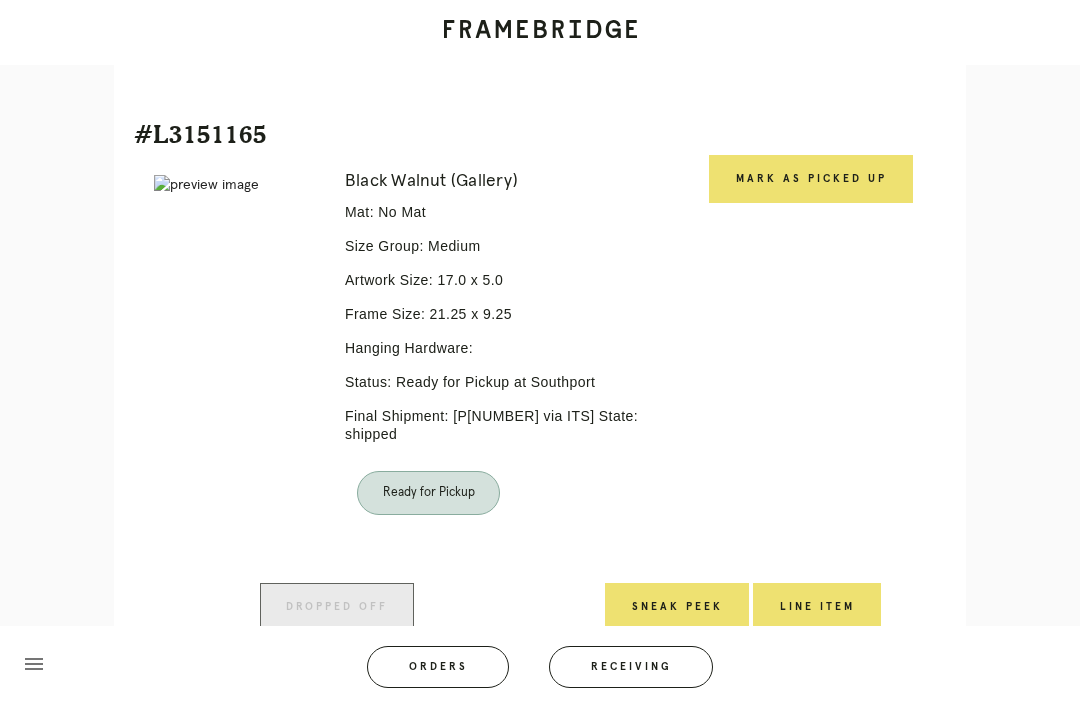 scroll, scrollTop: 1921, scrollLeft: 0, axis: vertical 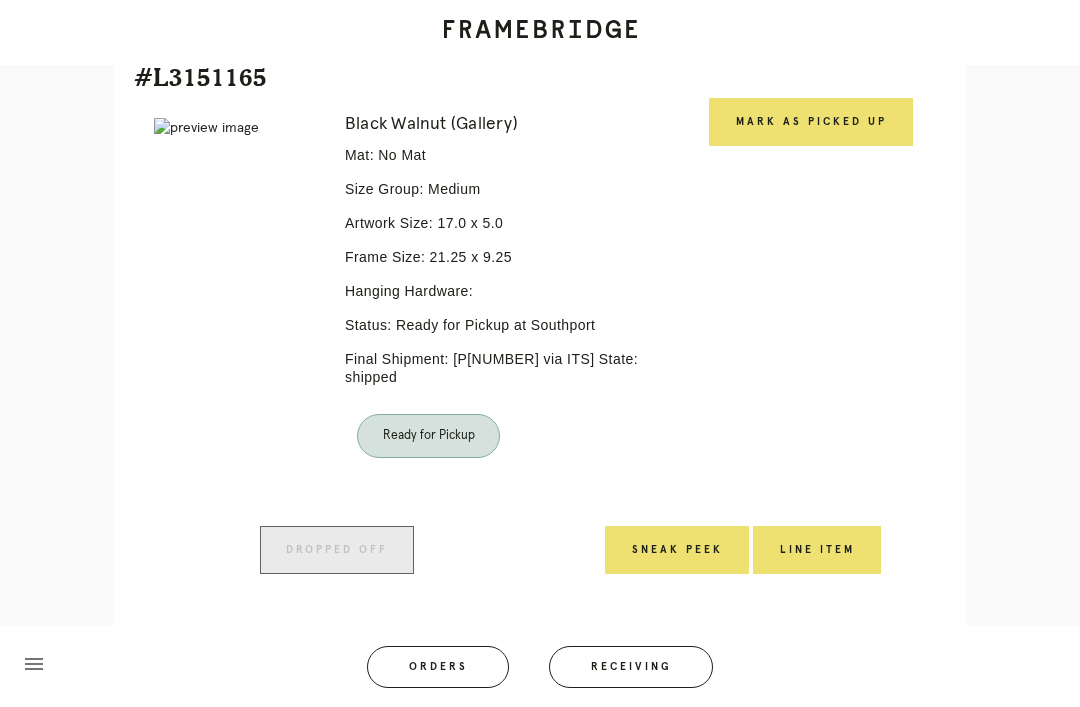 click on "Mark as Picked Up" at bounding box center (811, 122) 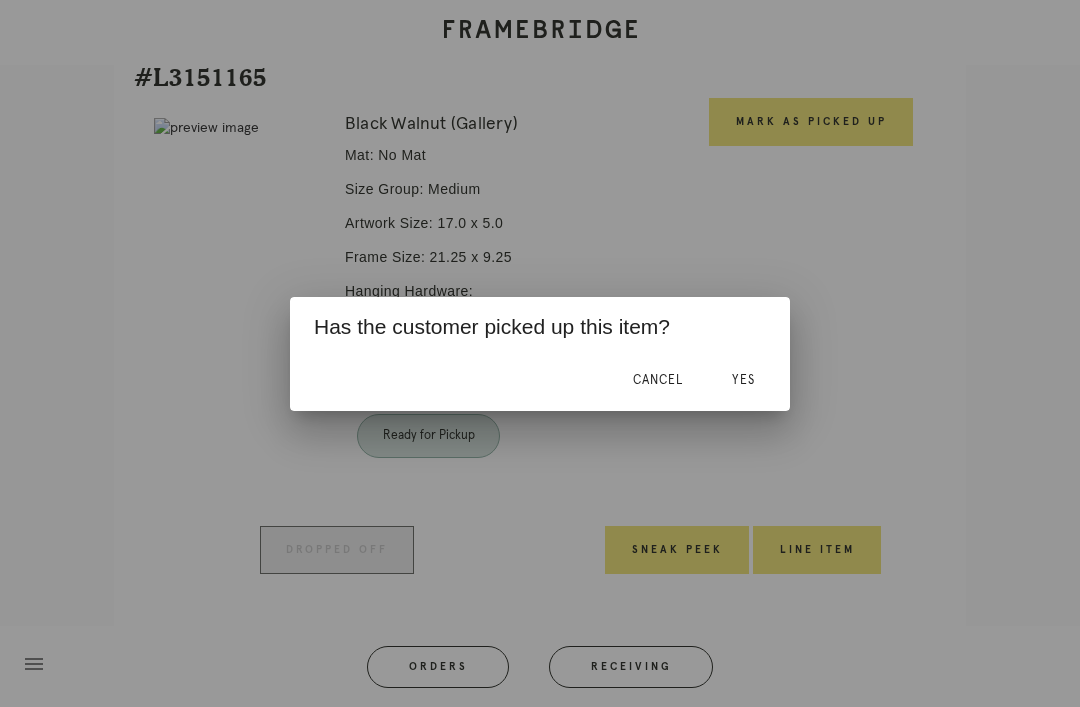 click on "Yes" at bounding box center (743, 381) 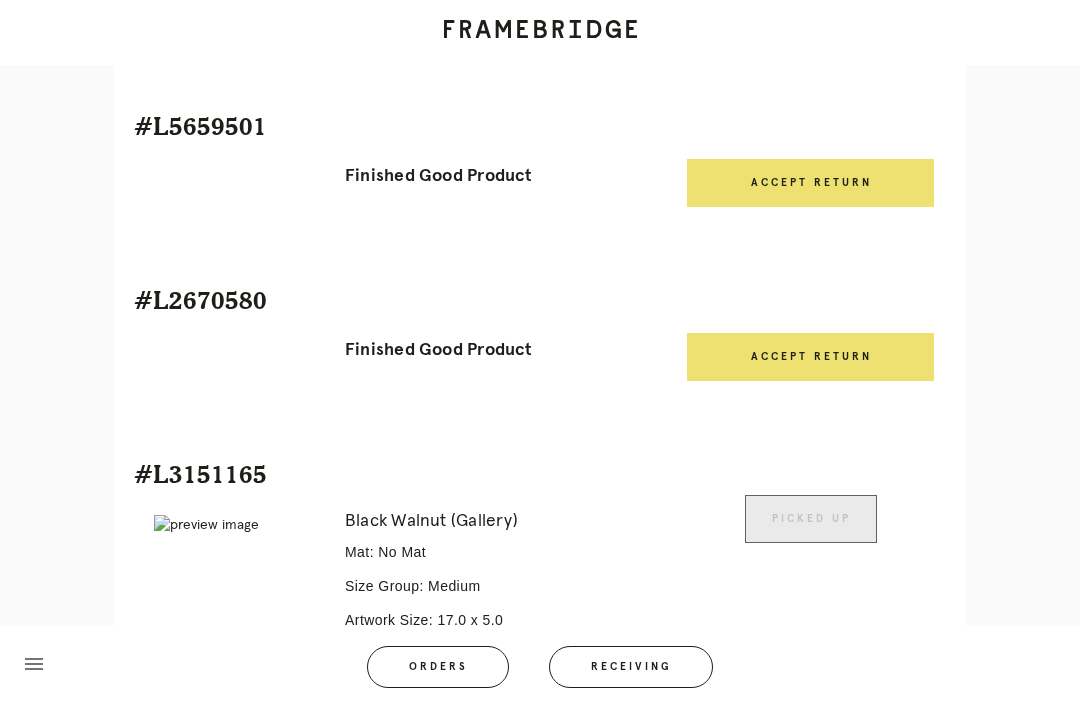 scroll, scrollTop: 1740, scrollLeft: 0, axis: vertical 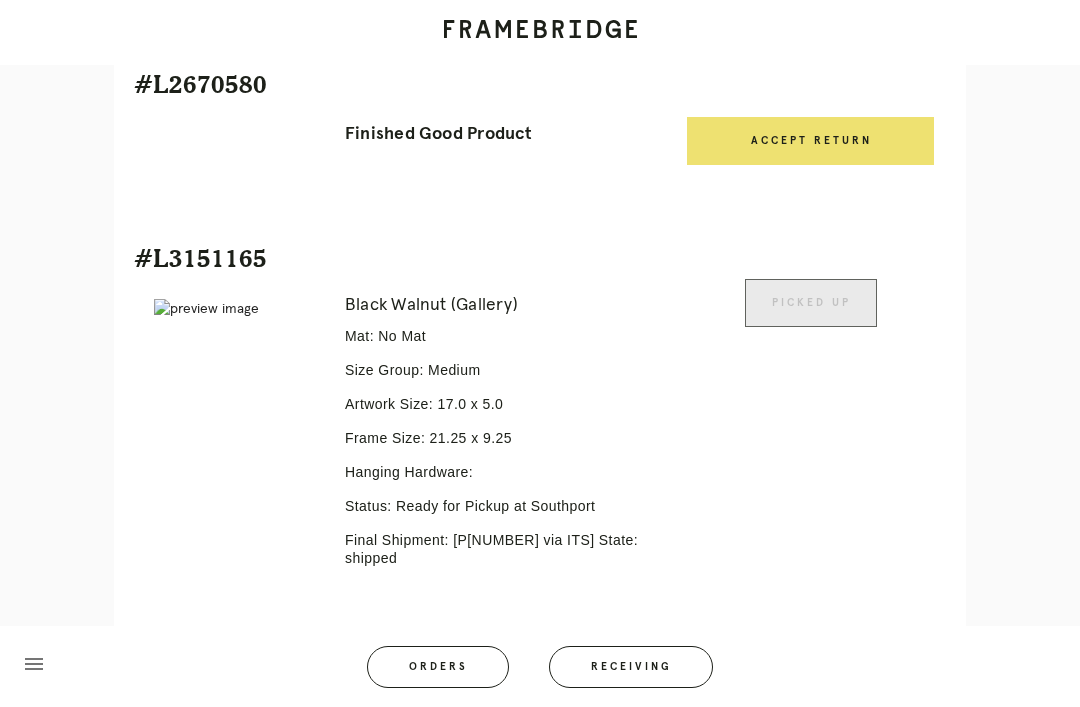 click on "Orders" at bounding box center [438, 667] 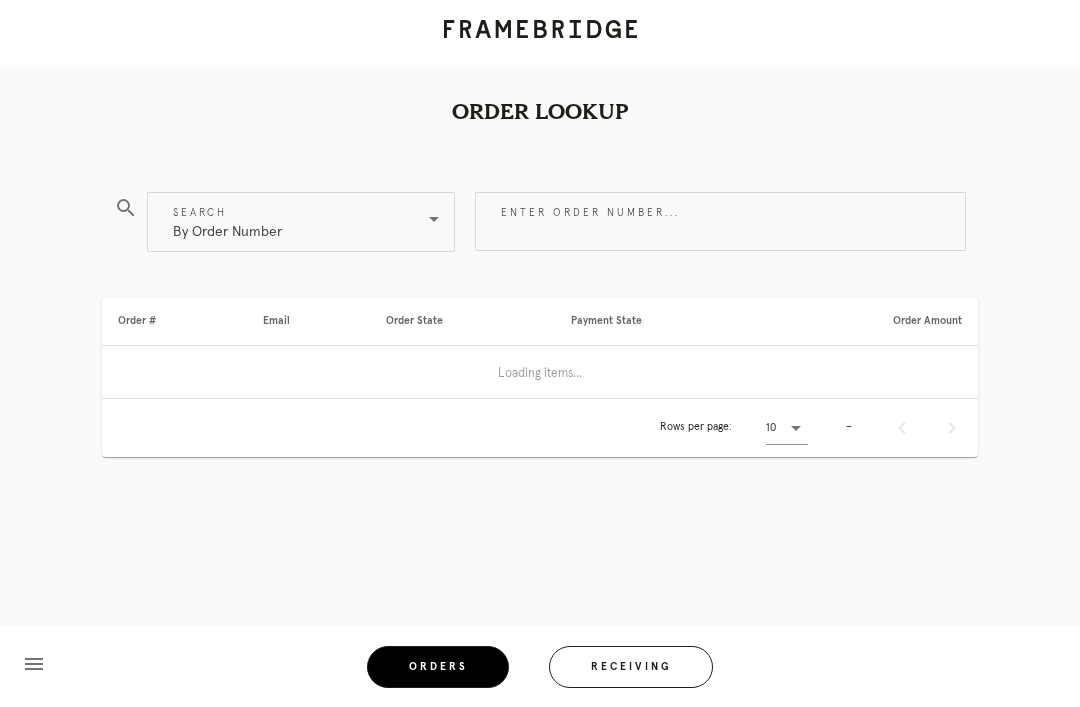 scroll, scrollTop: 0, scrollLeft: 0, axis: both 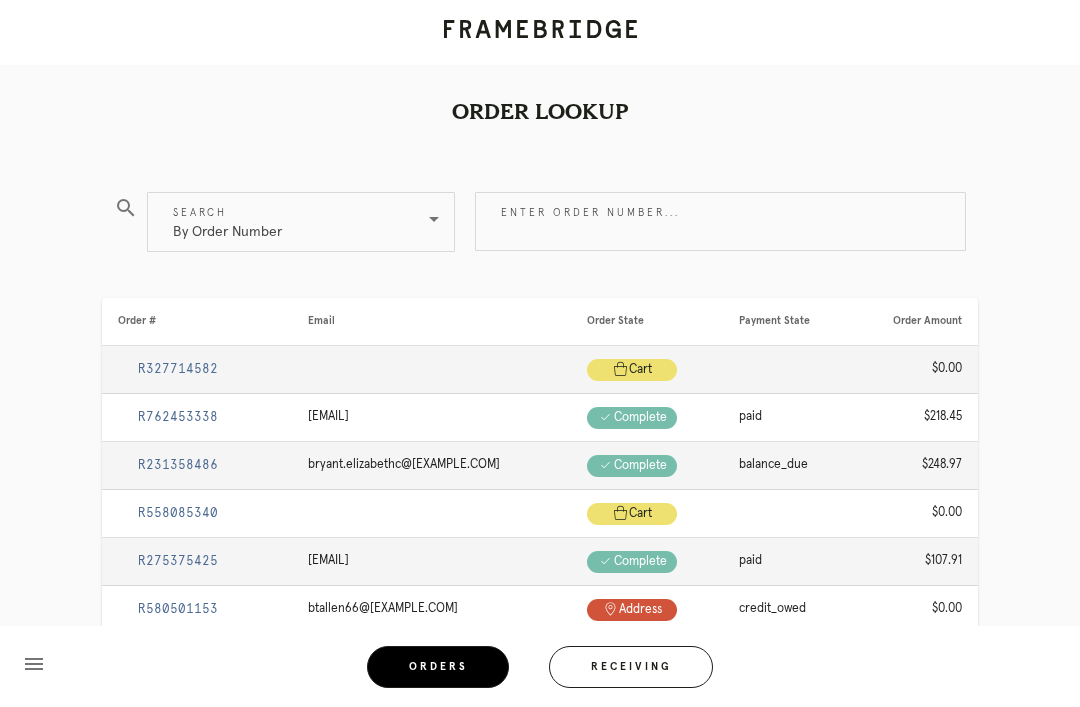 click on "Enter order number..." at bounding box center (720, 221) 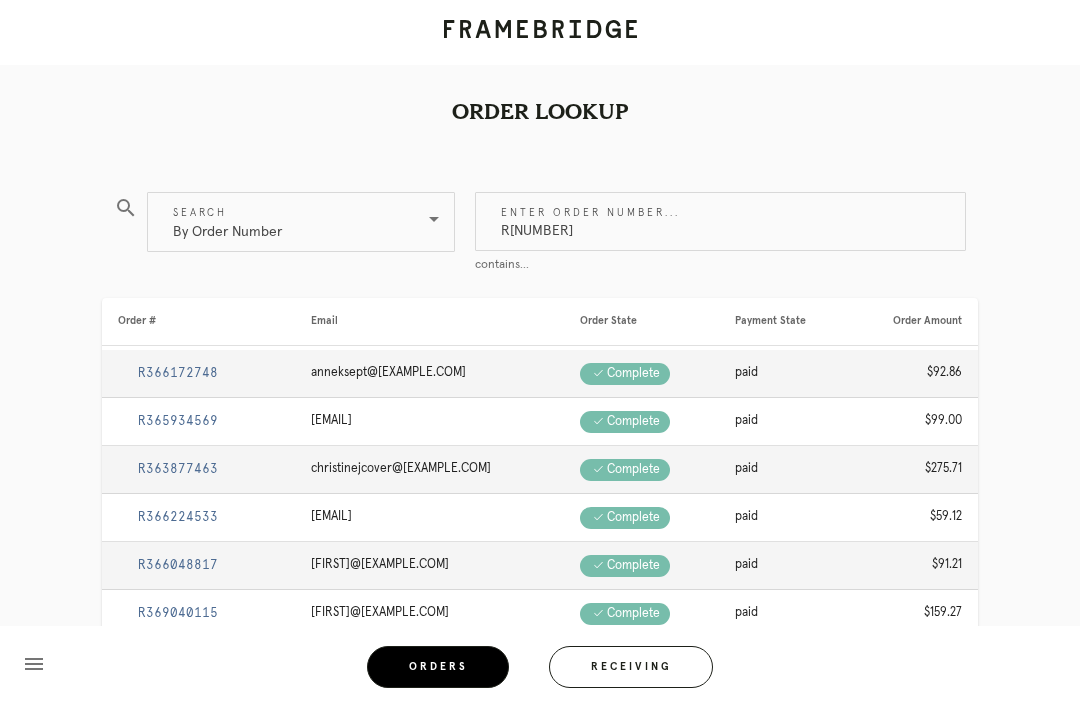 type on "R[NUMBER]" 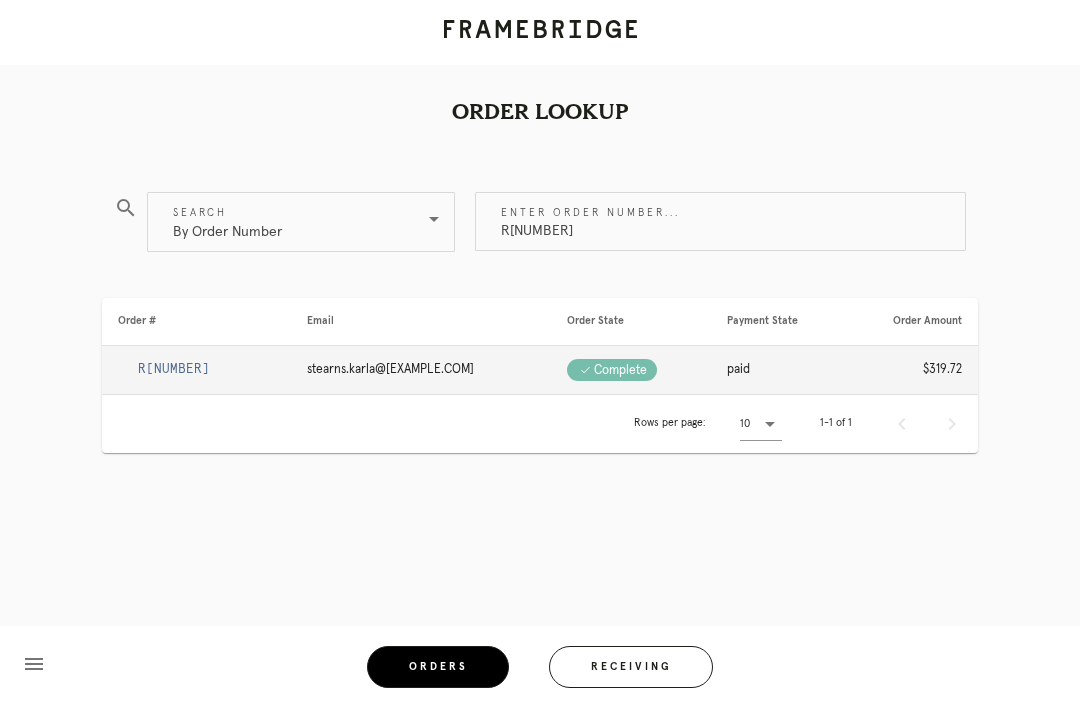 click on "R[NUMBER]" at bounding box center [174, 369] 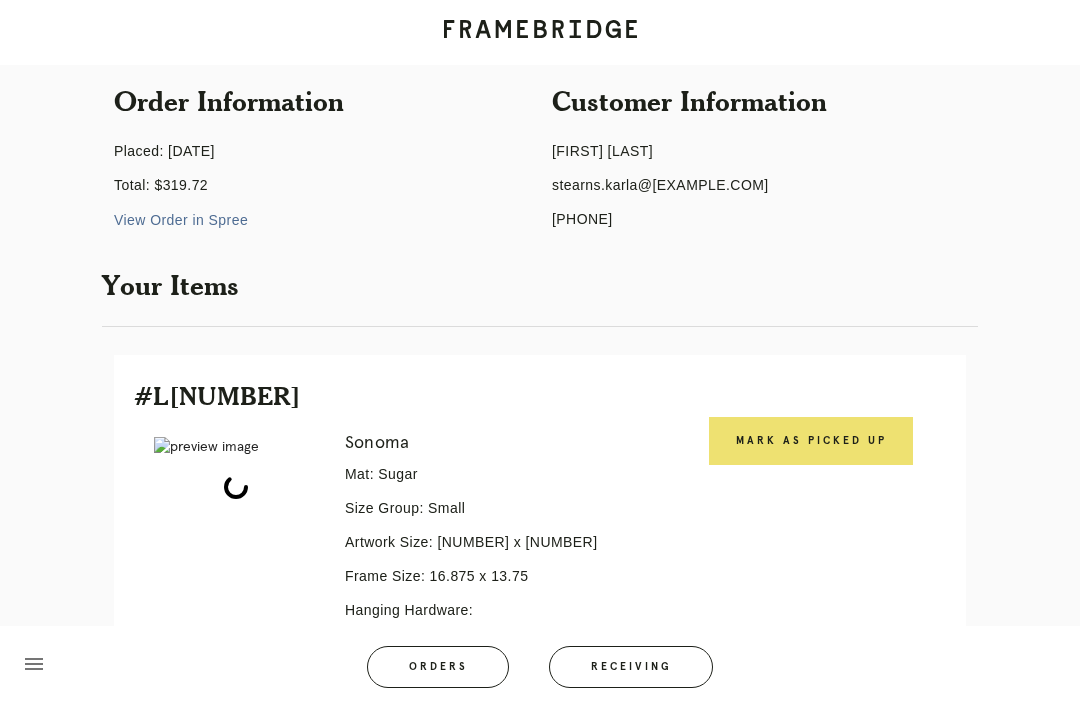 scroll, scrollTop: 372, scrollLeft: 0, axis: vertical 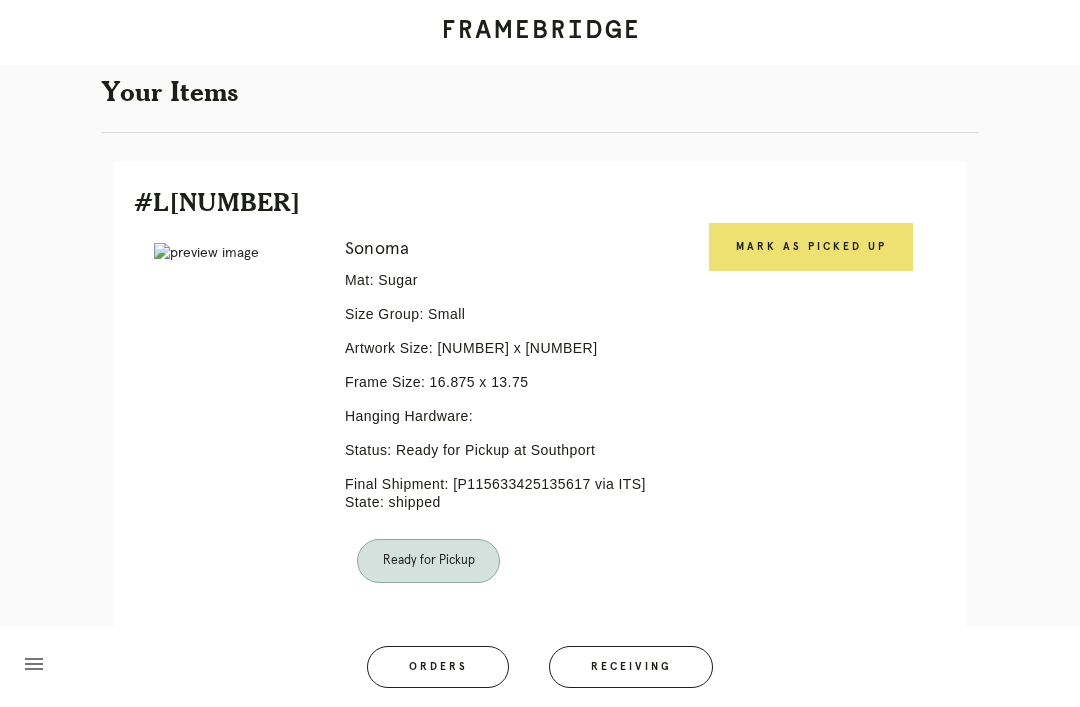 click on "Mark as Picked Up" at bounding box center (811, 247) 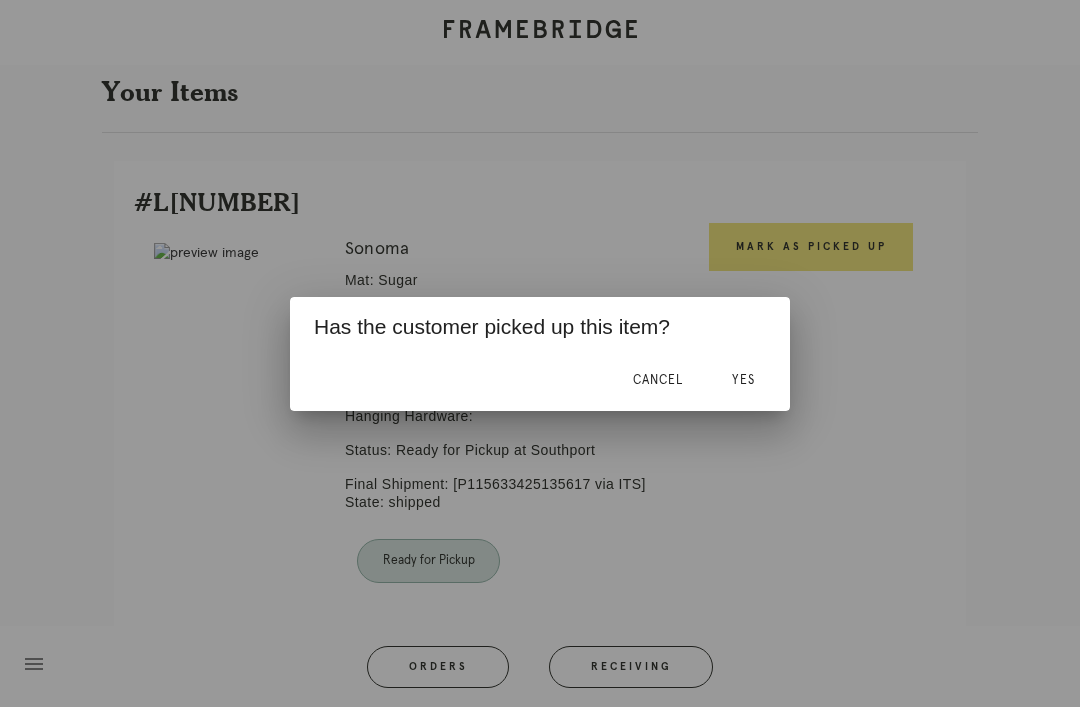 click on "Yes" at bounding box center [743, 380] 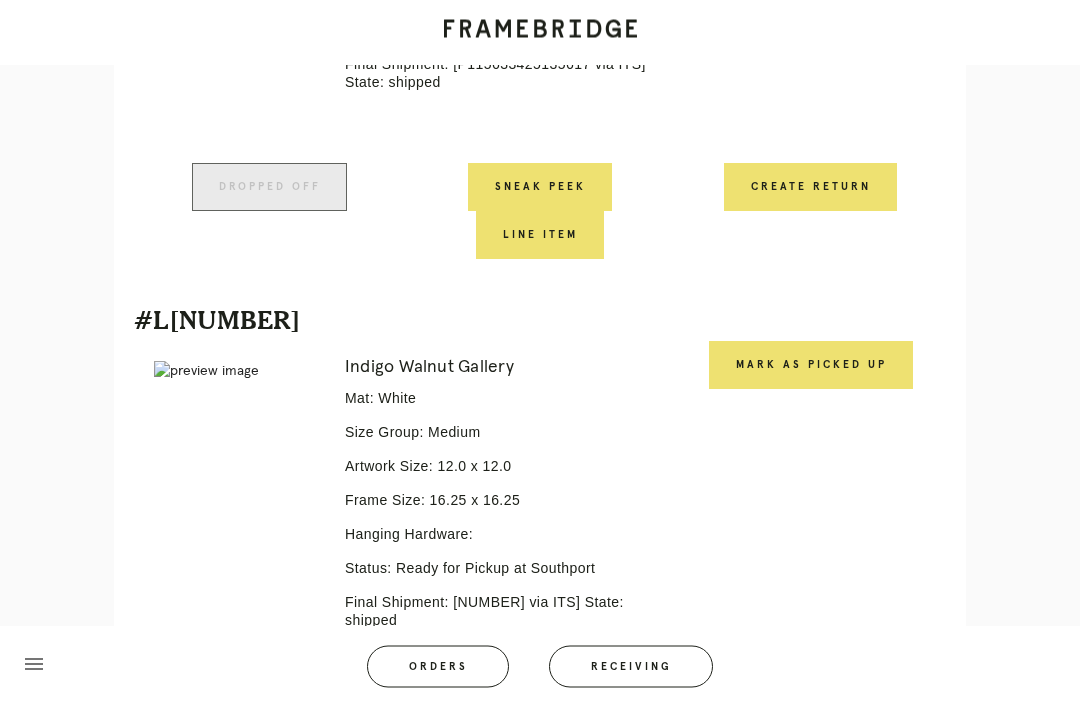 scroll, scrollTop: 790, scrollLeft: 0, axis: vertical 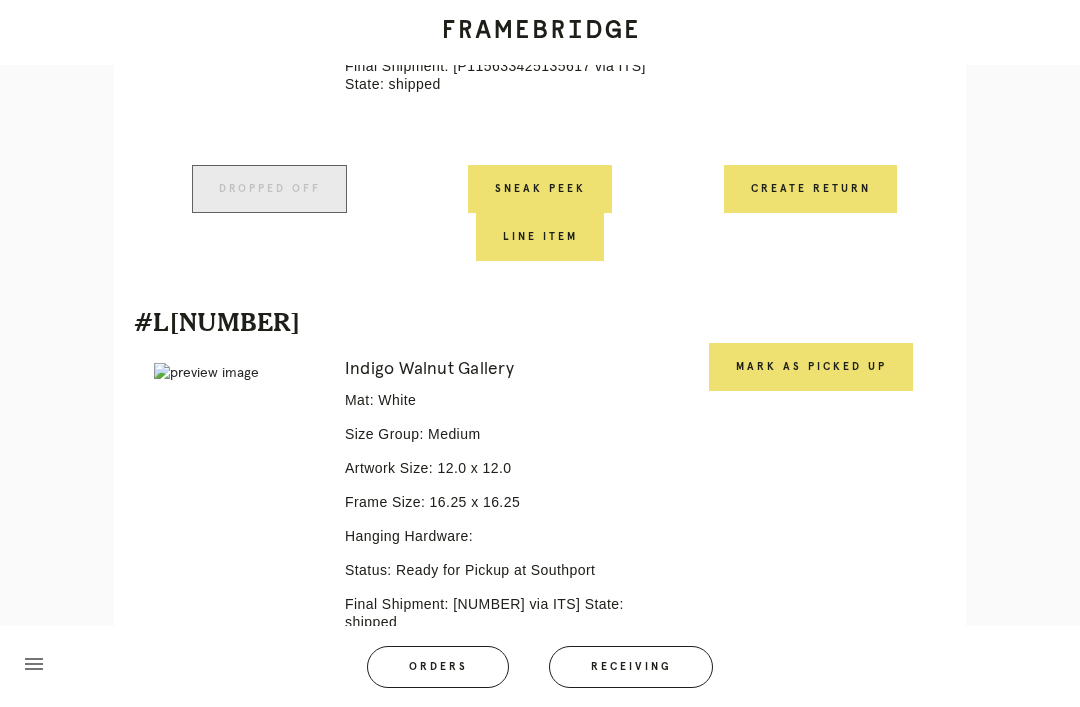 click on "Mark as Picked Up" at bounding box center (811, 367) 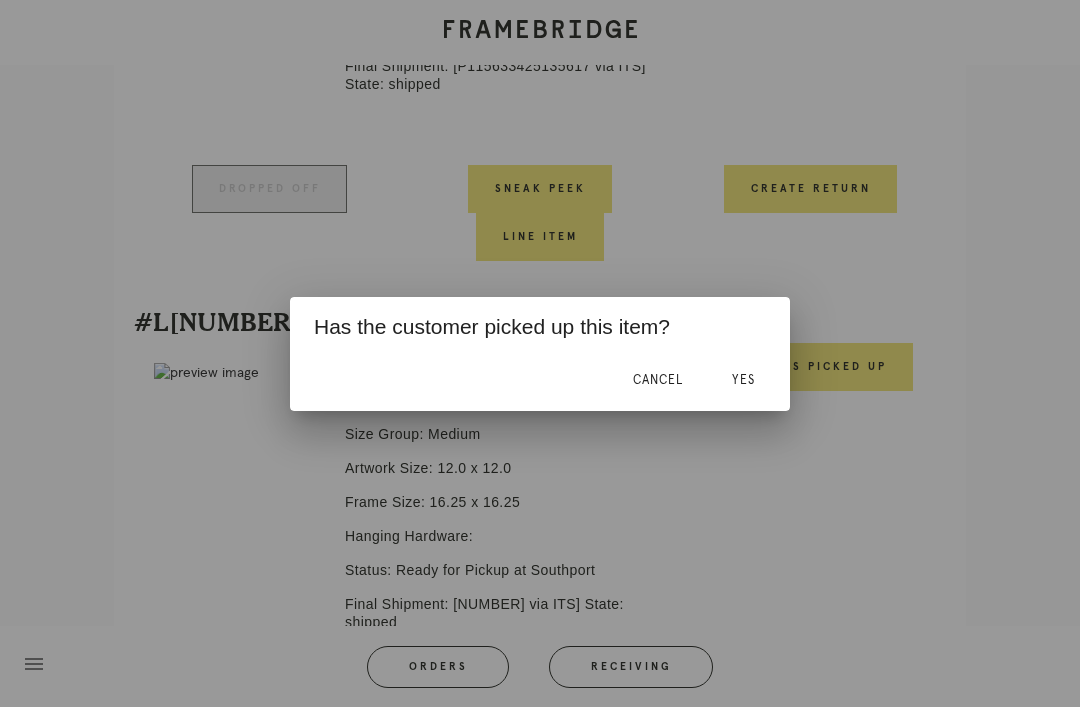 click on "Yes" at bounding box center (743, 381) 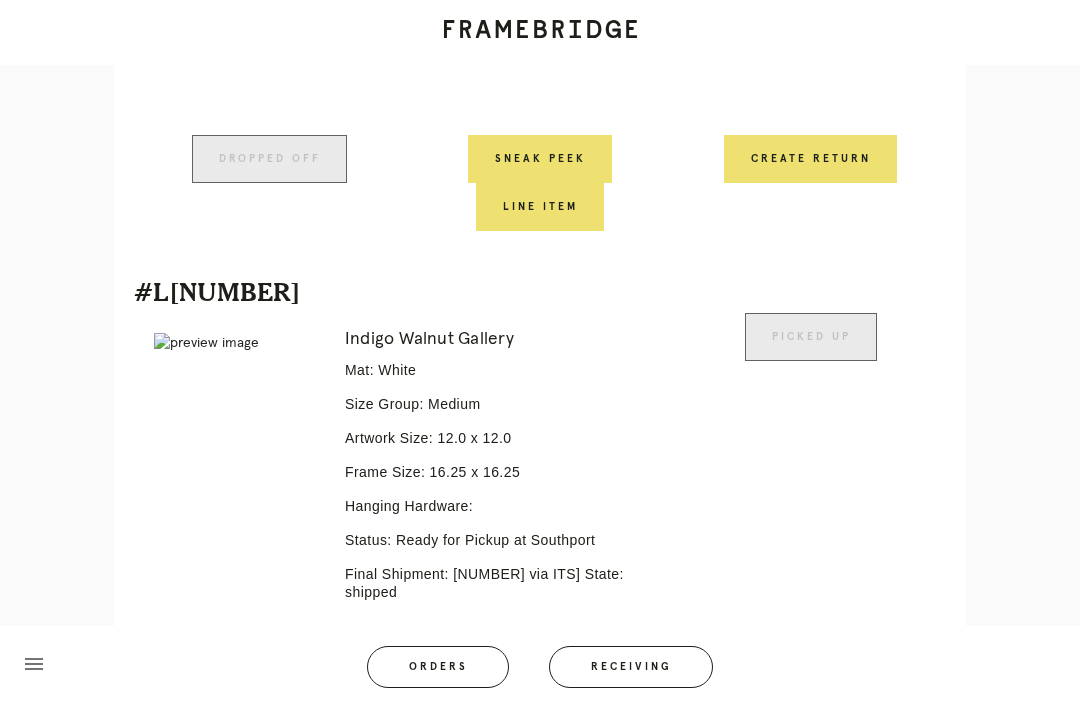 scroll, scrollTop: 819, scrollLeft: 0, axis: vertical 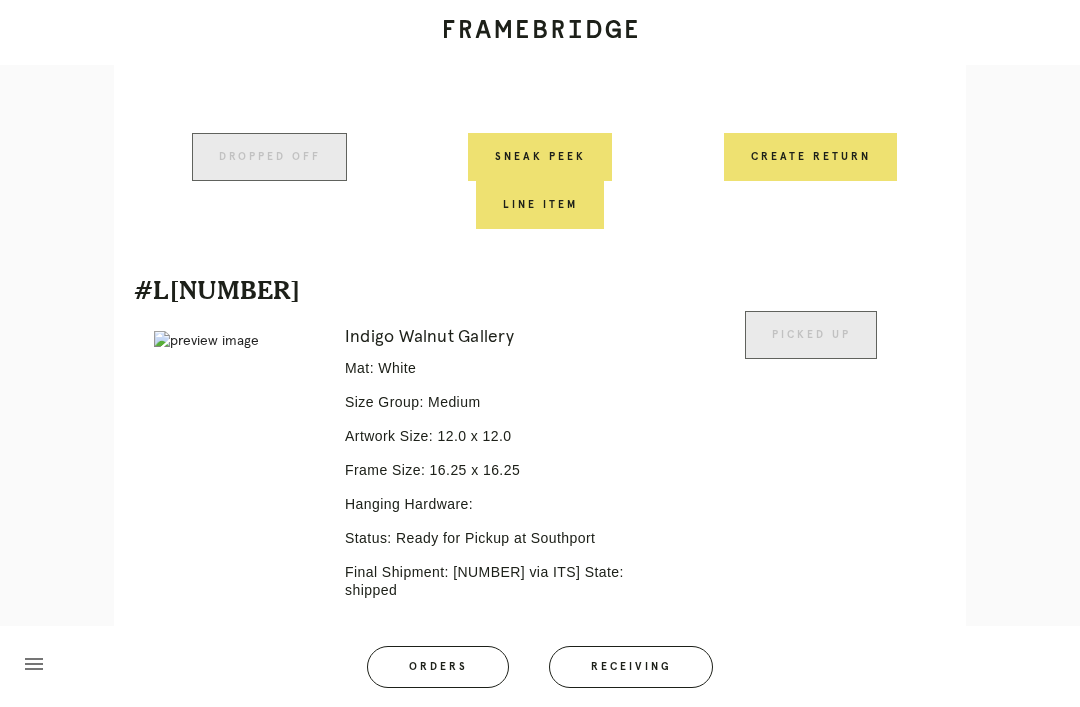 click on "Orders" at bounding box center (438, 667) 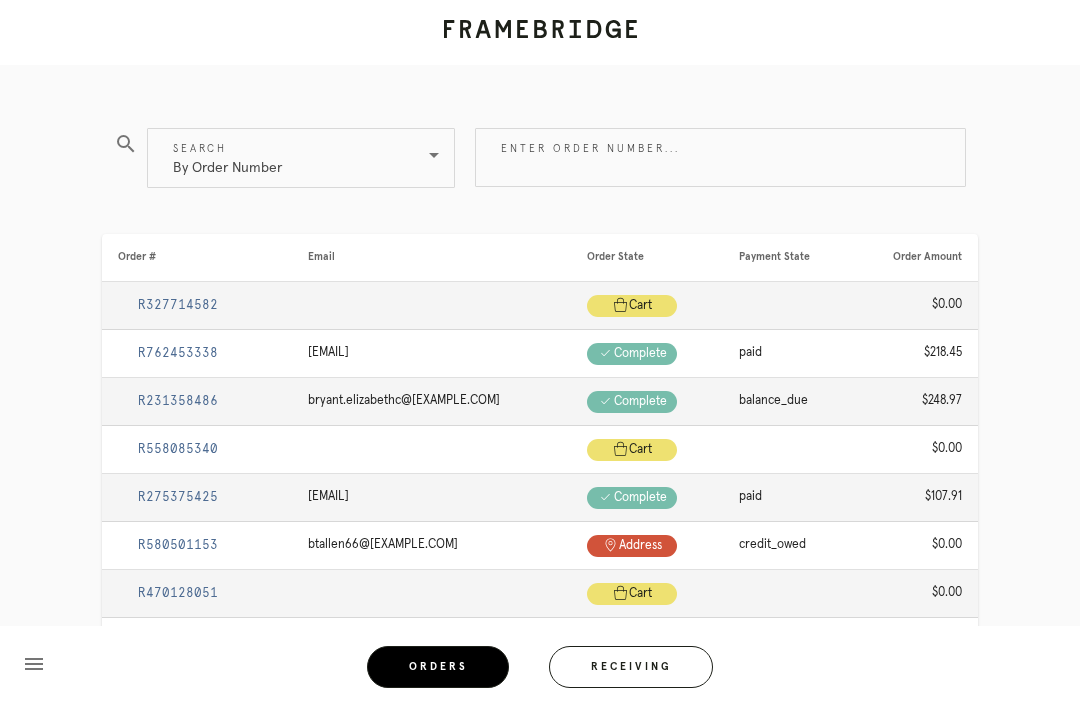 click on "Enter order number..." at bounding box center (720, 157) 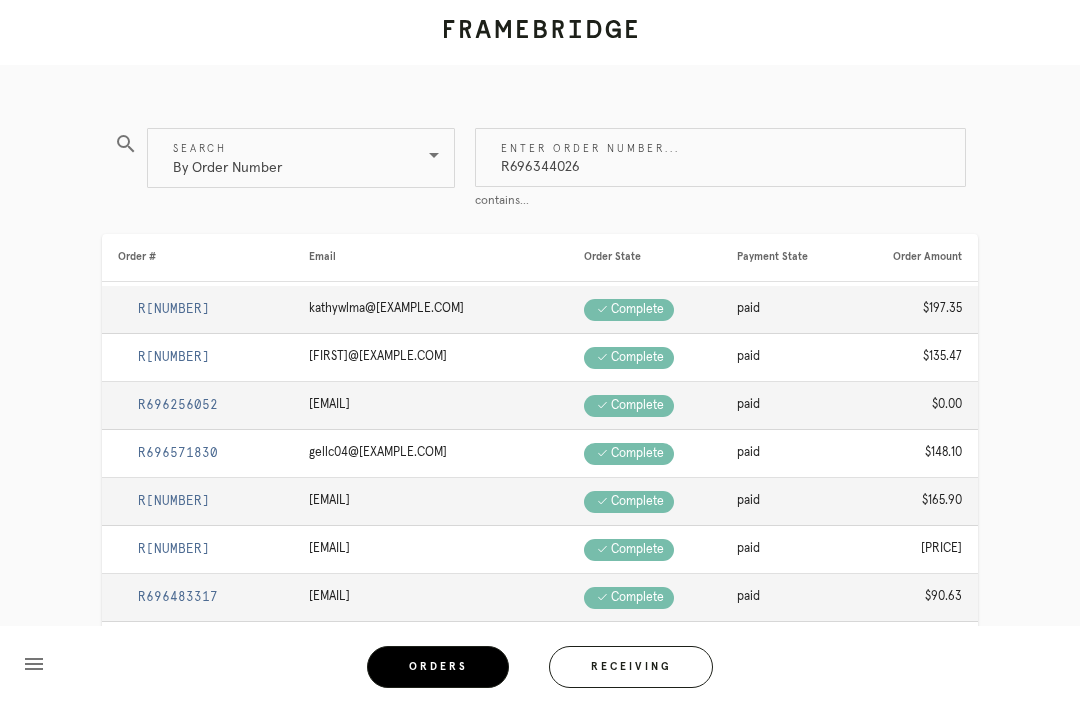 type on "R696344026" 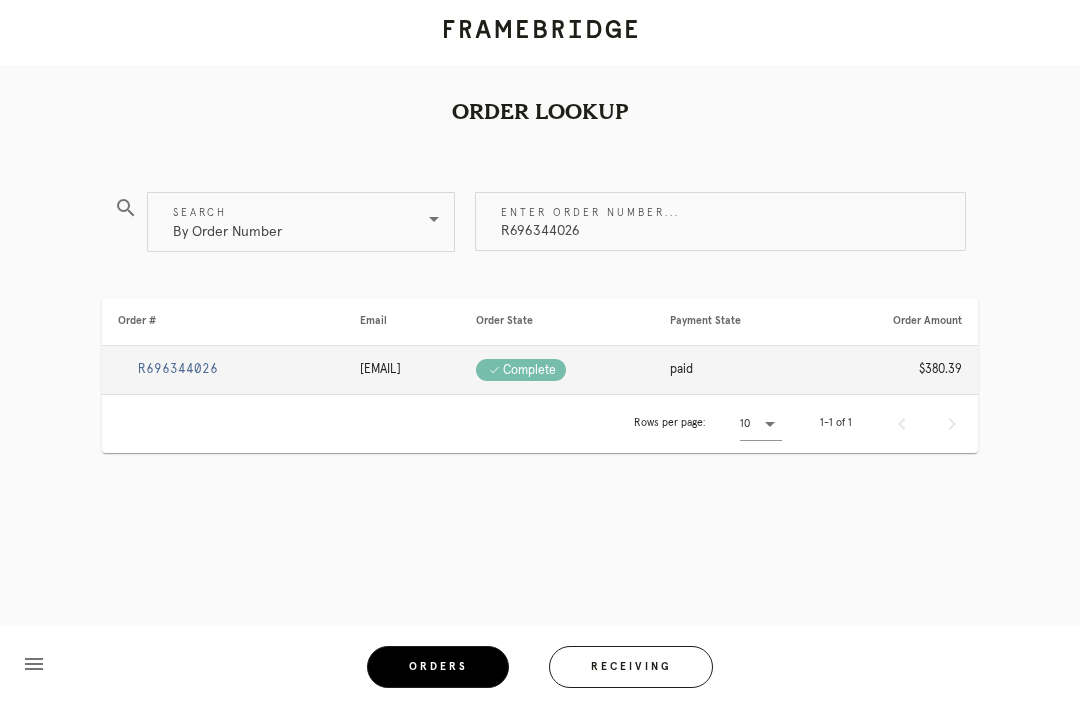 click on "R696344026" at bounding box center [178, 369] 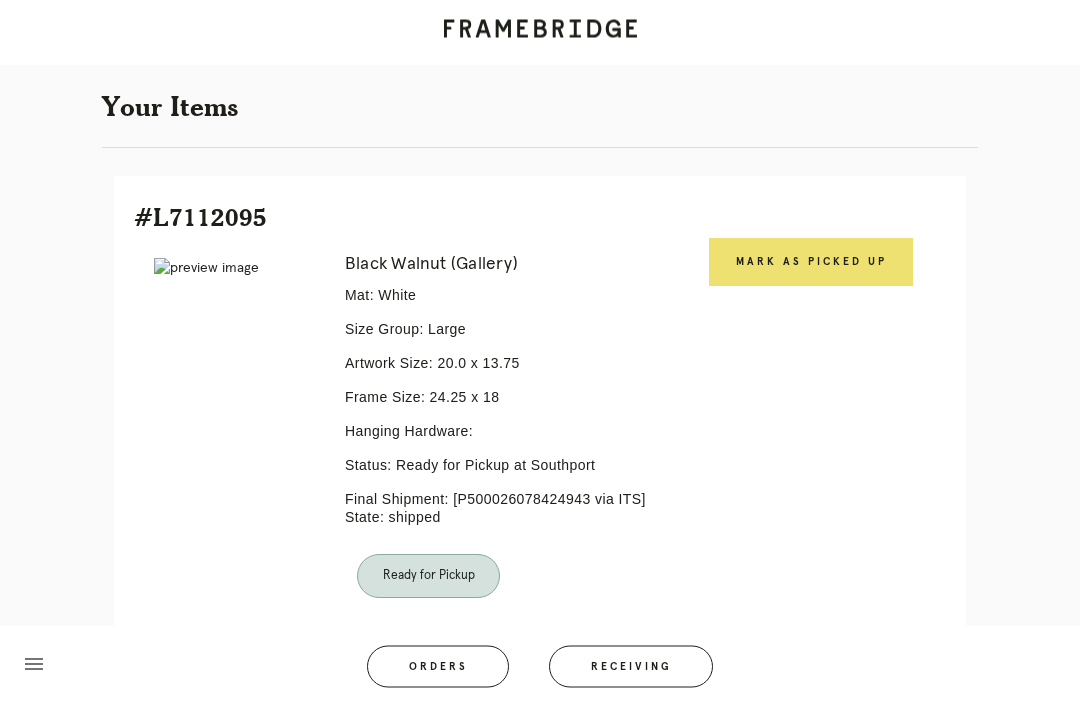 scroll, scrollTop: 446, scrollLeft: 0, axis: vertical 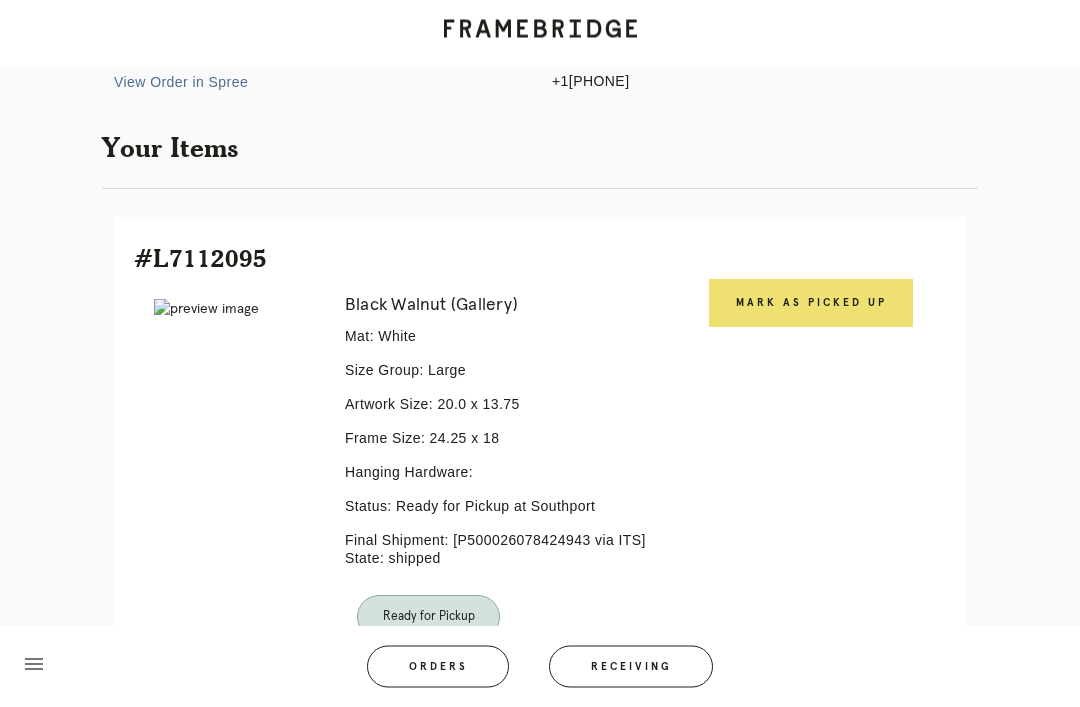 click on "Mark as Picked Up" at bounding box center (811, 304) 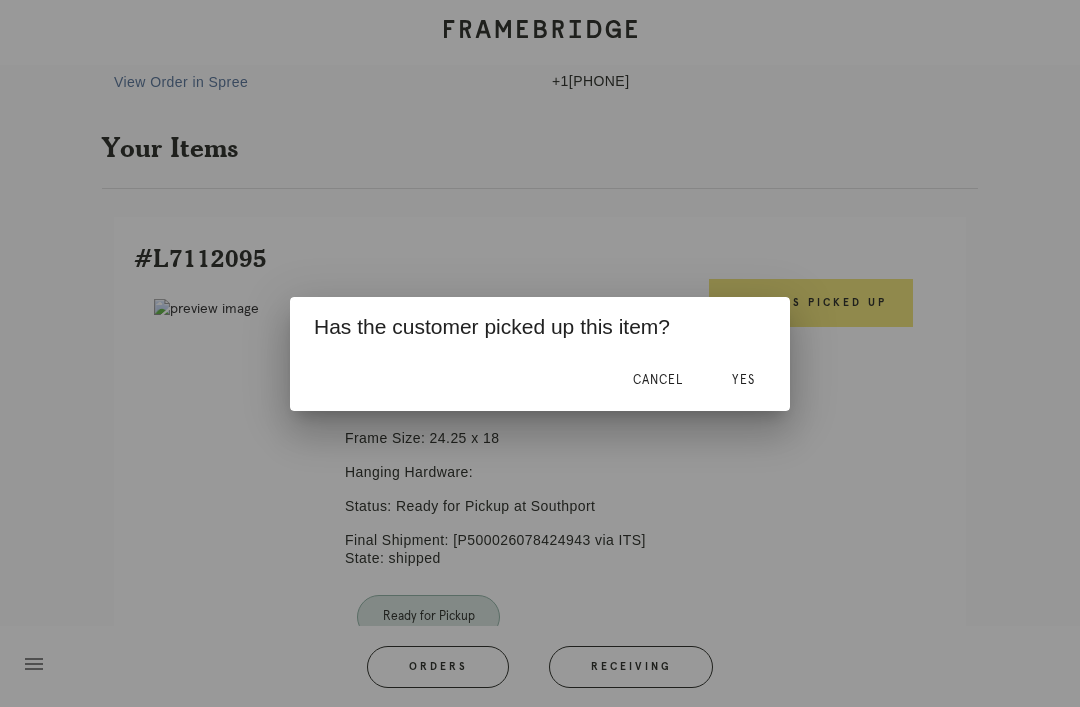 click on "Yes" at bounding box center [743, 381] 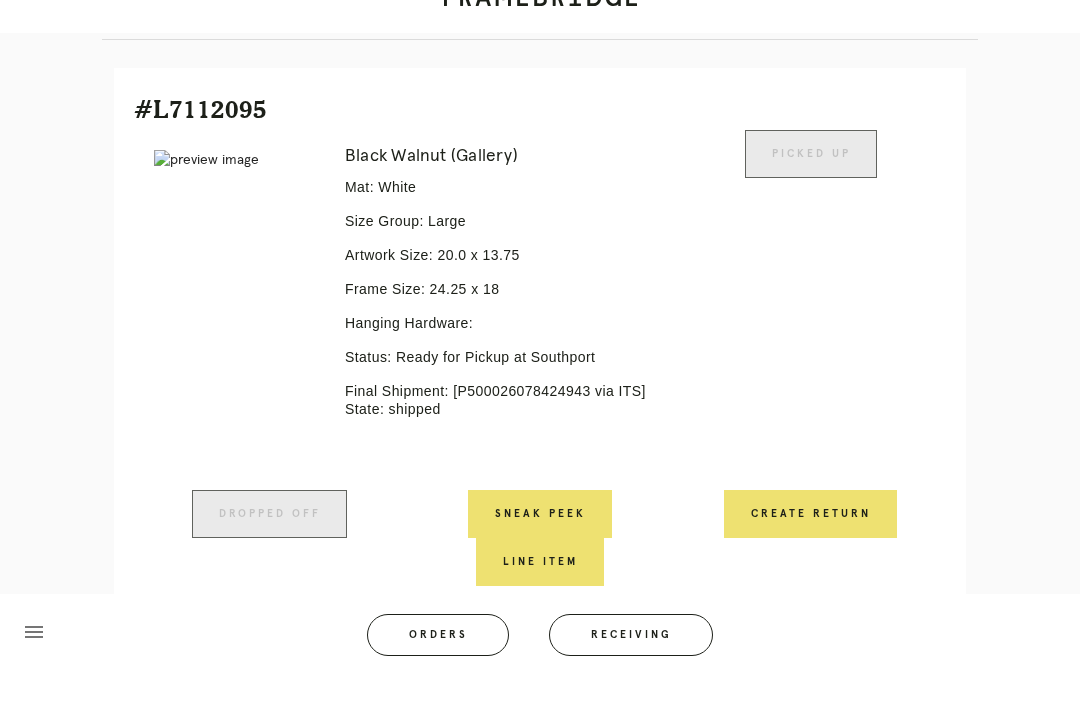 scroll, scrollTop: 428, scrollLeft: 0, axis: vertical 